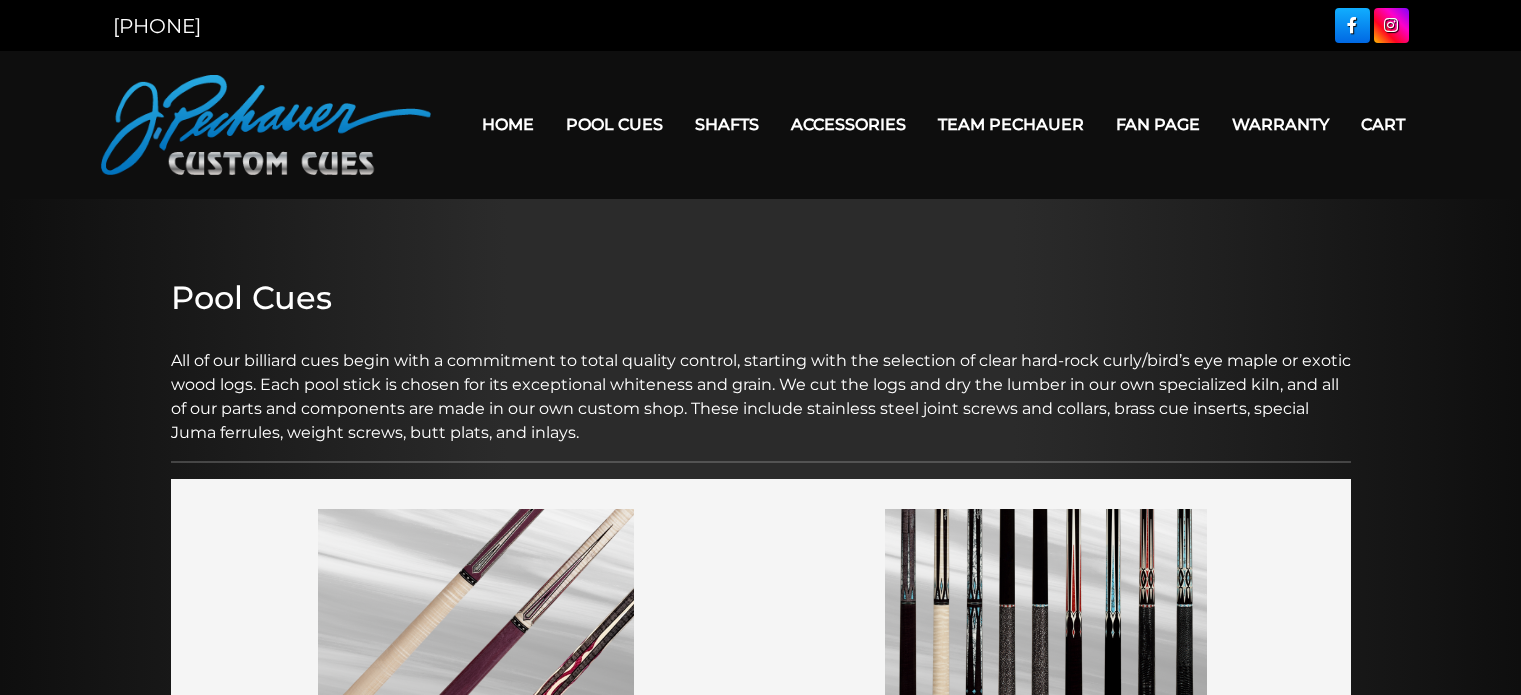 scroll, scrollTop: 0, scrollLeft: 0, axis: both 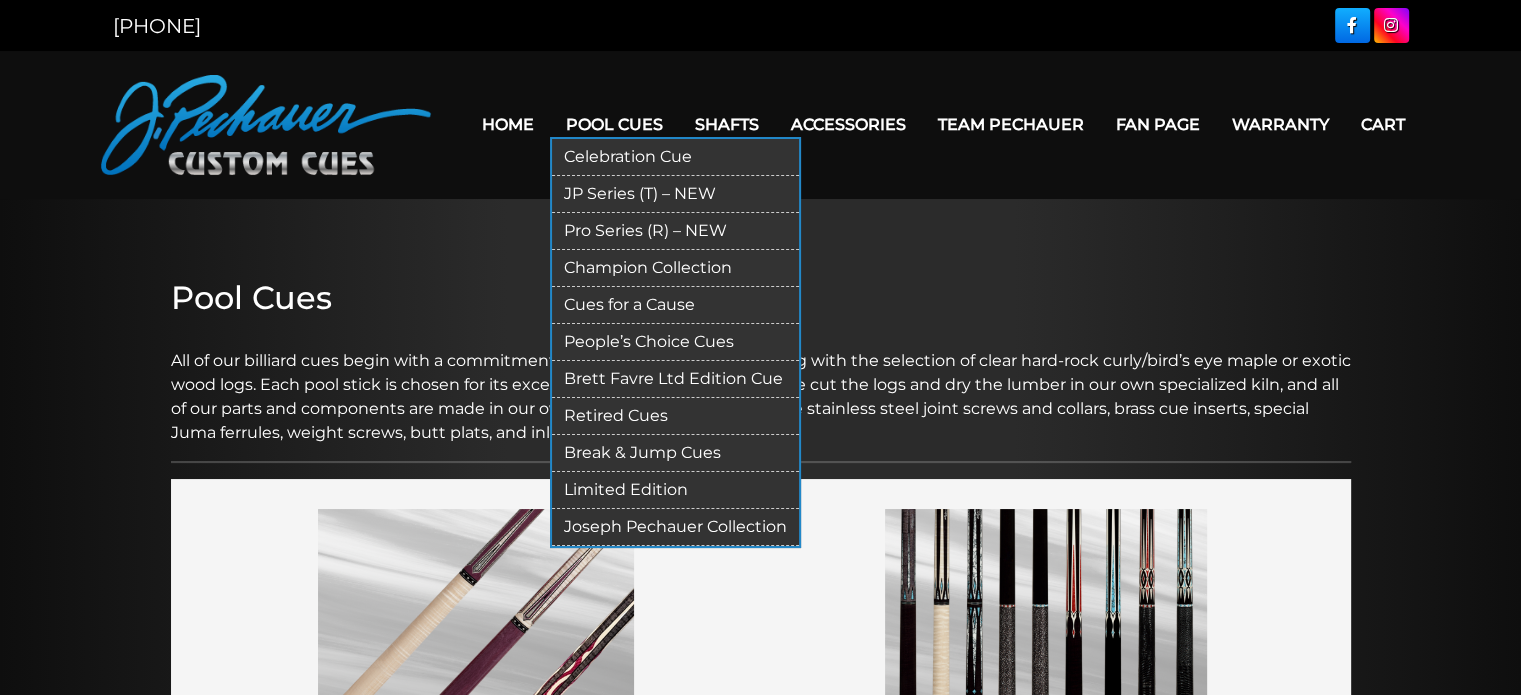 click on "JP Series (T) – NEW" at bounding box center [675, 194] 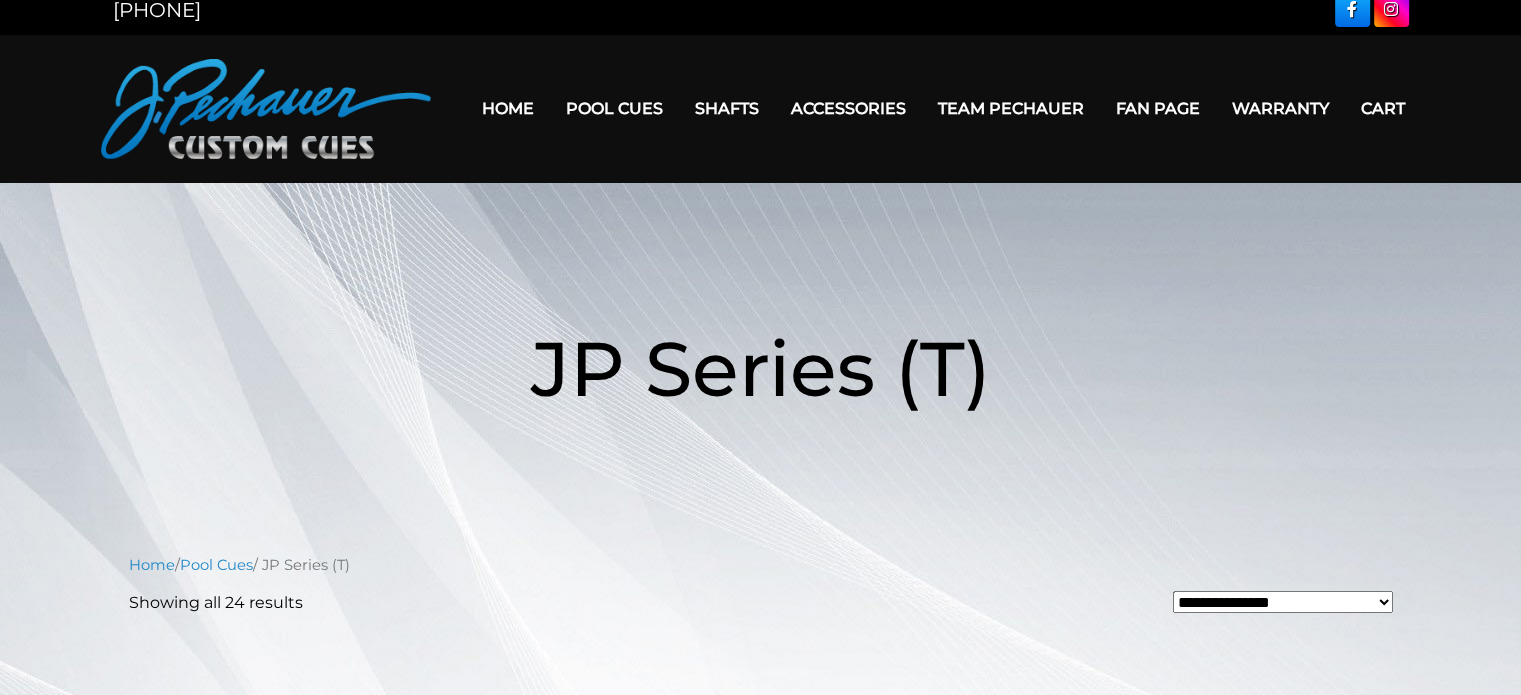 scroll, scrollTop: 0, scrollLeft: 0, axis: both 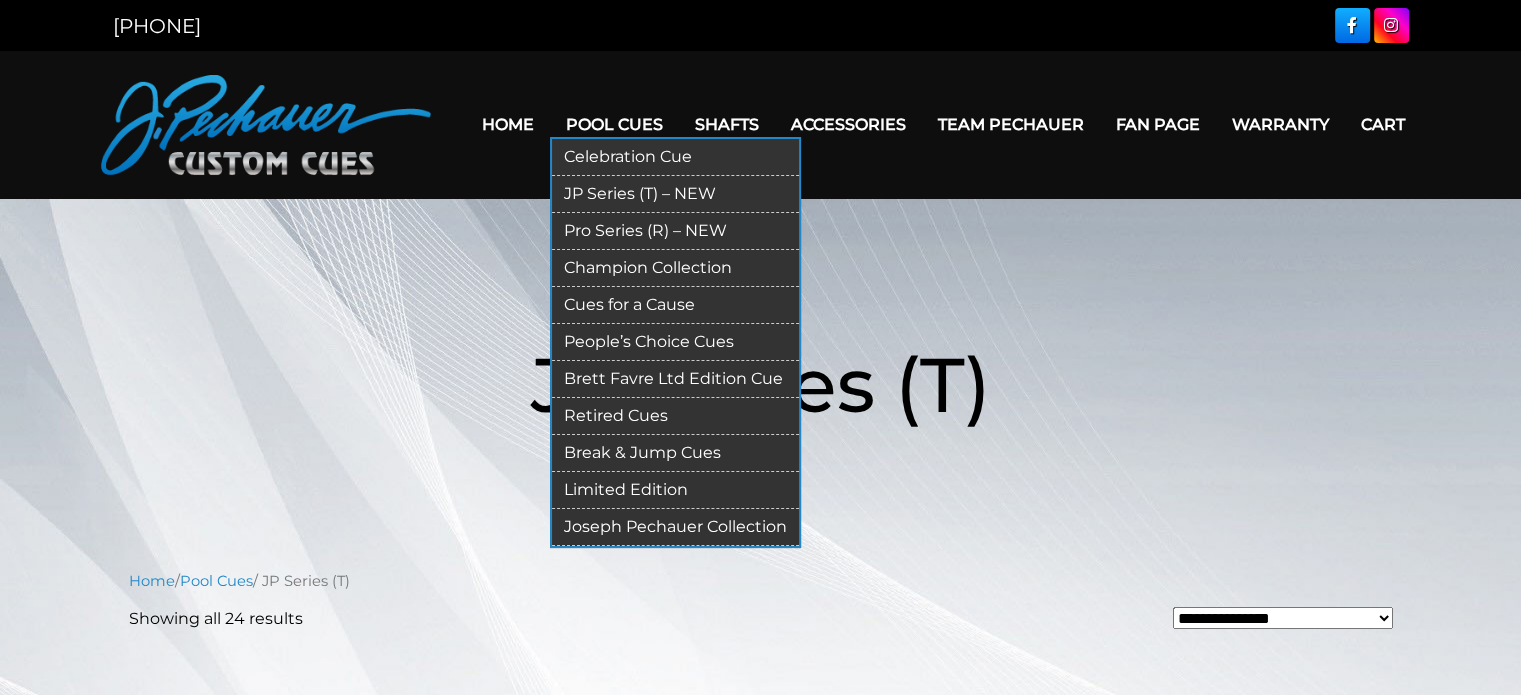 click on "Retired Cues" at bounding box center (675, 416) 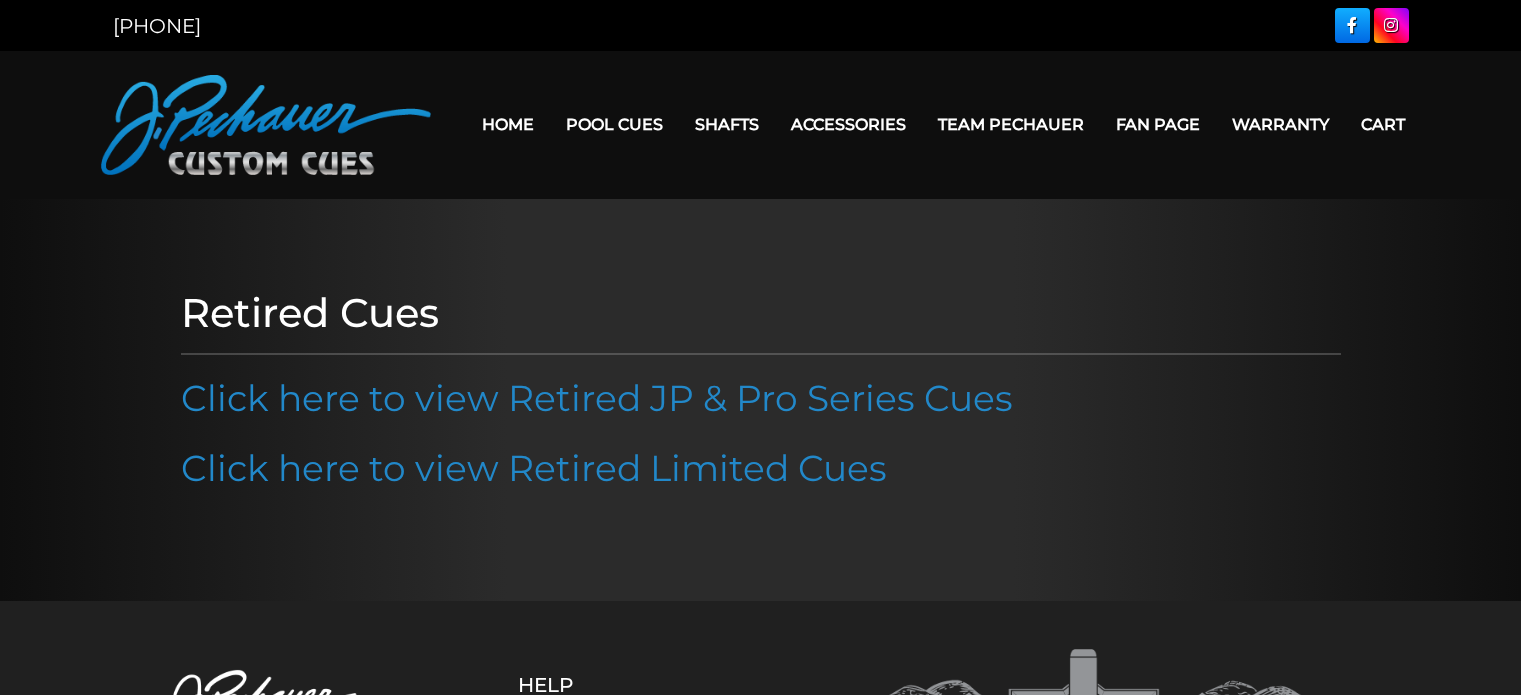scroll, scrollTop: 0, scrollLeft: 0, axis: both 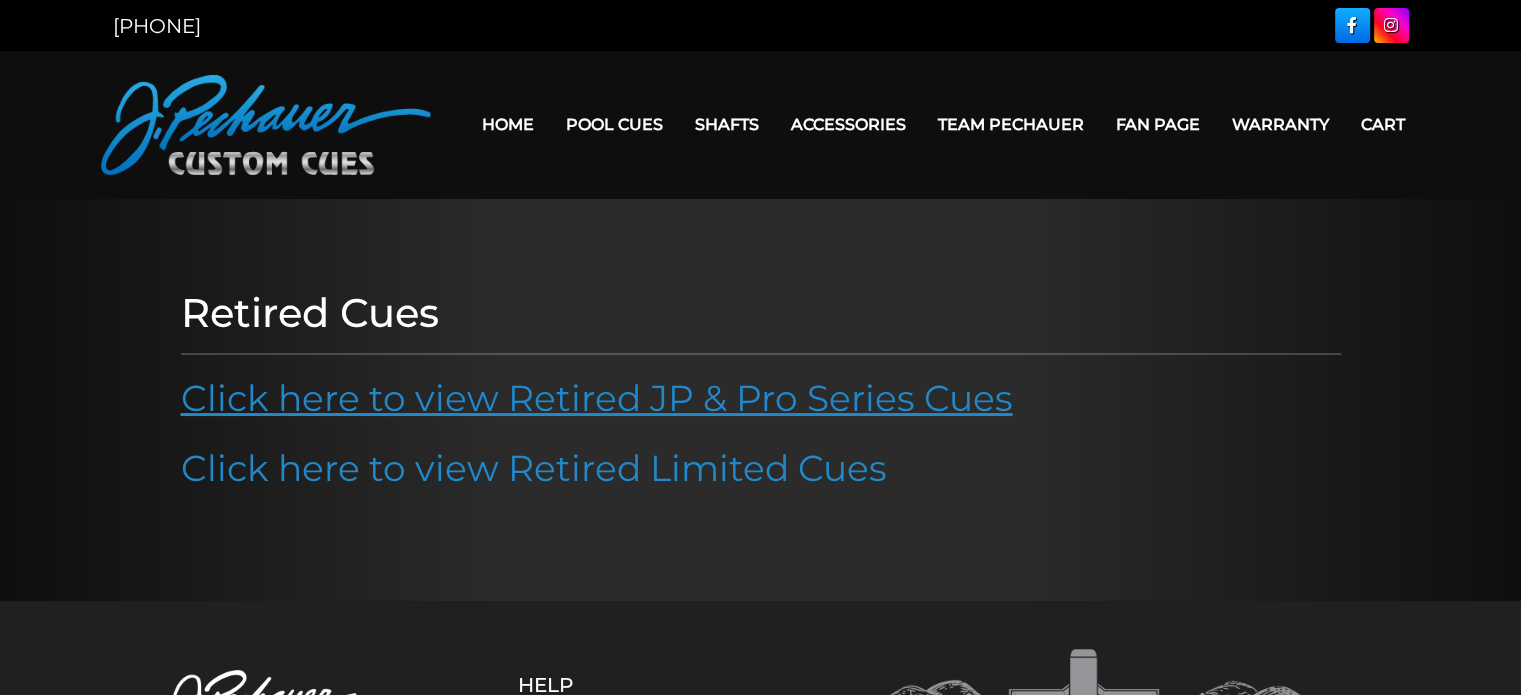 click on "Click here to view Retired JP & Pro Series Cues" at bounding box center [597, 398] 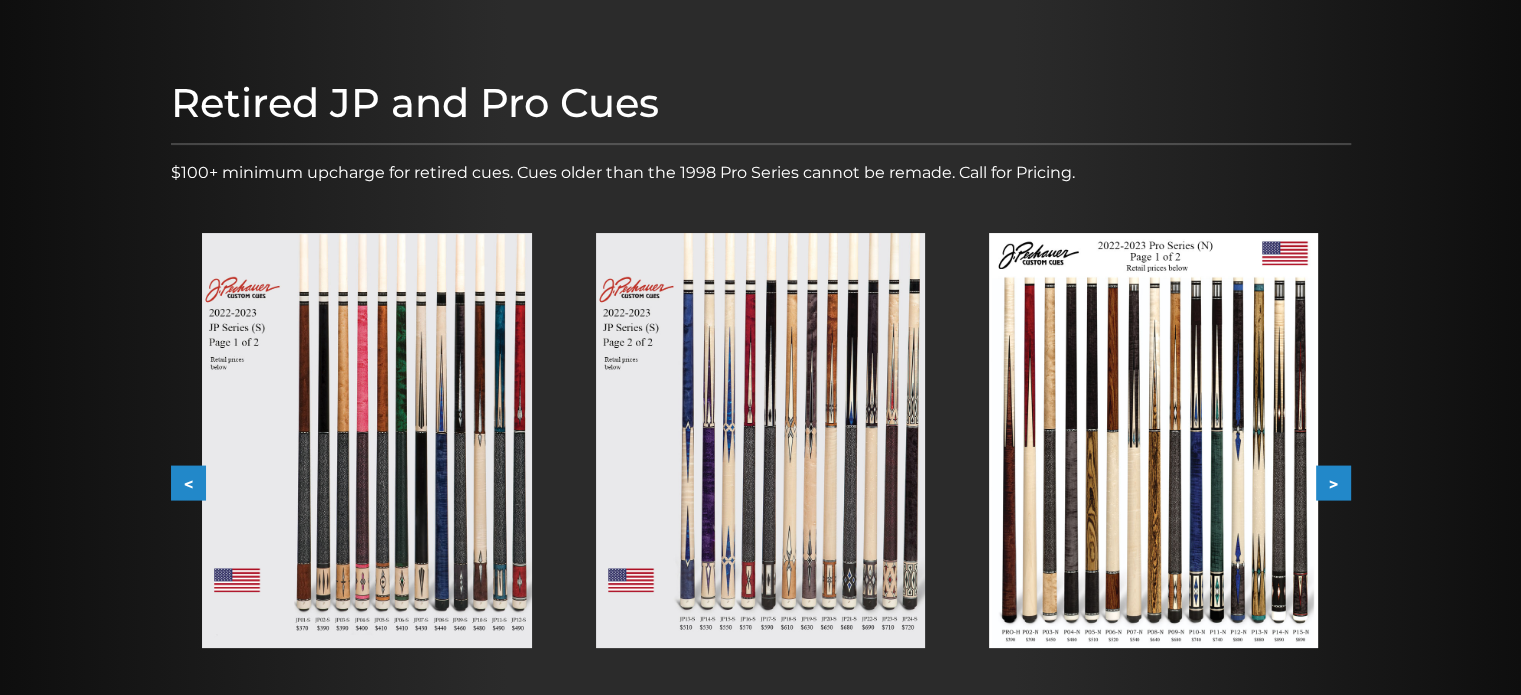scroll, scrollTop: 203, scrollLeft: 0, axis: vertical 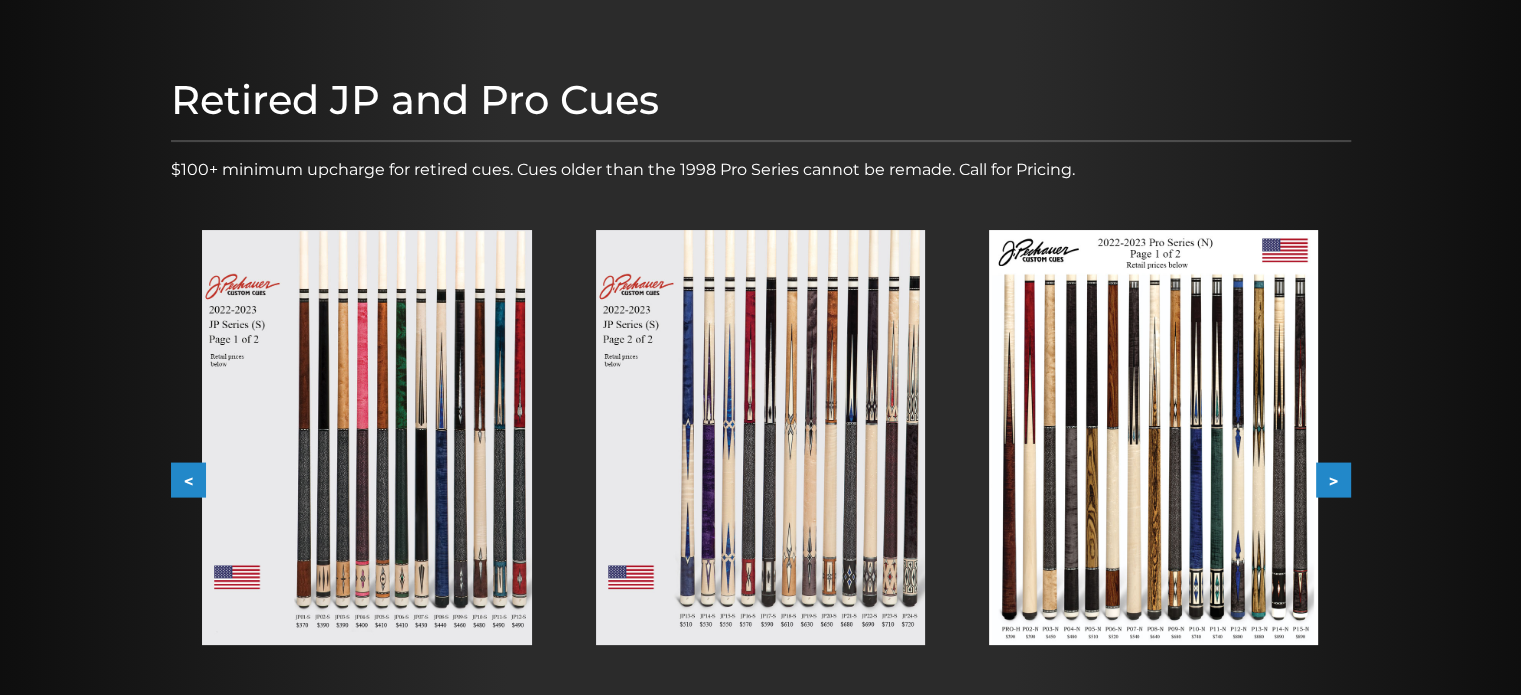 click on ">" at bounding box center [1333, 480] 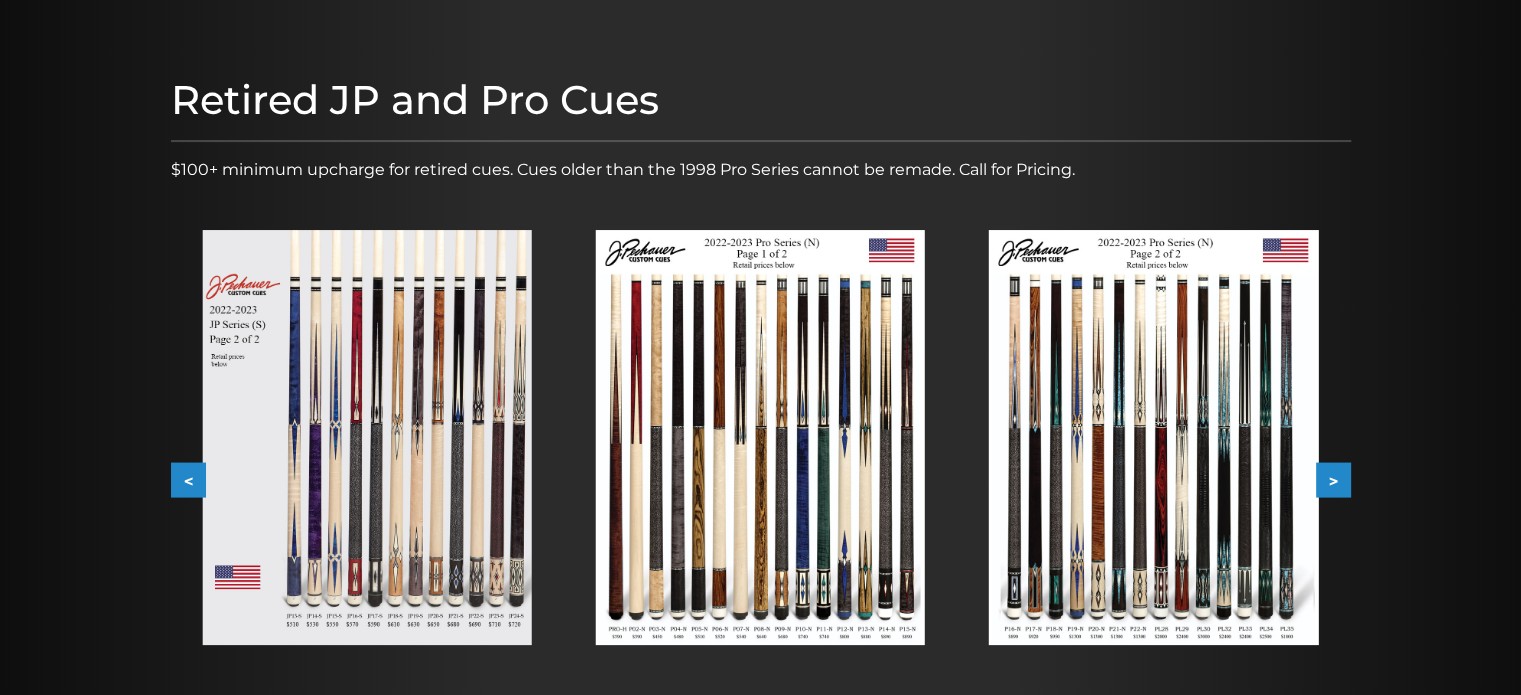 click on ">" at bounding box center (1333, 480) 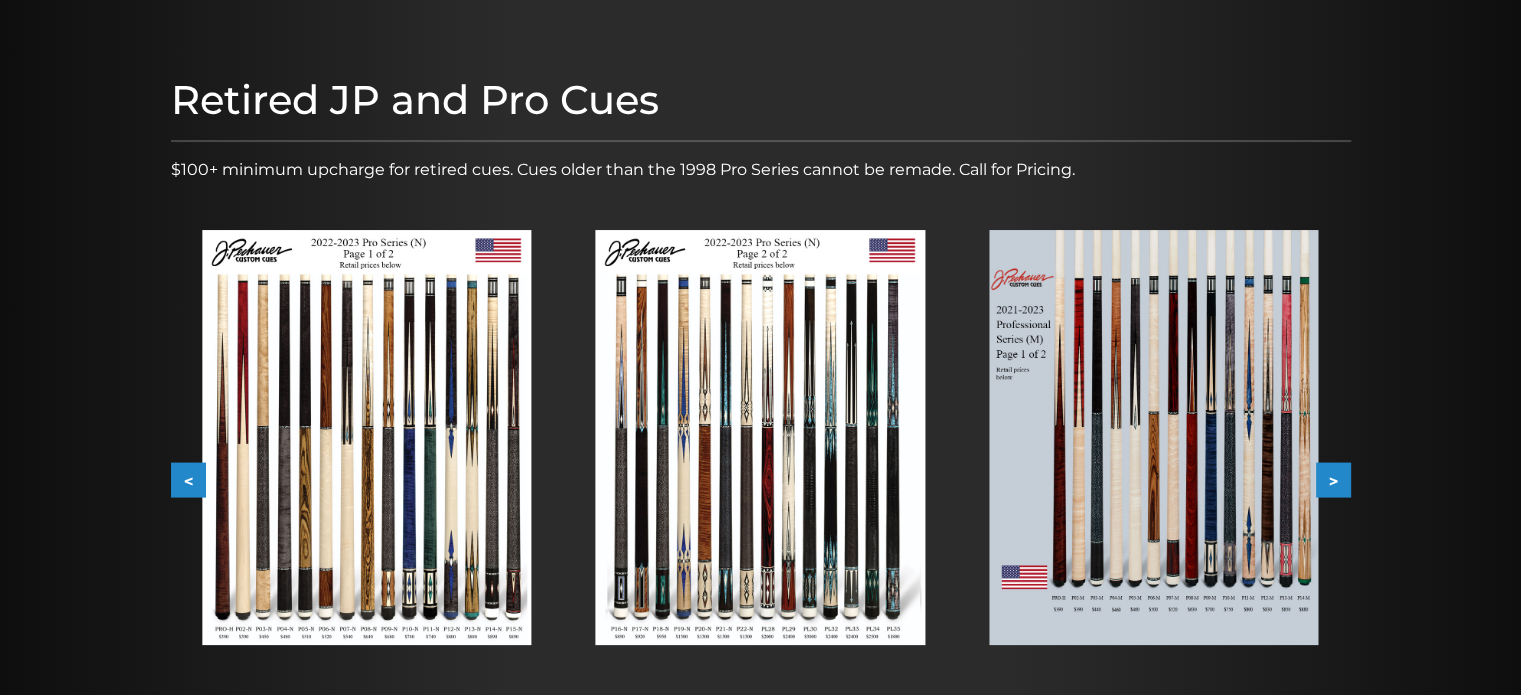 click on ">" at bounding box center [1333, 480] 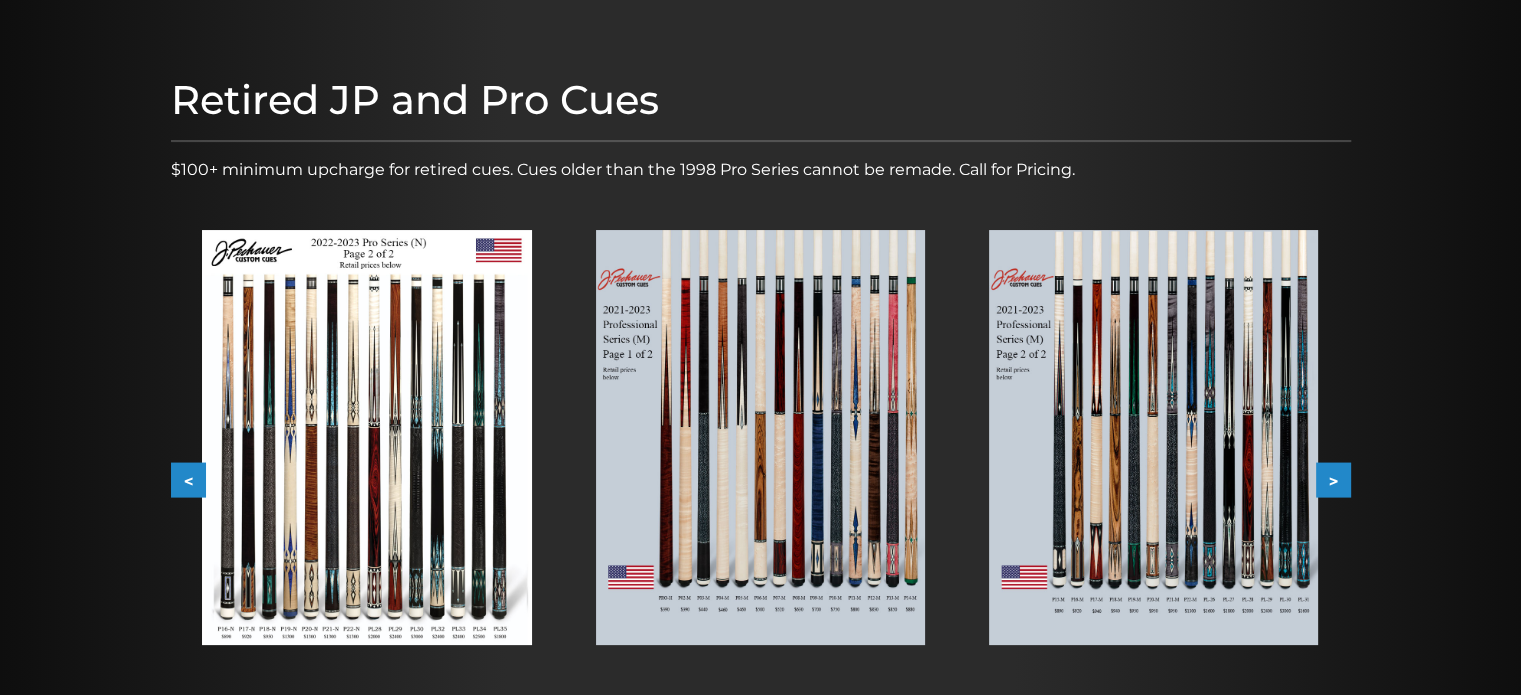 click on ">" at bounding box center (1333, 480) 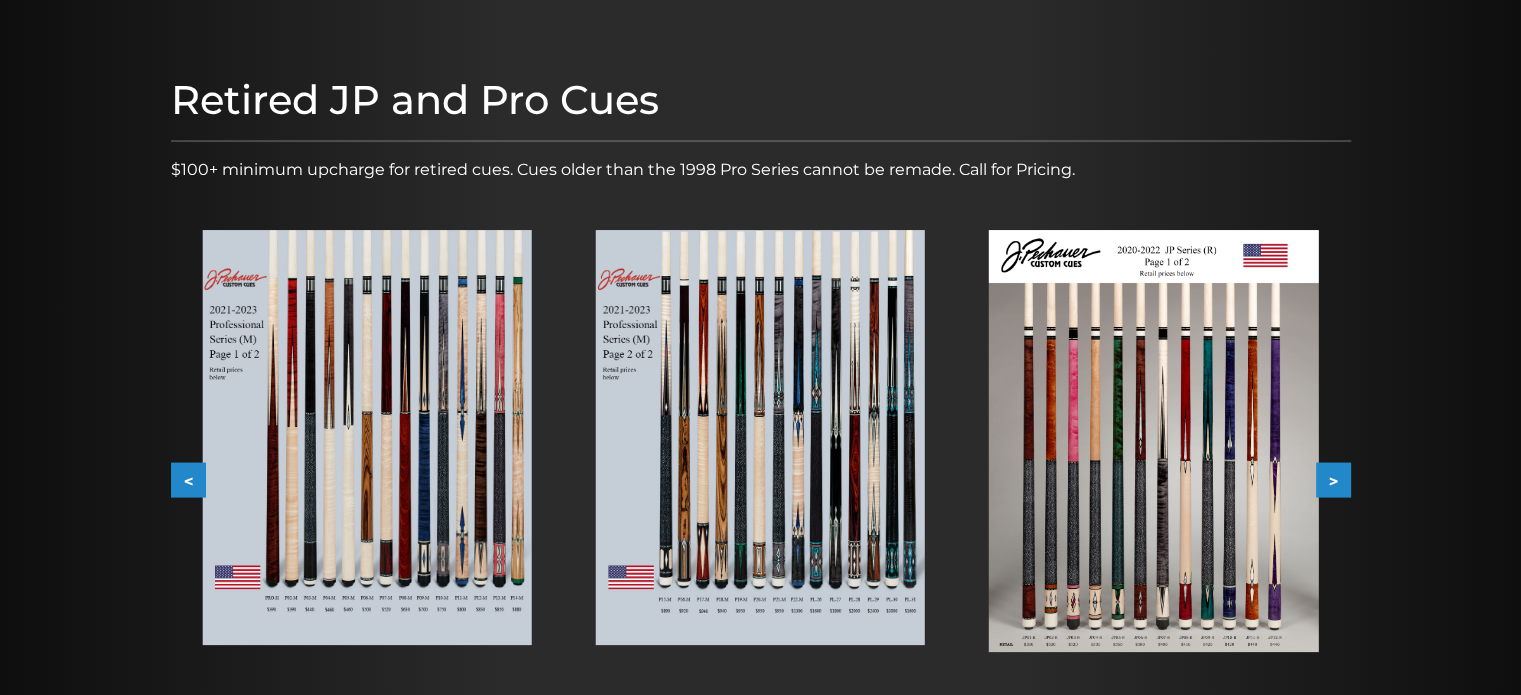 click on ">" at bounding box center [1333, 480] 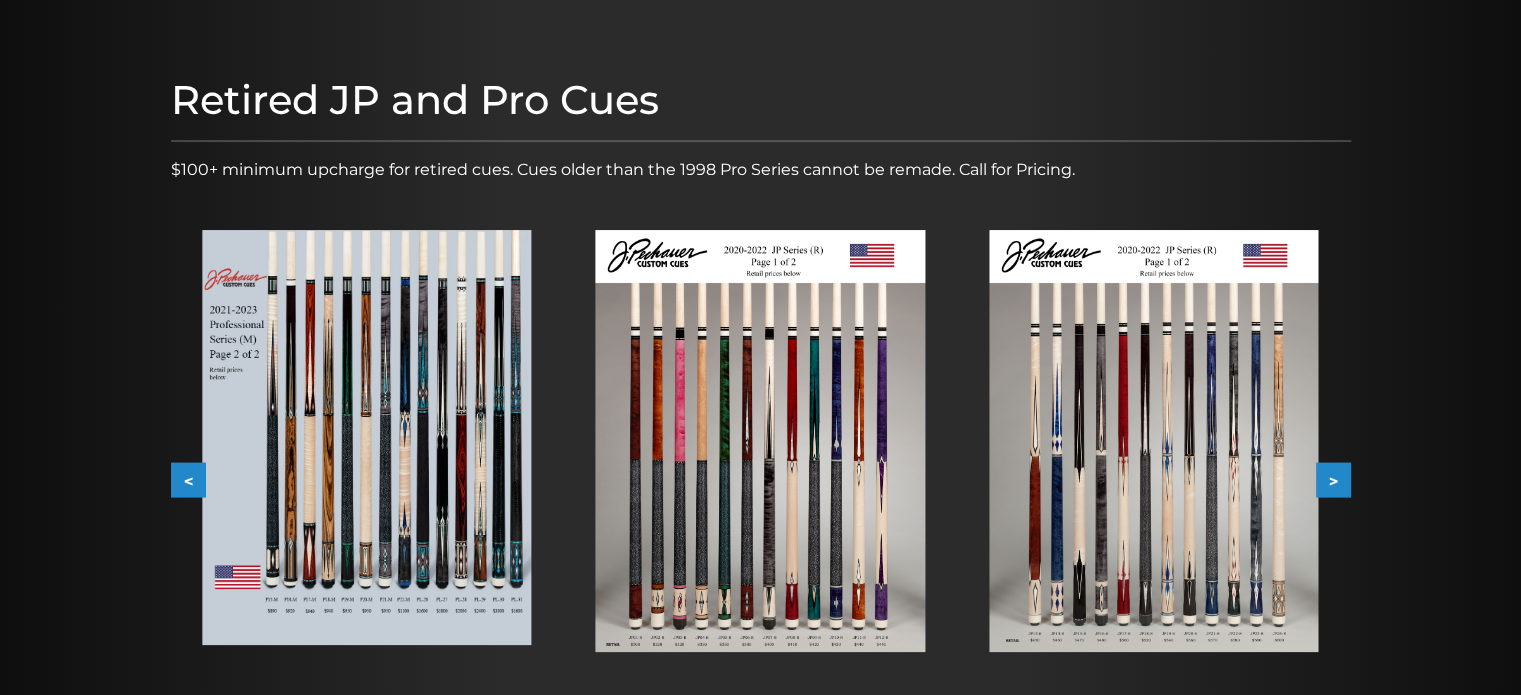 click on ">" at bounding box center (1333, 480) 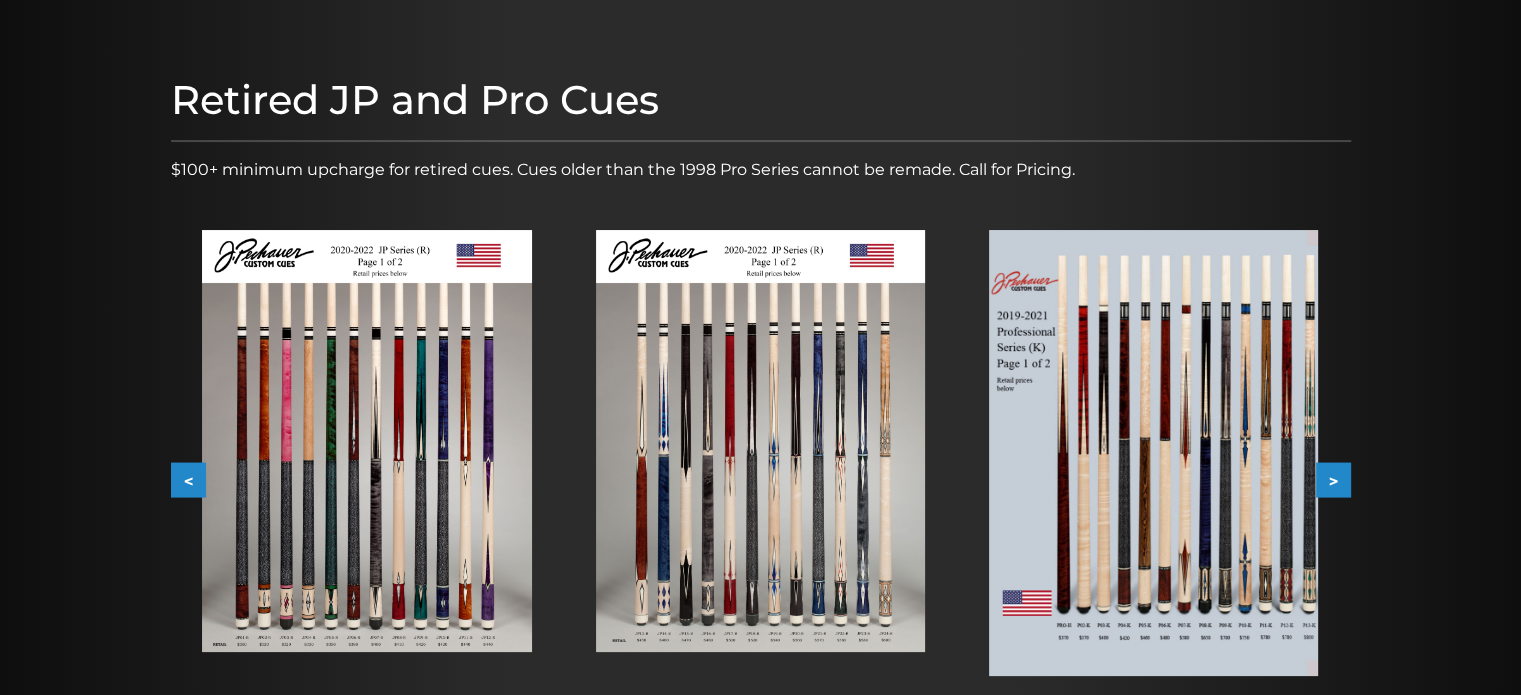 click on ">" at bounding box center [1333, 480] 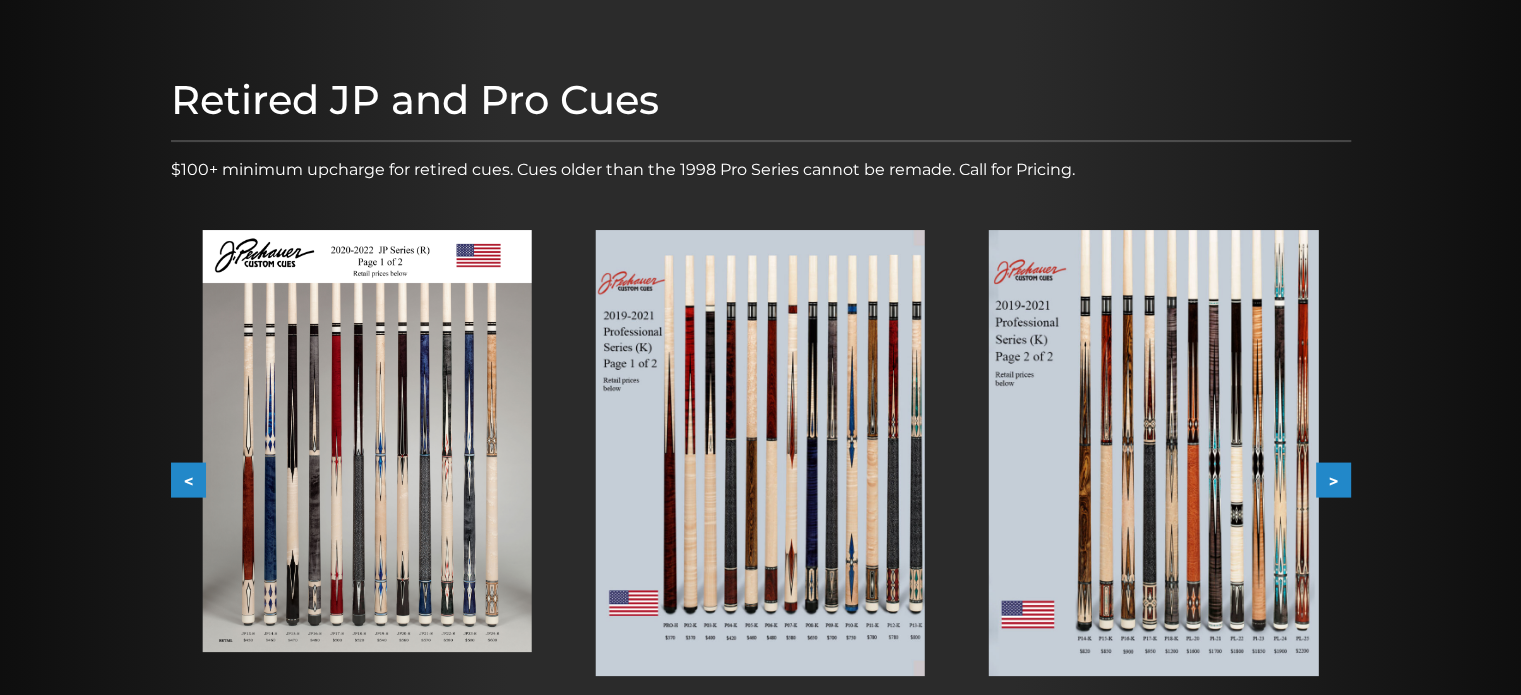 click on ">" at bounding box center (1333, 480) 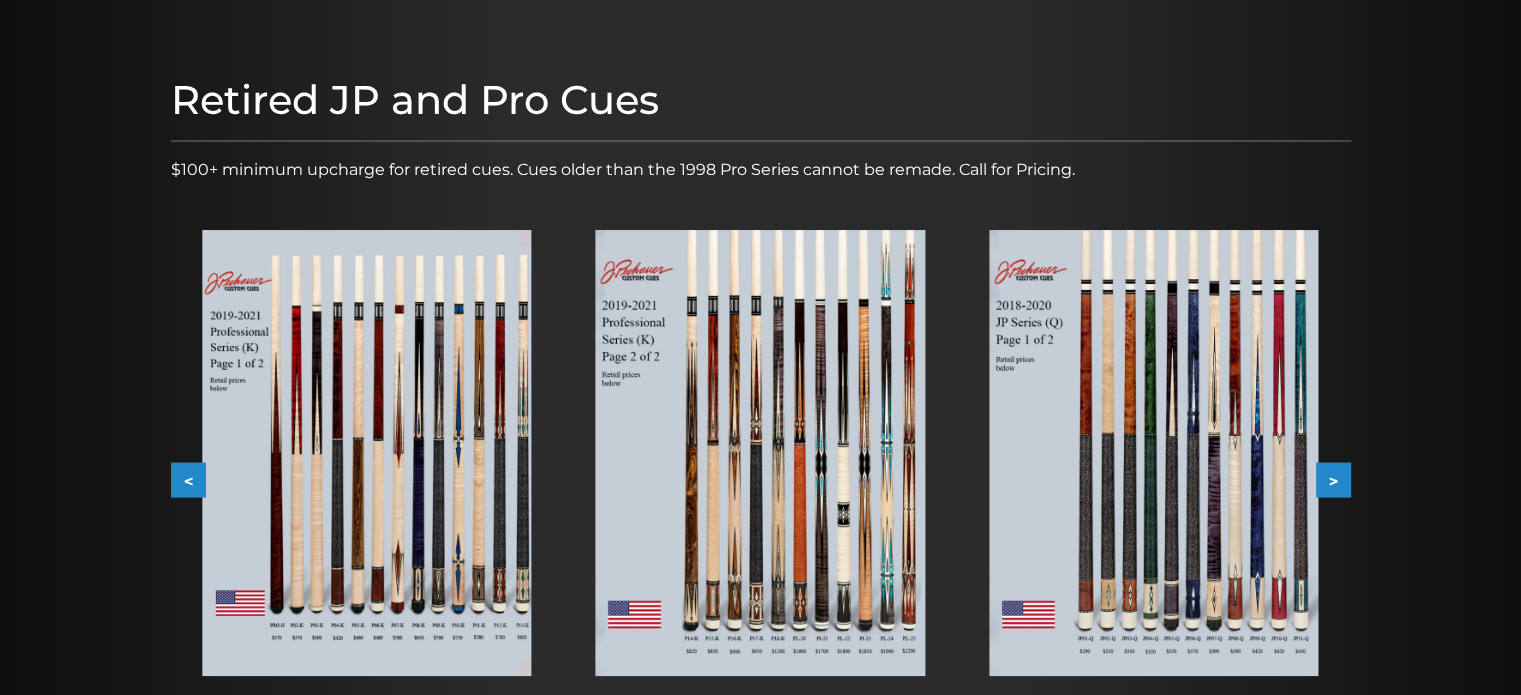 click on ">" at bounding box center [1333, 480] 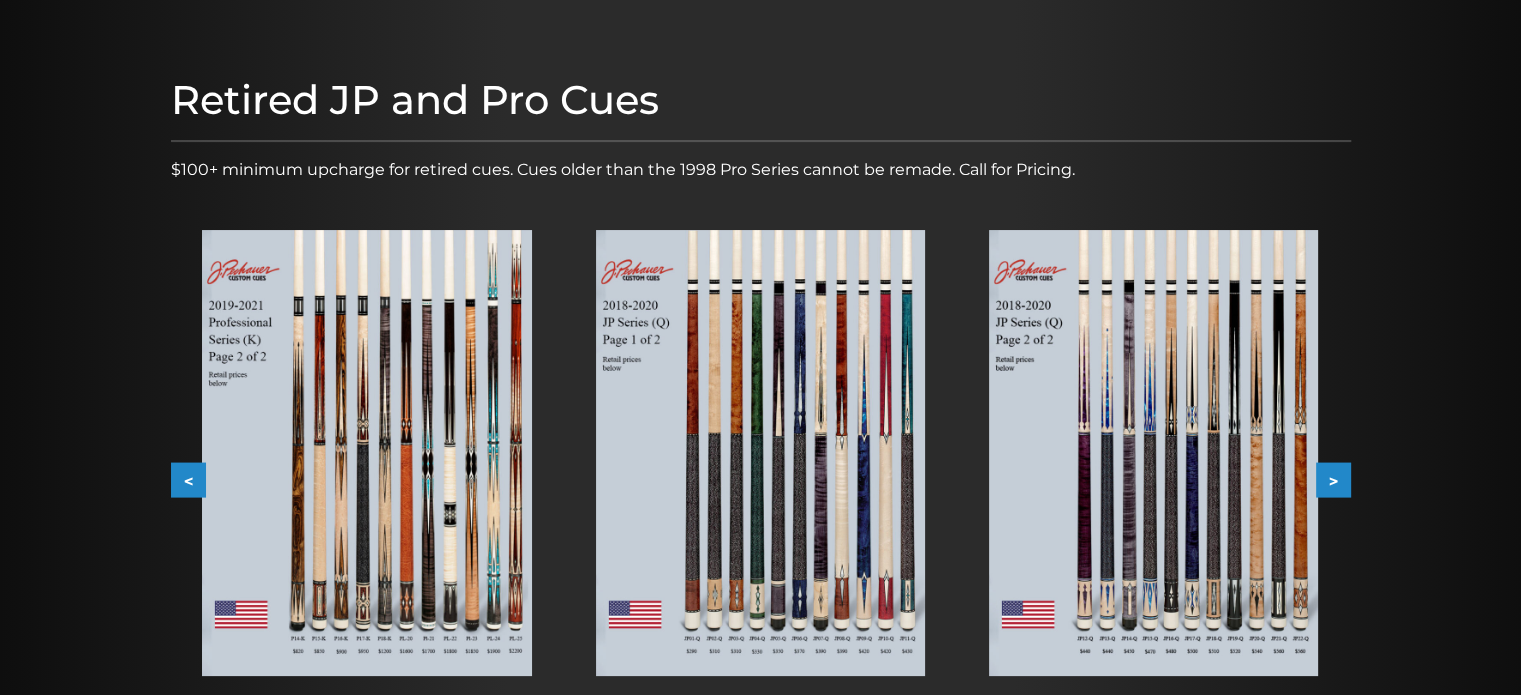 click on ">" at bounding box center (1333, 480) 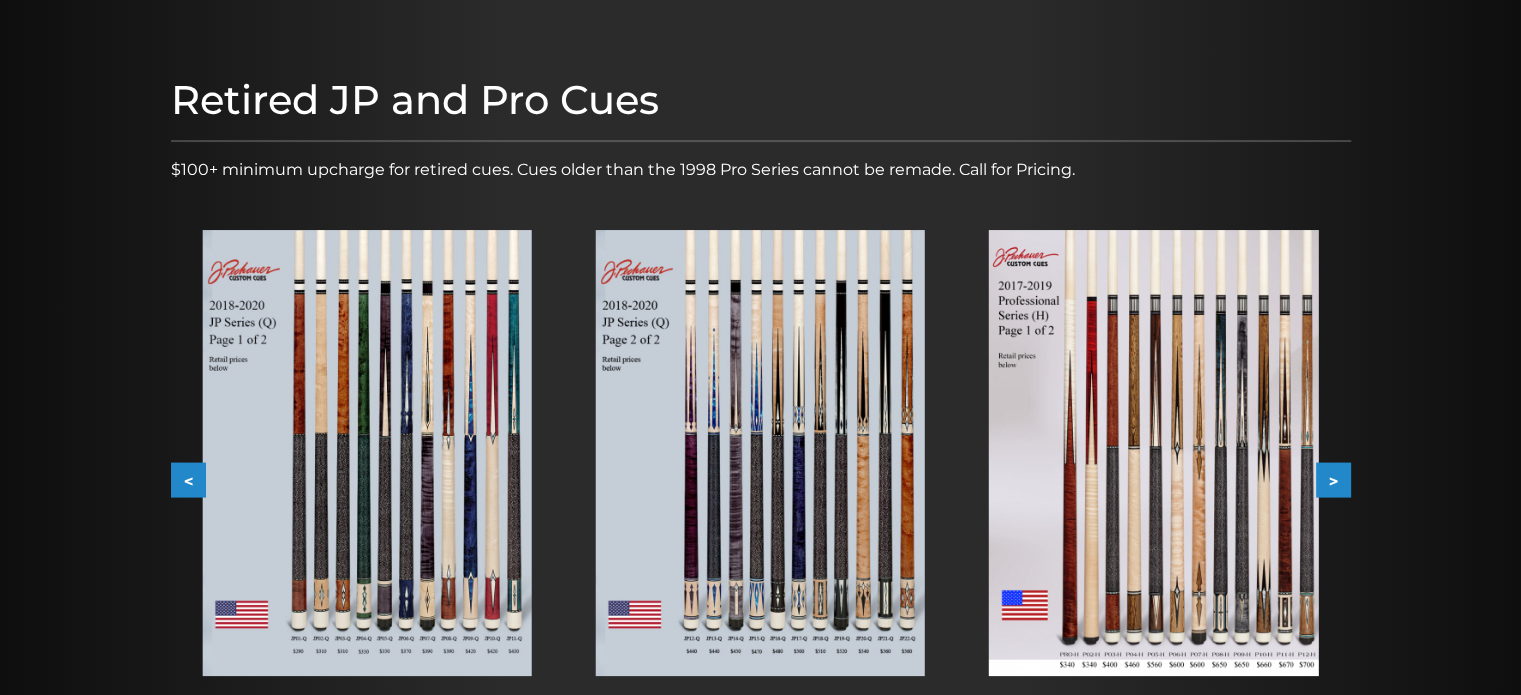 click on ">" at bounding box center (1333, 480) 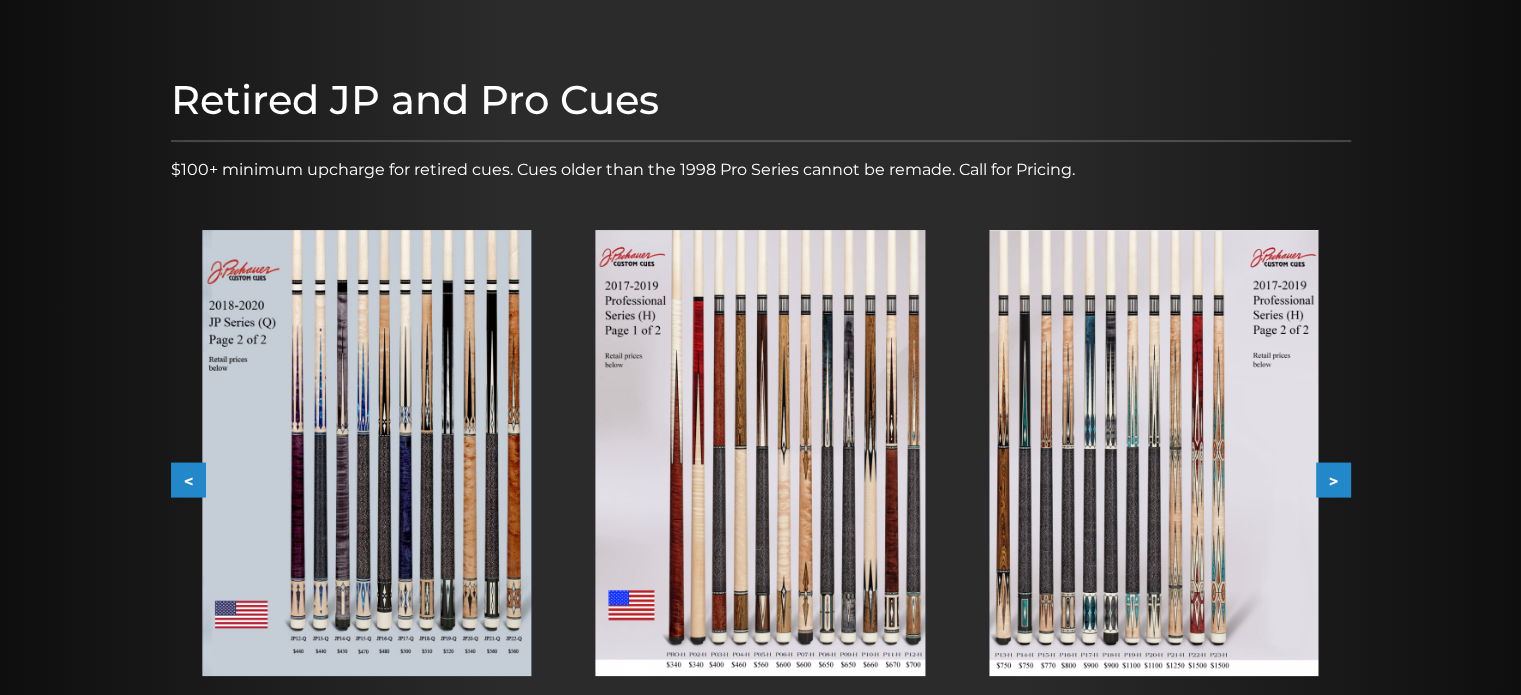 click on ">" at bounding box center (1333, 480) 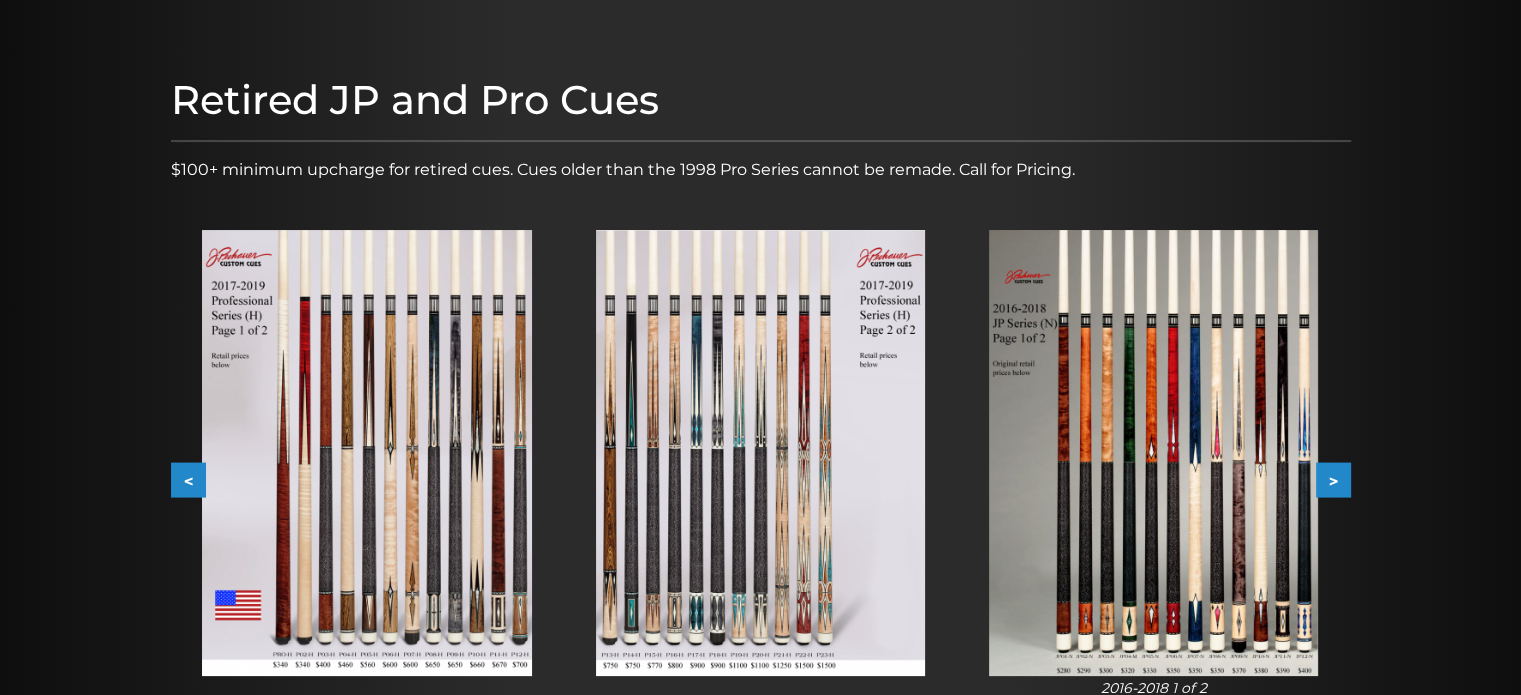 click on ">" at bounding box center (1333, 480) 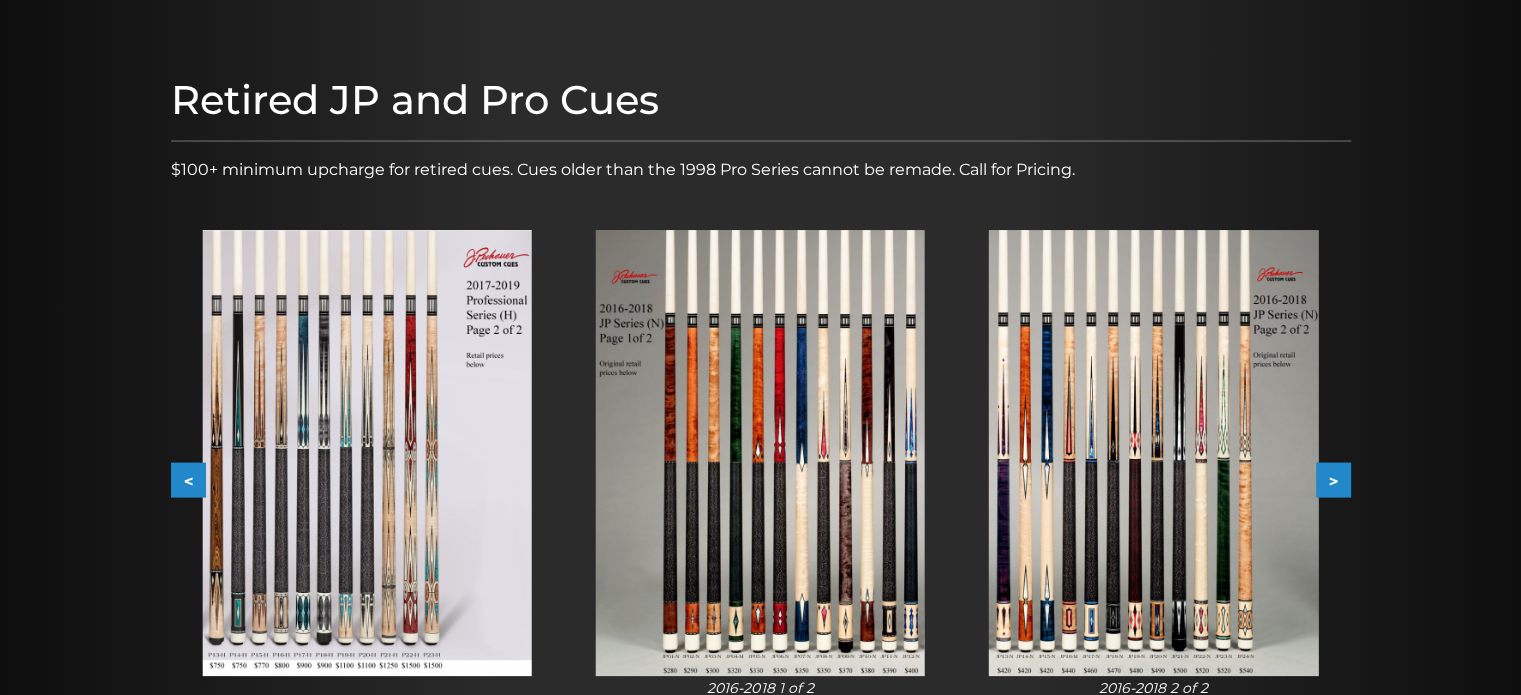 click on ">" at bounding box center [1333, 480] 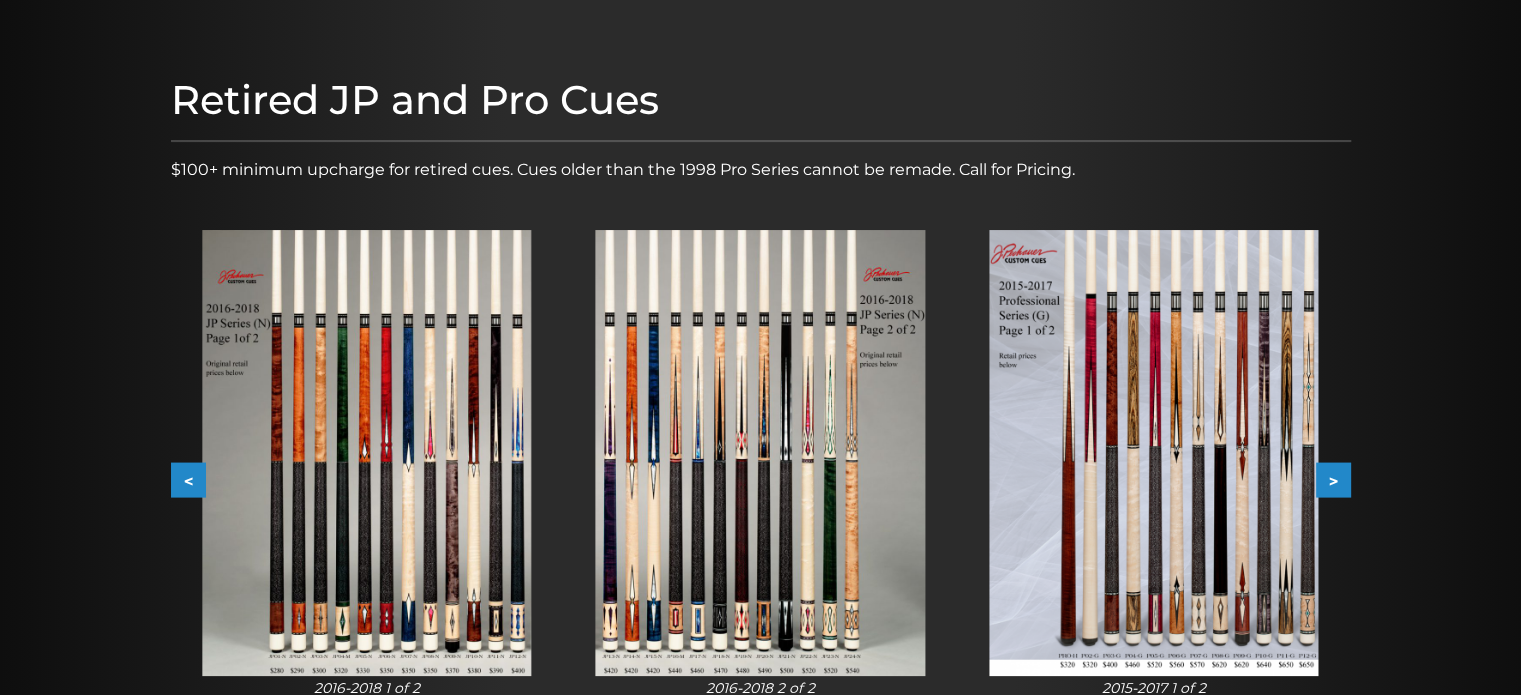 click on ">" at bounding box center (1333, 480) 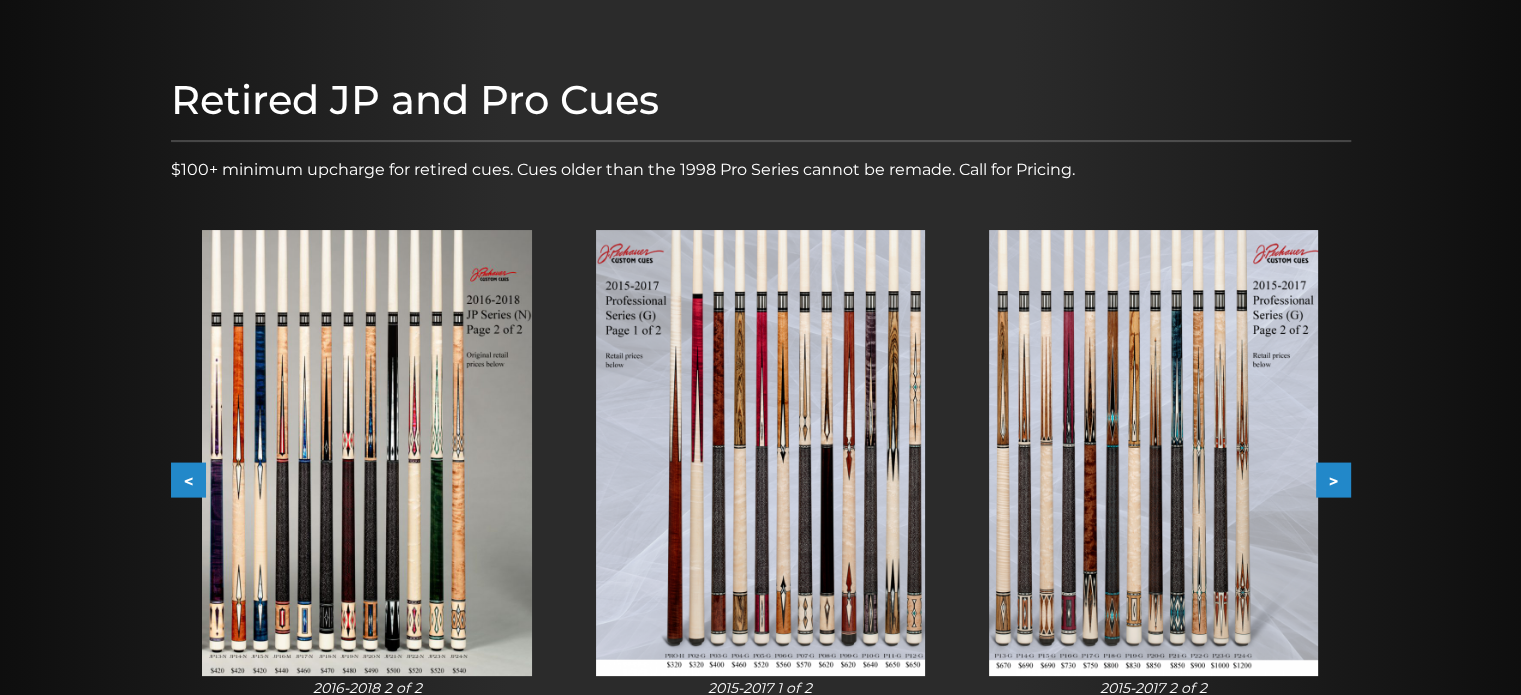 click on ">" at bounding box center [1333, 480] 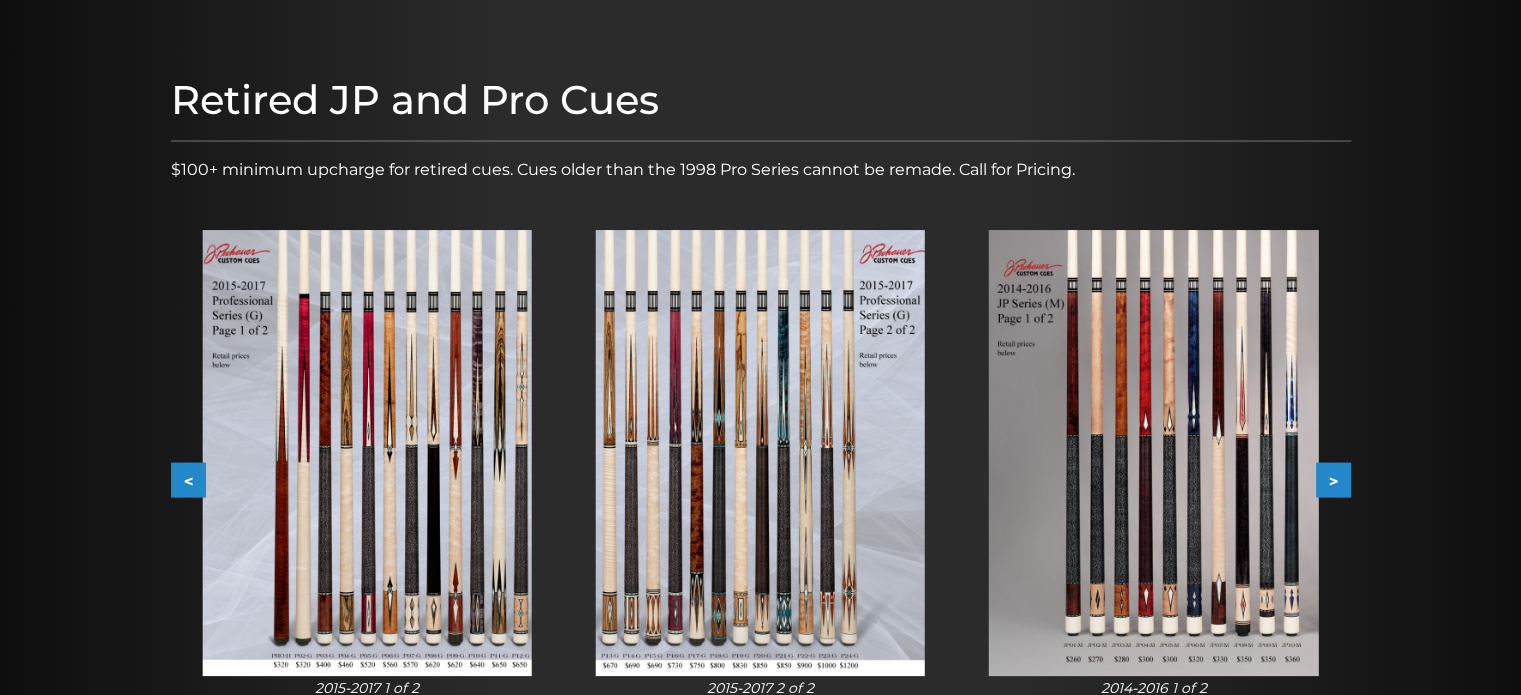click on ">" at bounding box center [1333, 480] 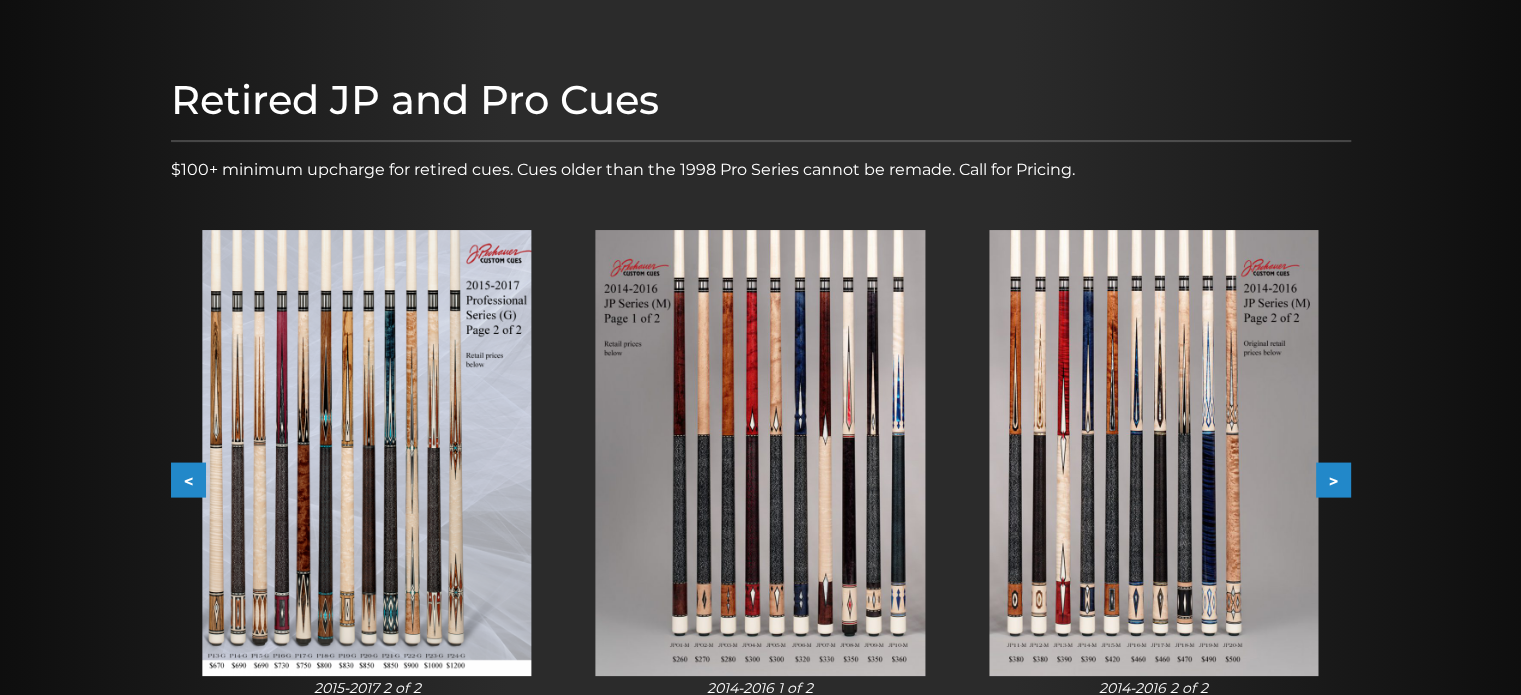 click on ">" at bounding box center (1333, 480) 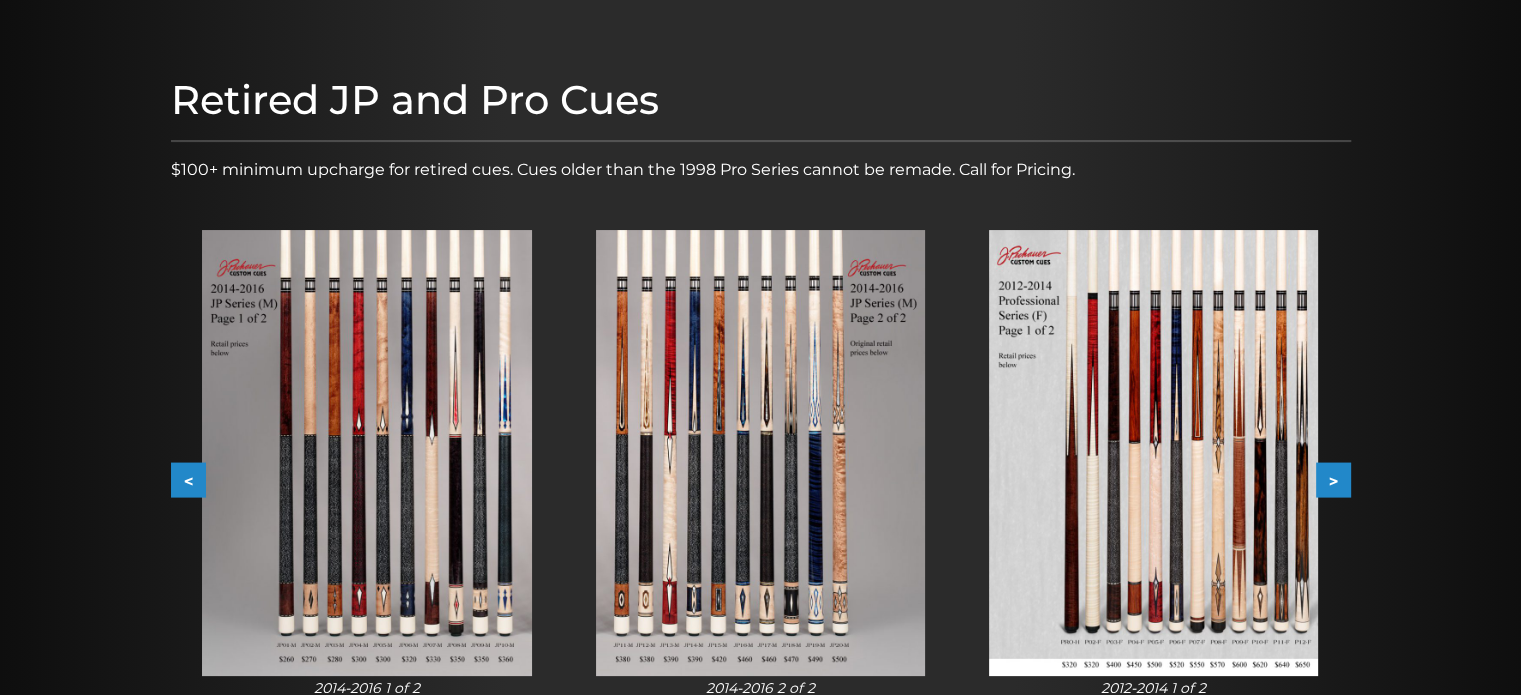 click on ">" at bounding box center (1333, 480) 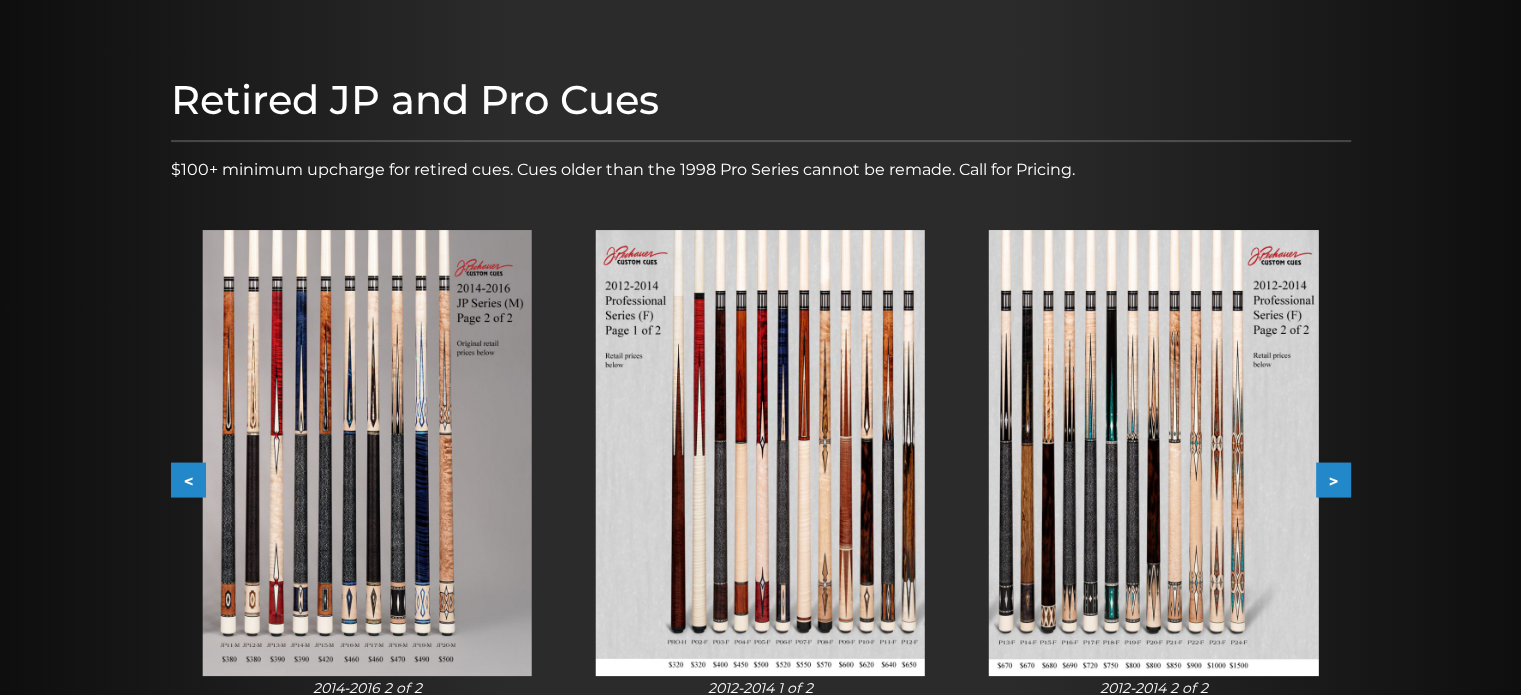 click on ">" at bounding box center [1333, 480] 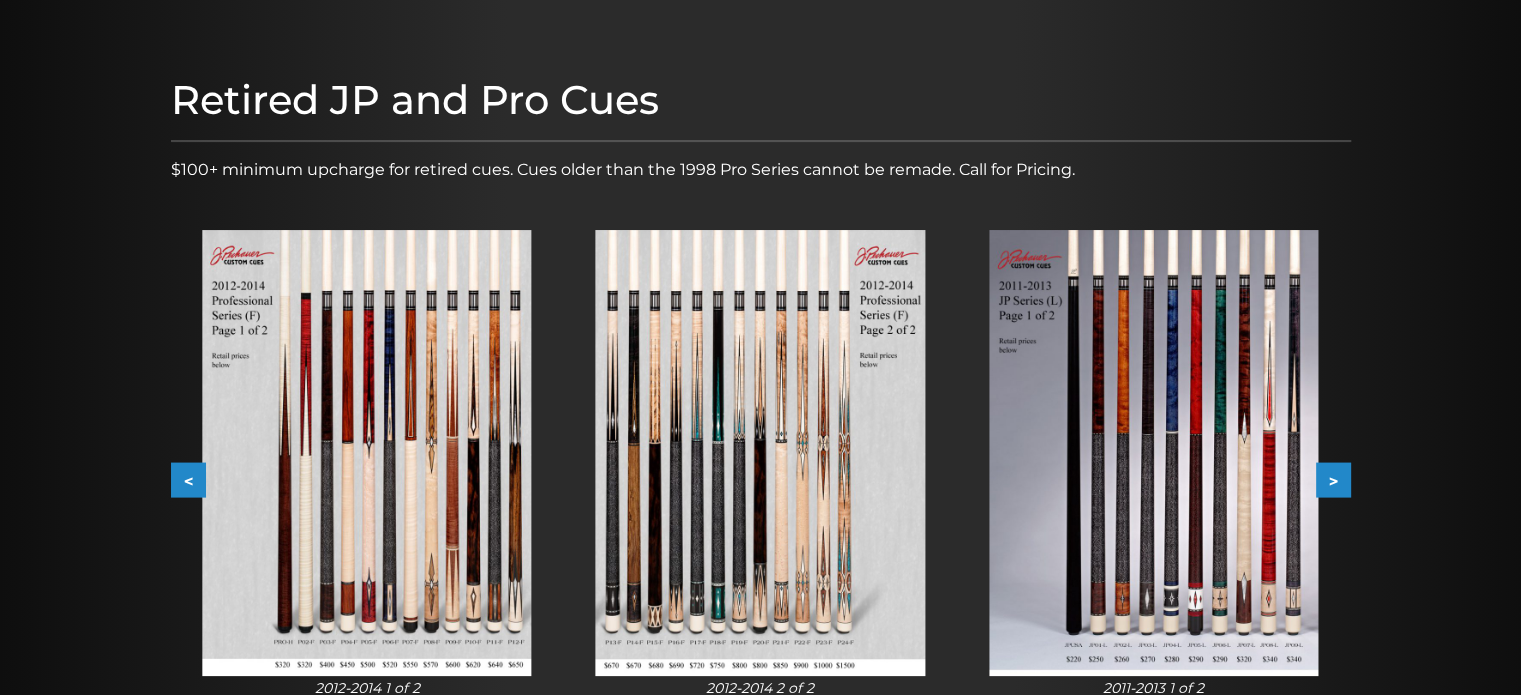 click on ">" at bounding box center [1333, 480] 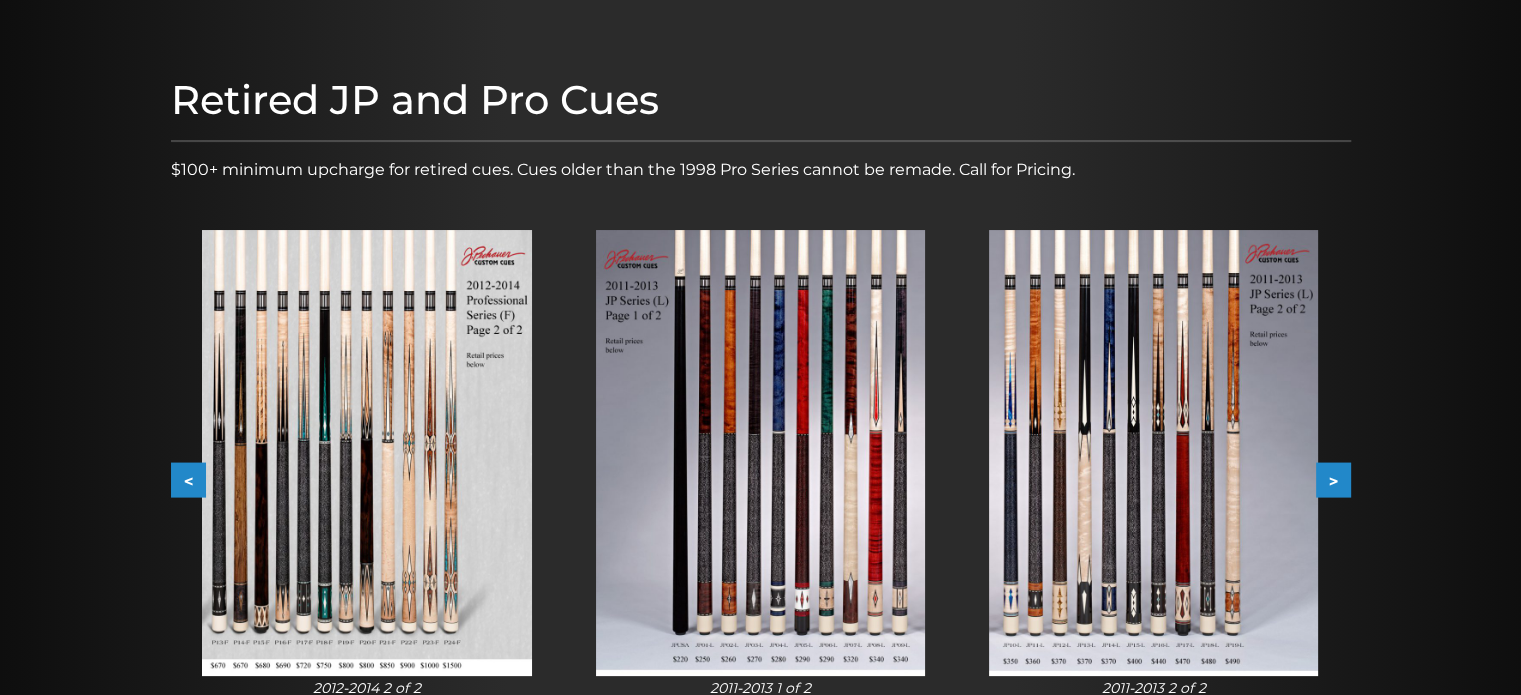 click on ">" at bounding box center (1333, 480) 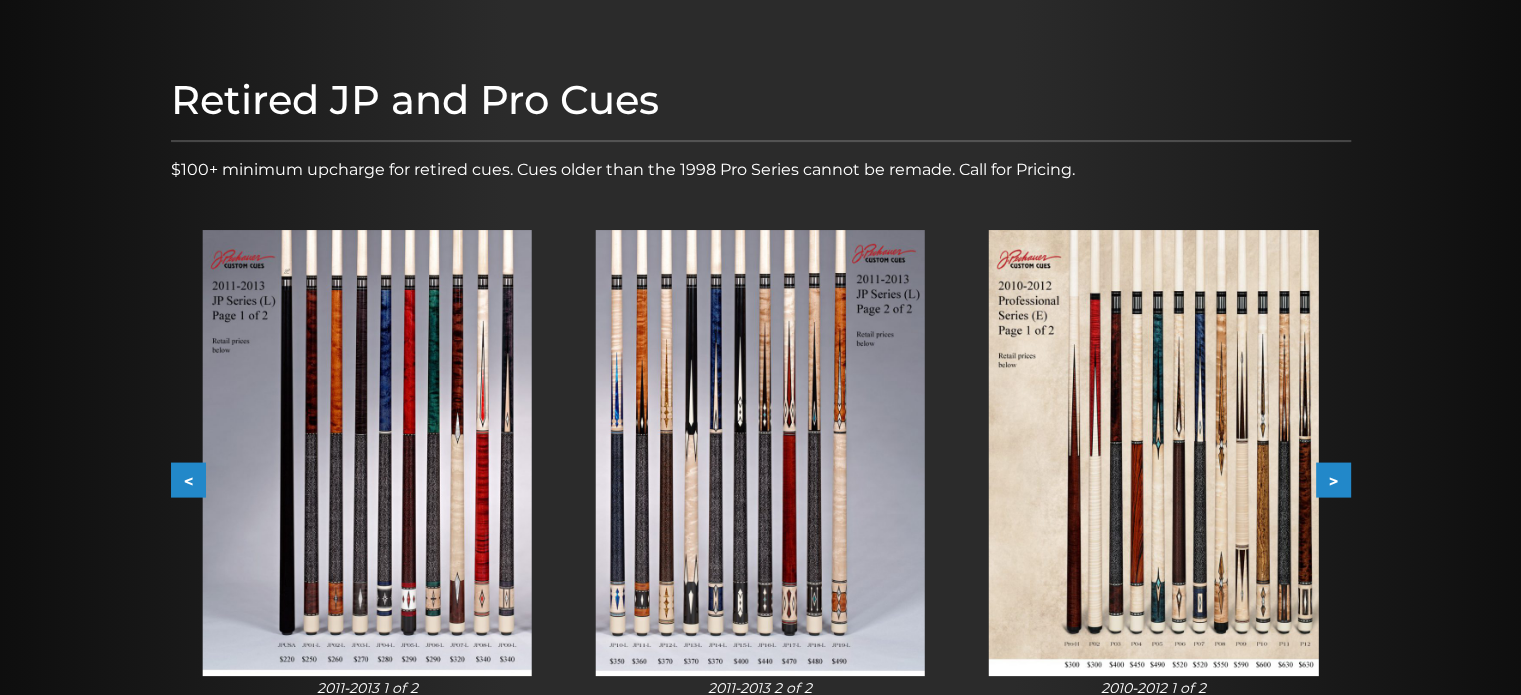 click on ">" at bounding box center (1333, 480) 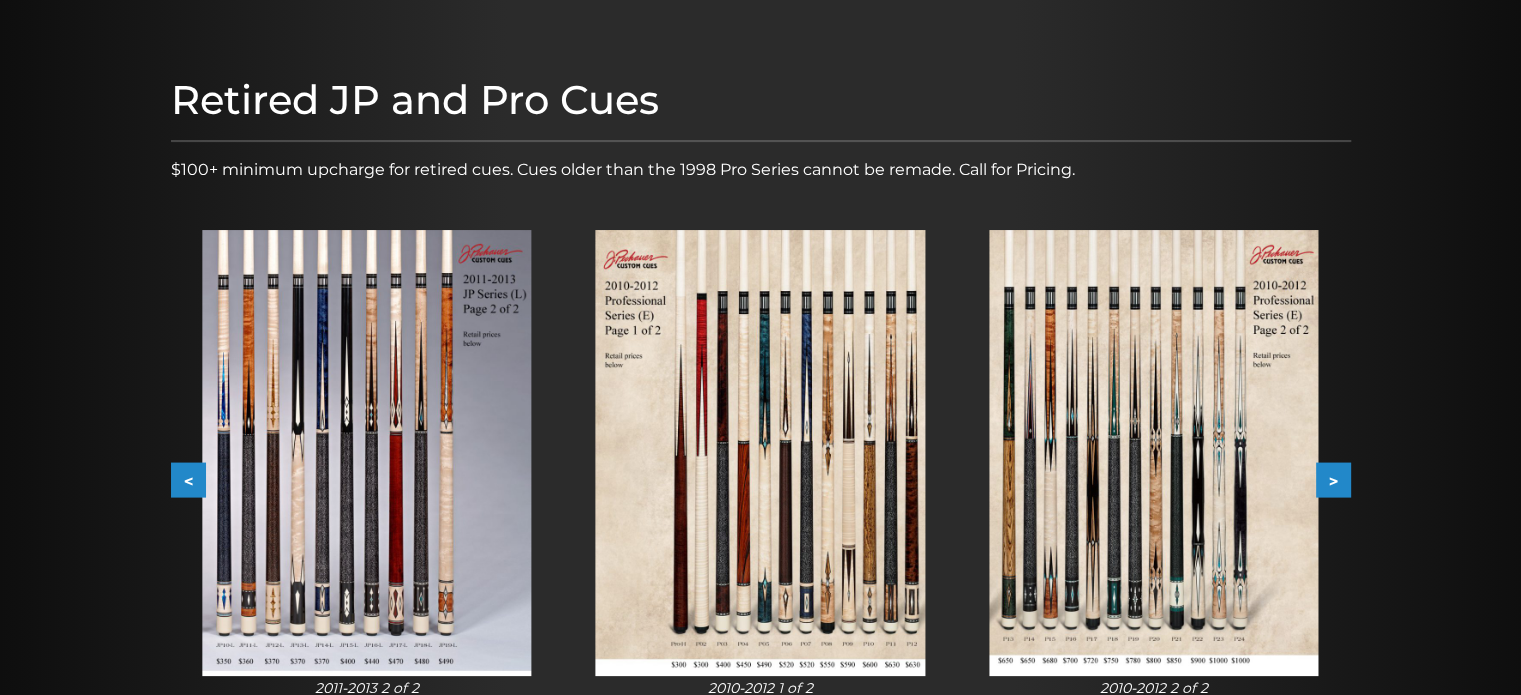 click on ">" at bounding box center (1333, 480) 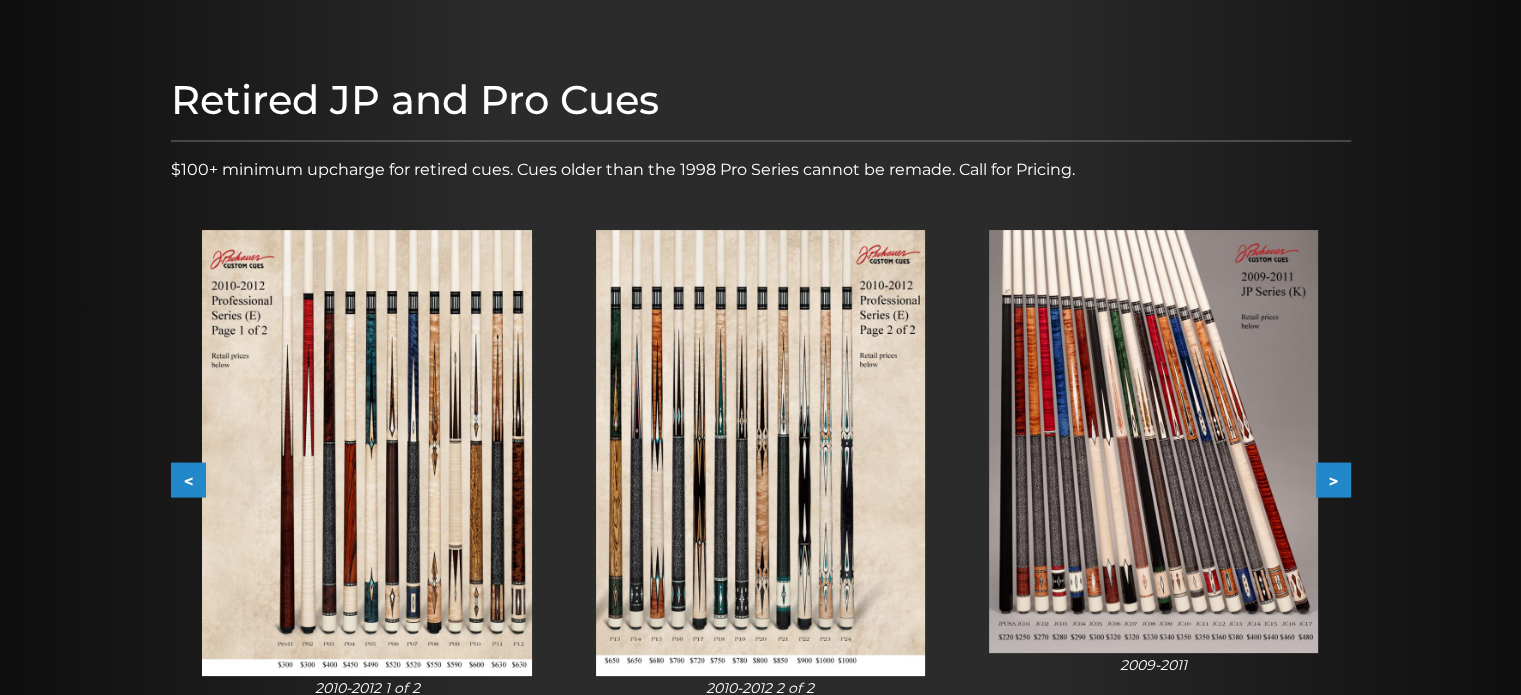 click on ">" at bounding box center (1333, 480) 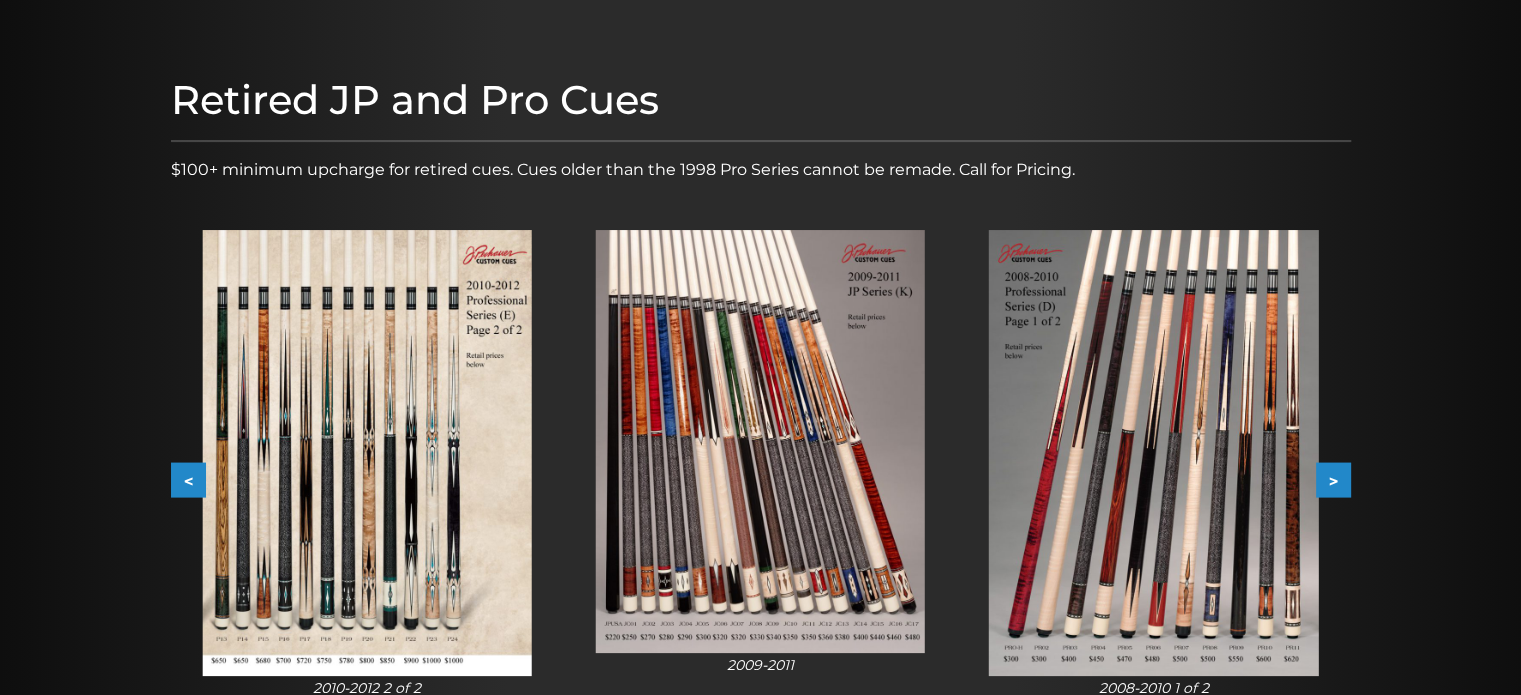 click on ">" at bounding box center (1333, 480) 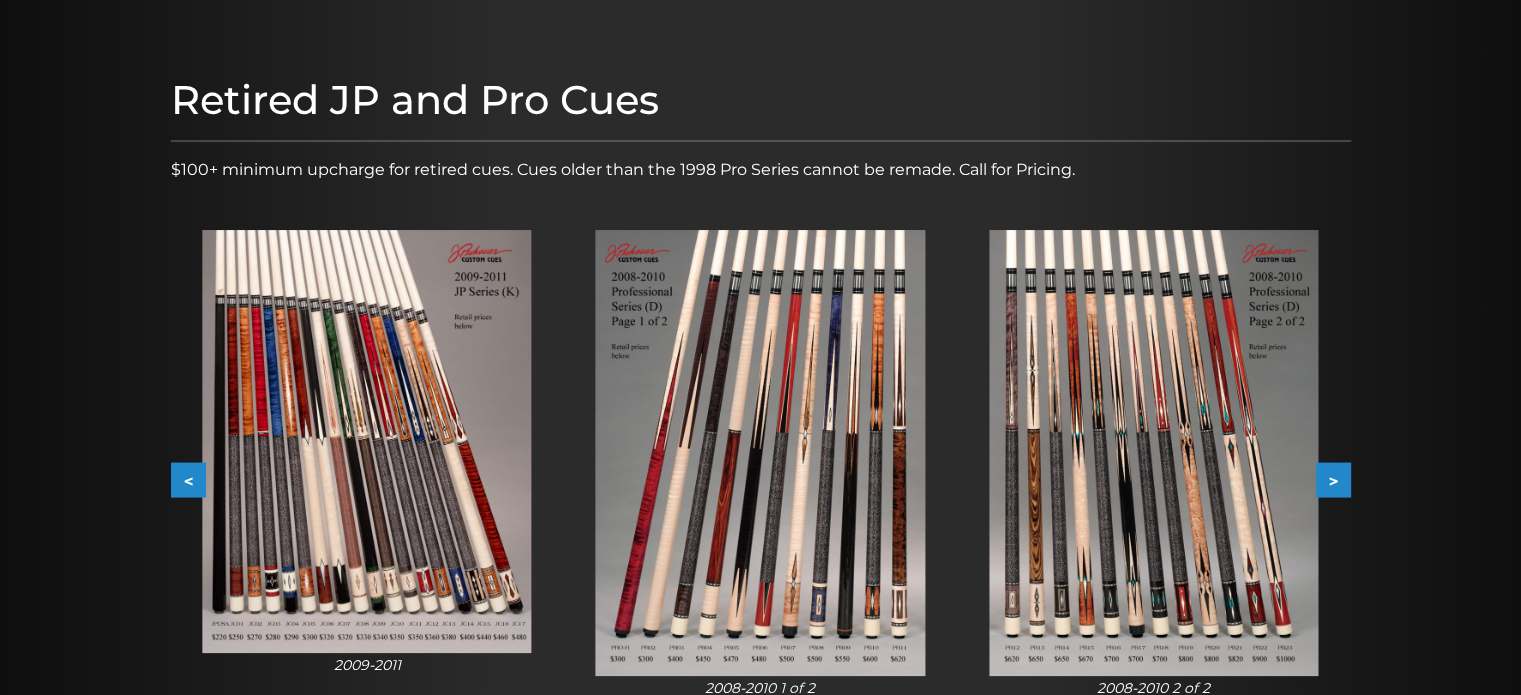 click on ">" at bounding box center [1333, 480] 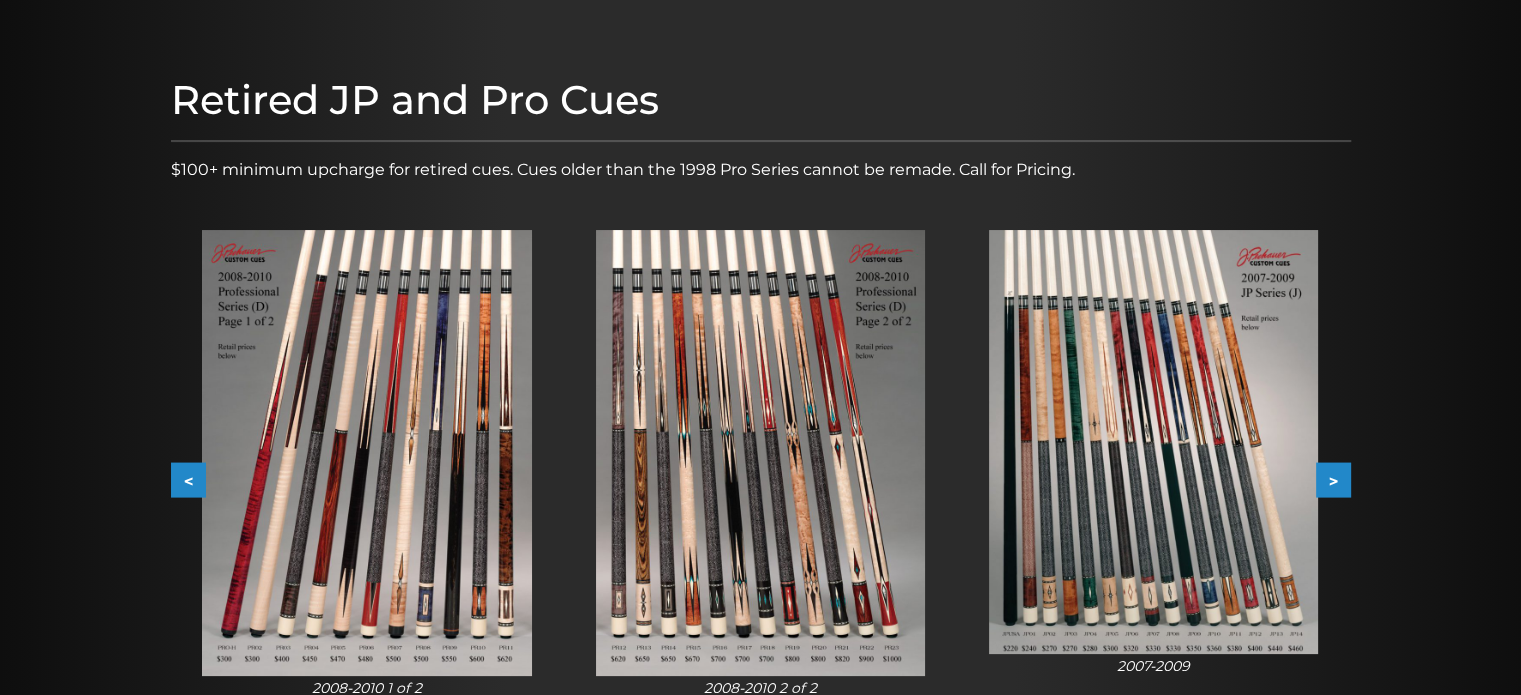 click on ">" at bounding box center (1333, 480) 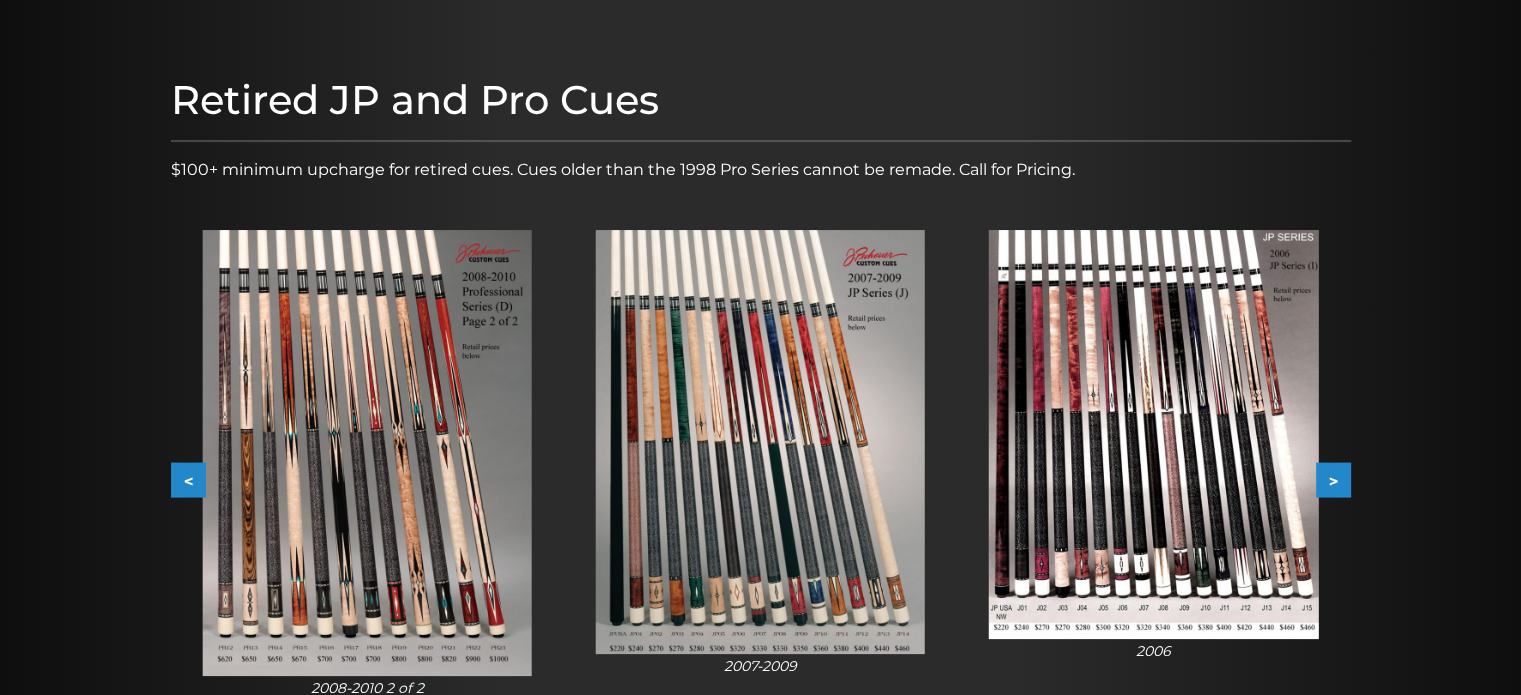 click on ">" at bounding box center (1333, 480) 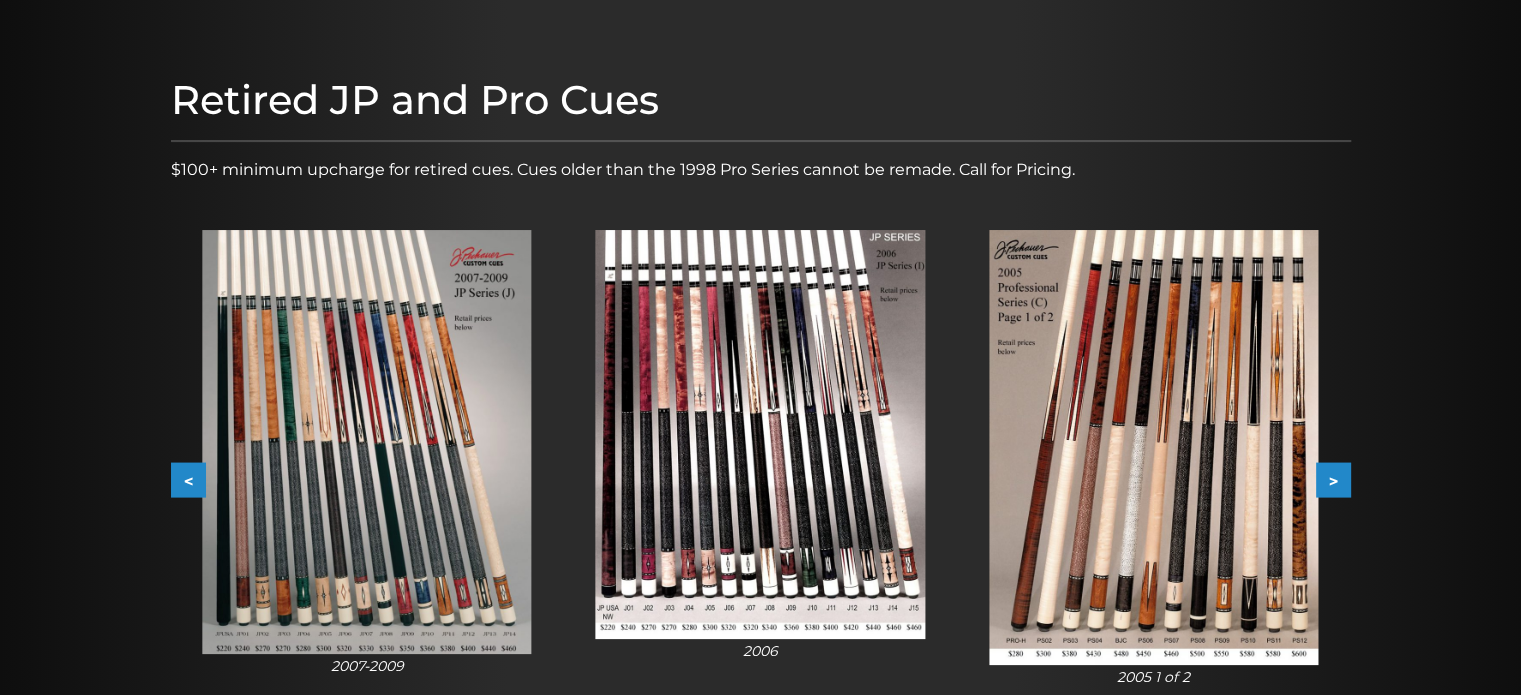 click on ">" at bounding box center [1333, 480] 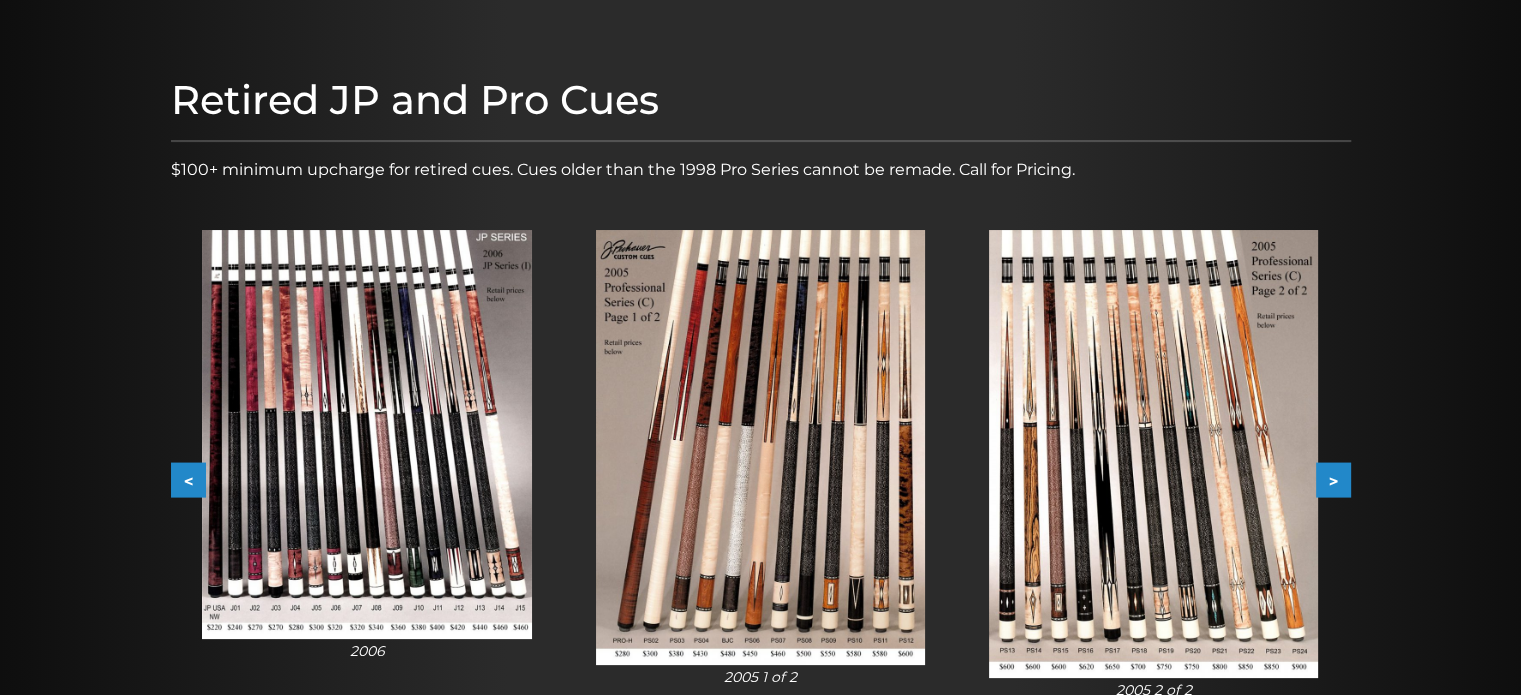 click on ">" at bounding box center [1333, 480] 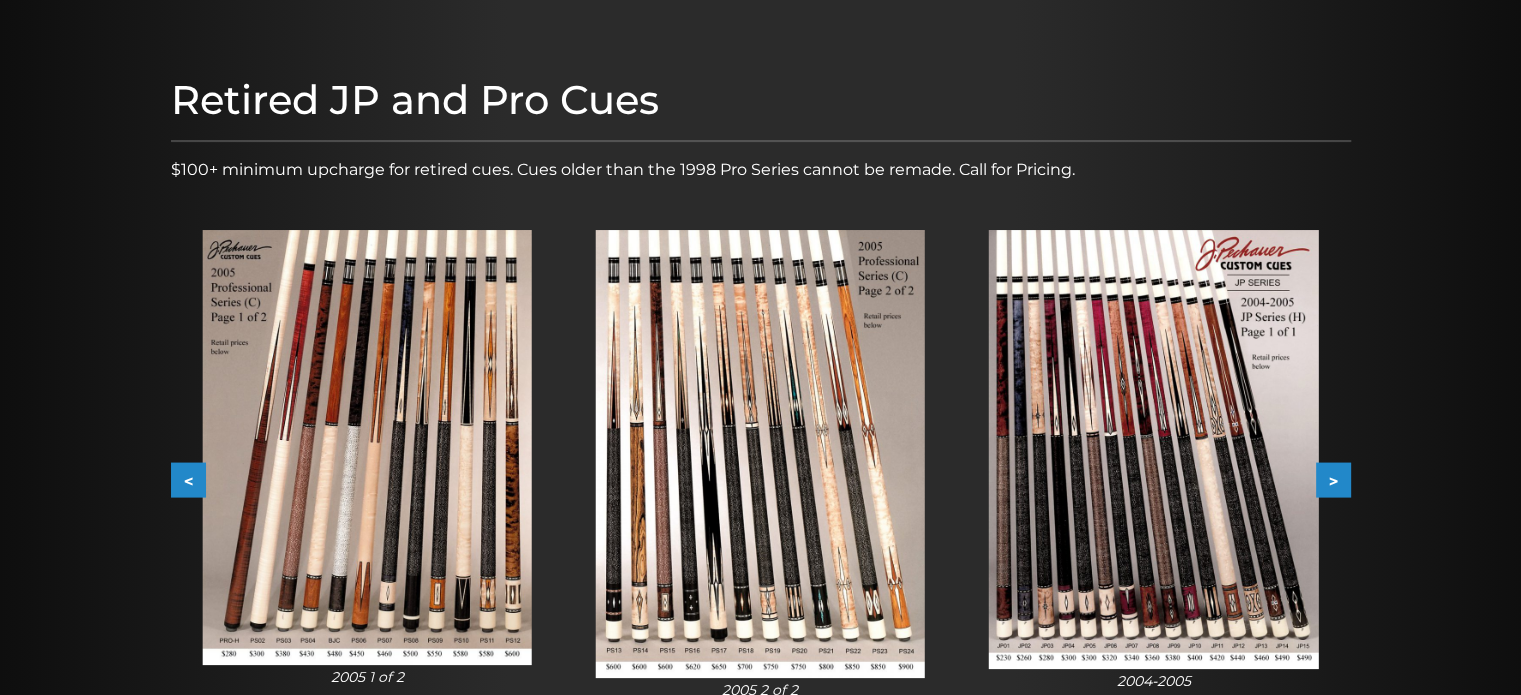 click on ">" at bounding box center (1333, 480) 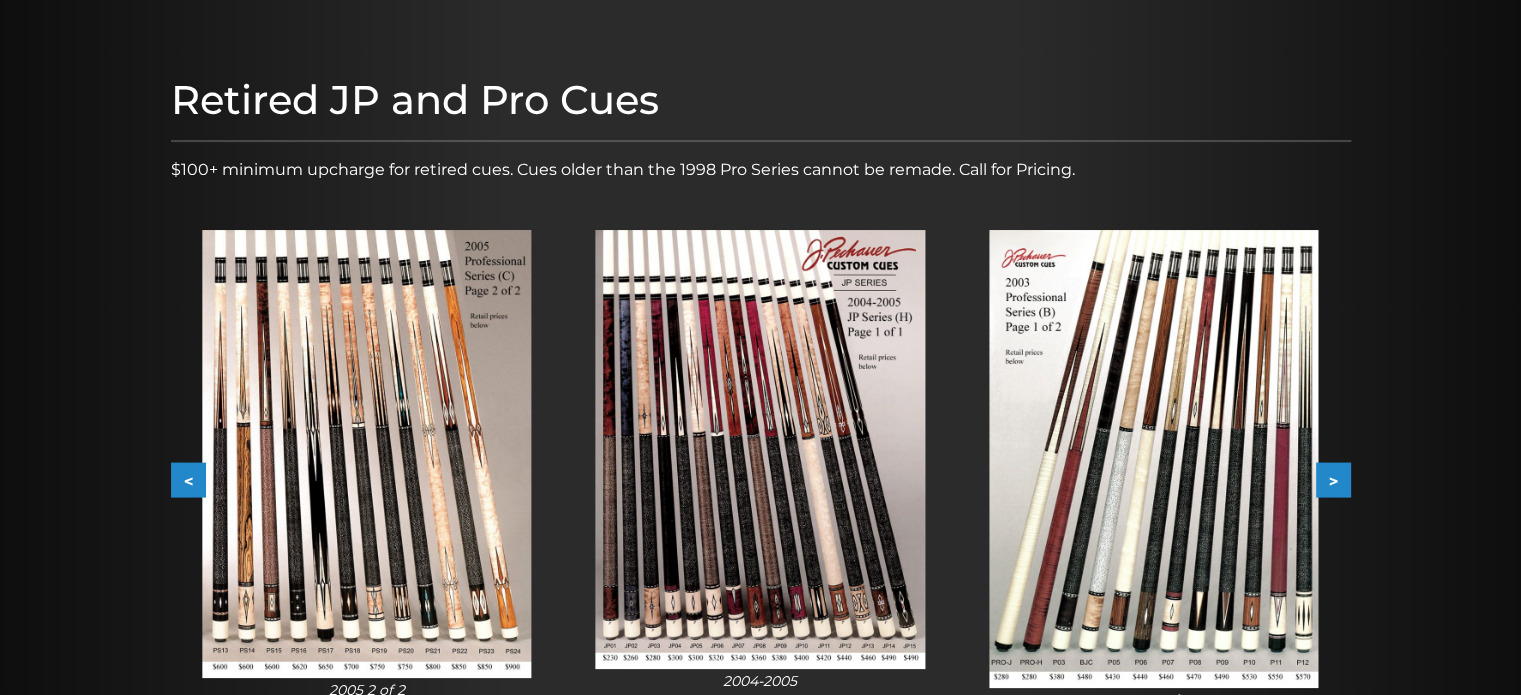 click on ">" at bounding box center [1333, 480] 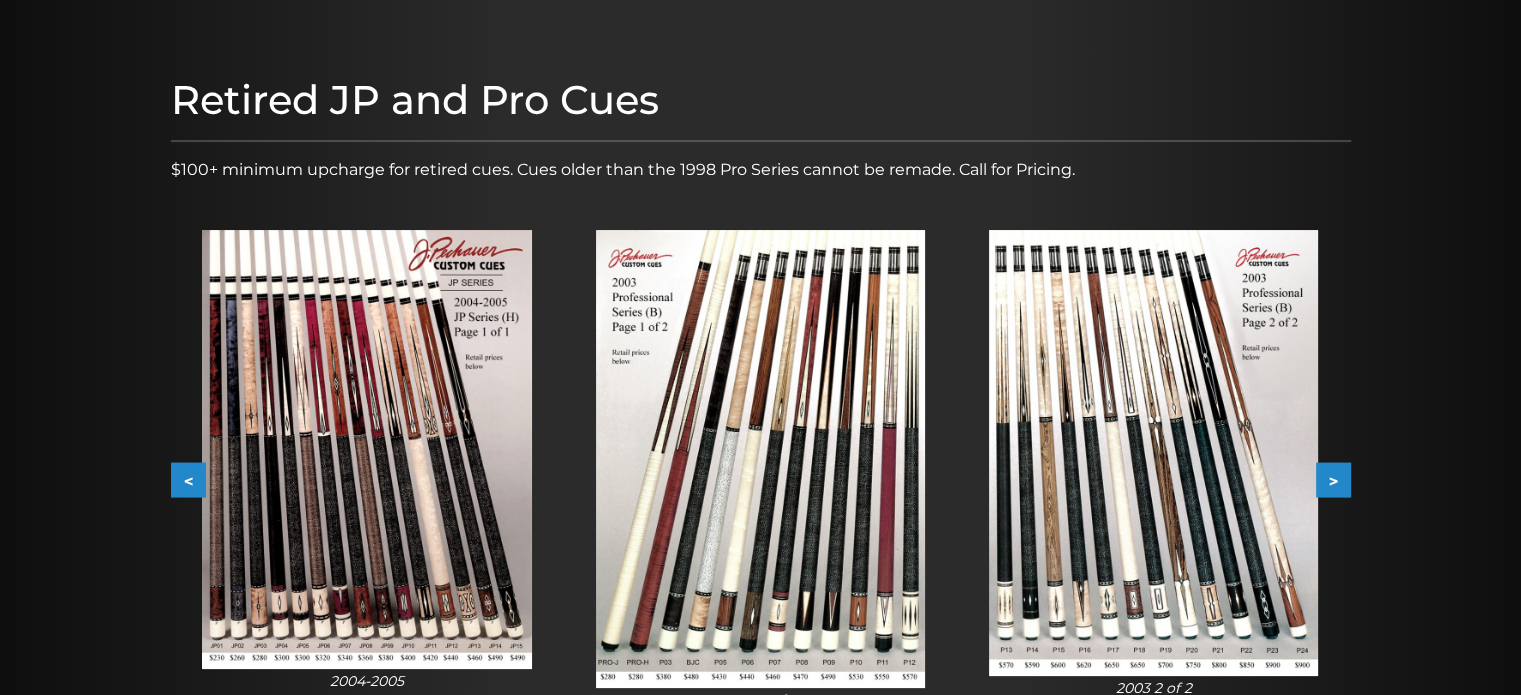 click on ">" at bounding box center (1333, 480) 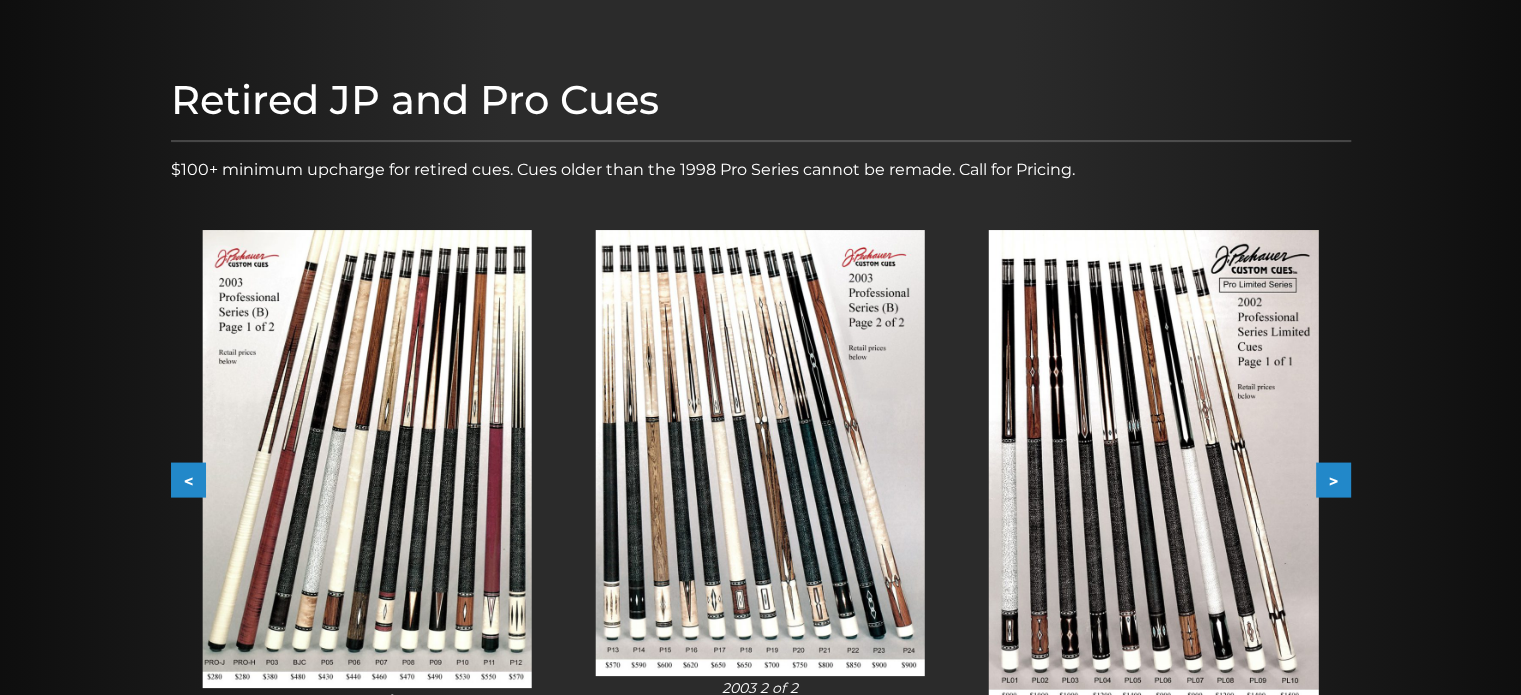 click on ">" at bounding box center [1333, 480] 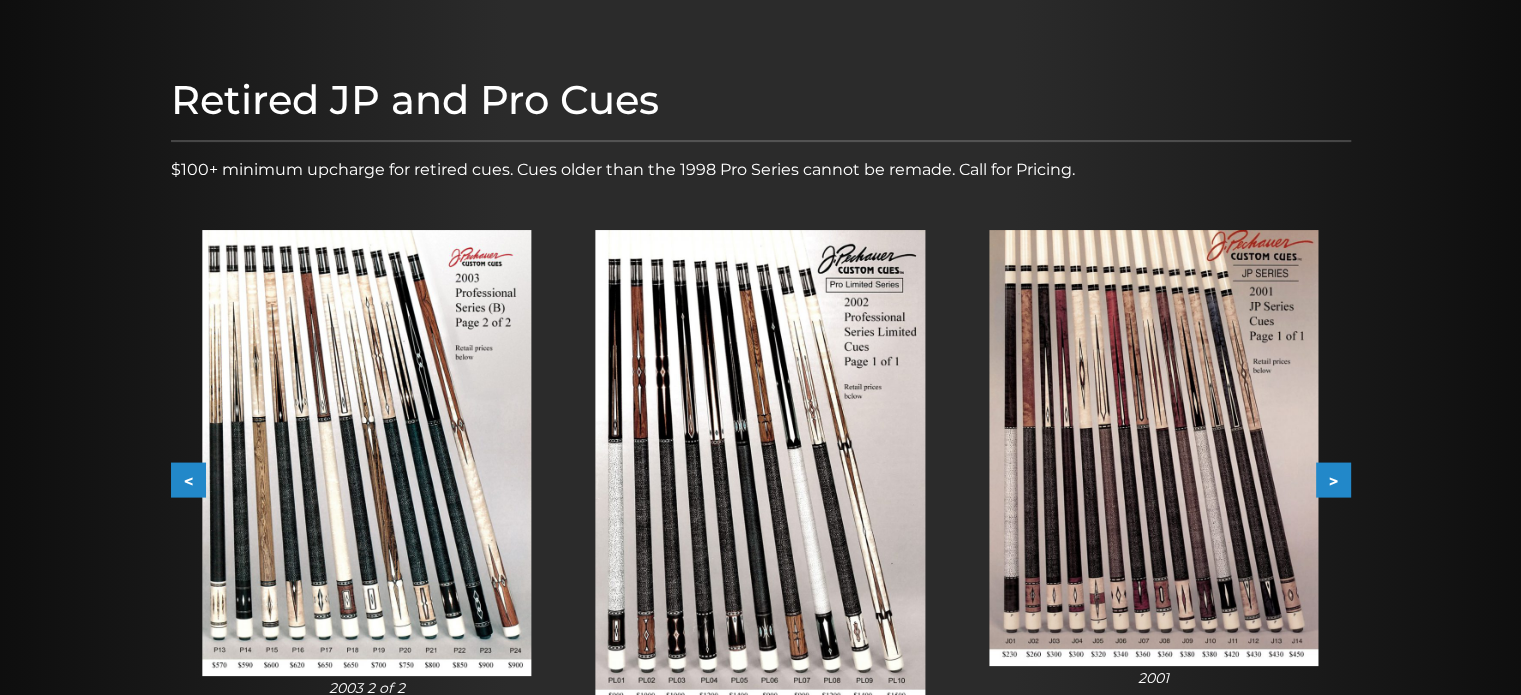 click on ">" at bounding box center (1333, 480) 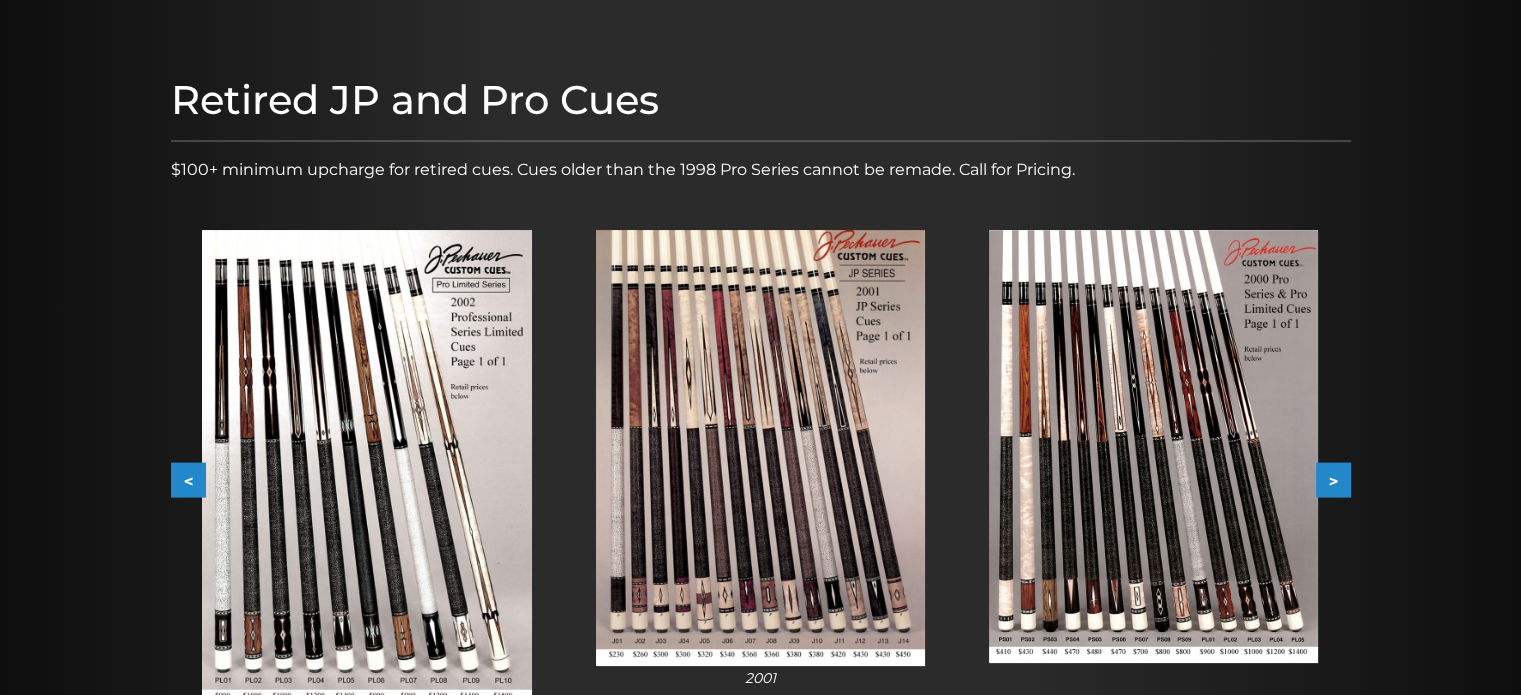 click on ">" at bounding box center (1333, 480) 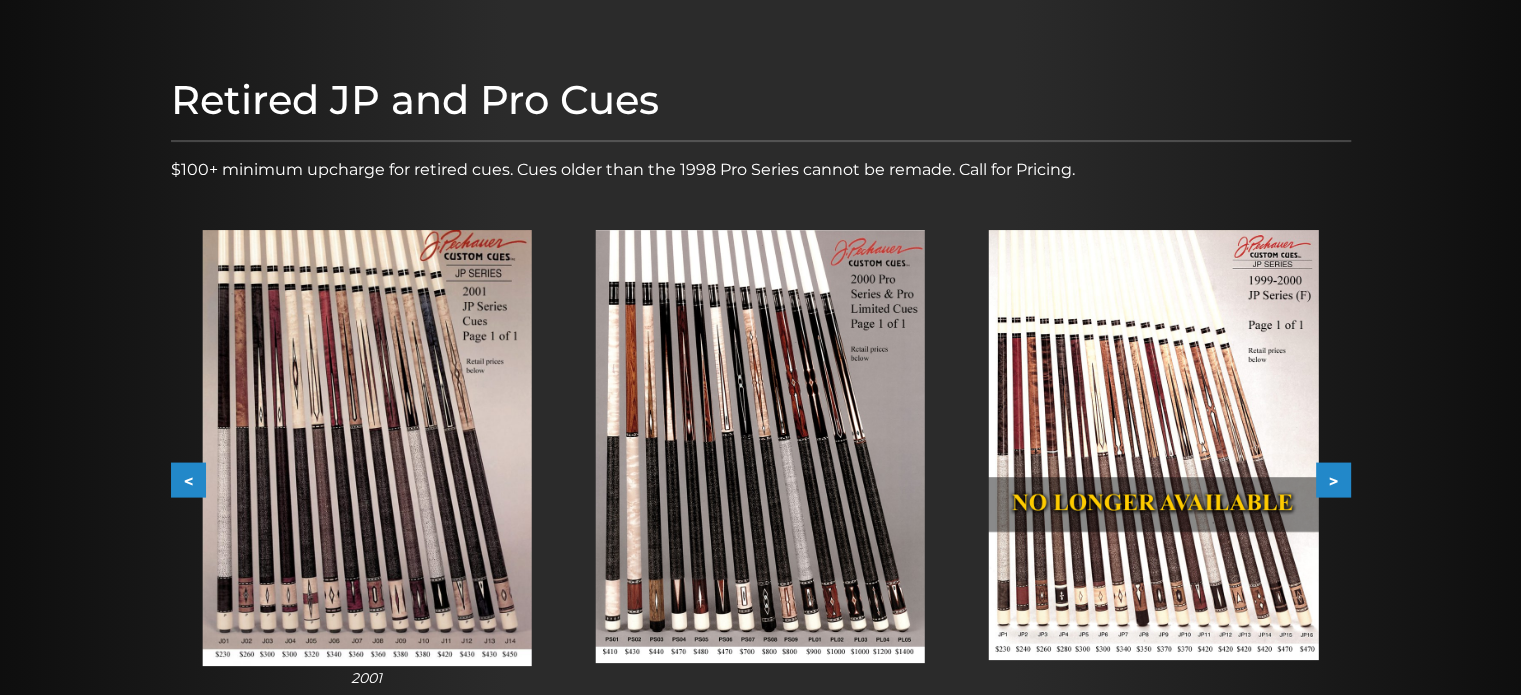 click on "<" at bounding box center (188, 480) 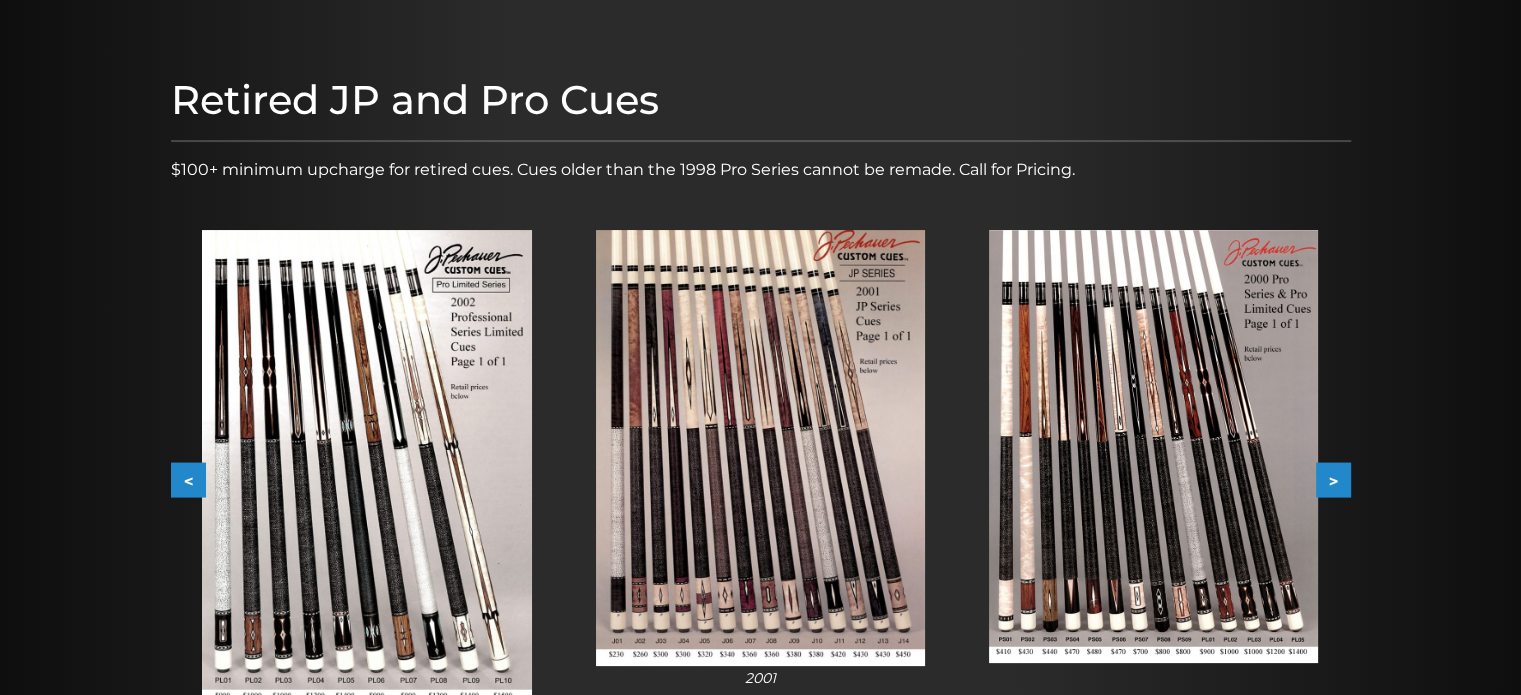 click on ">" at bounding box center [1333, 480] 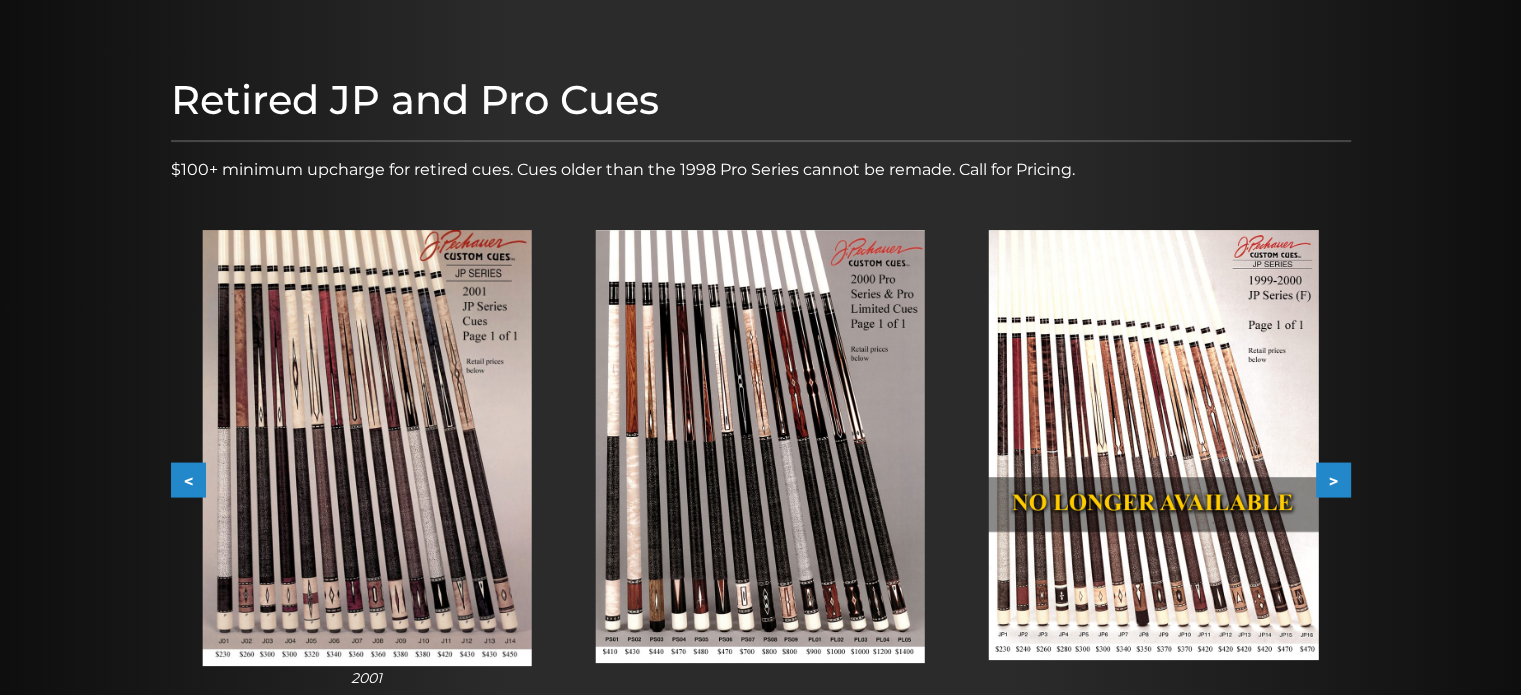 click on ">" at bounding box center [1333, 480] 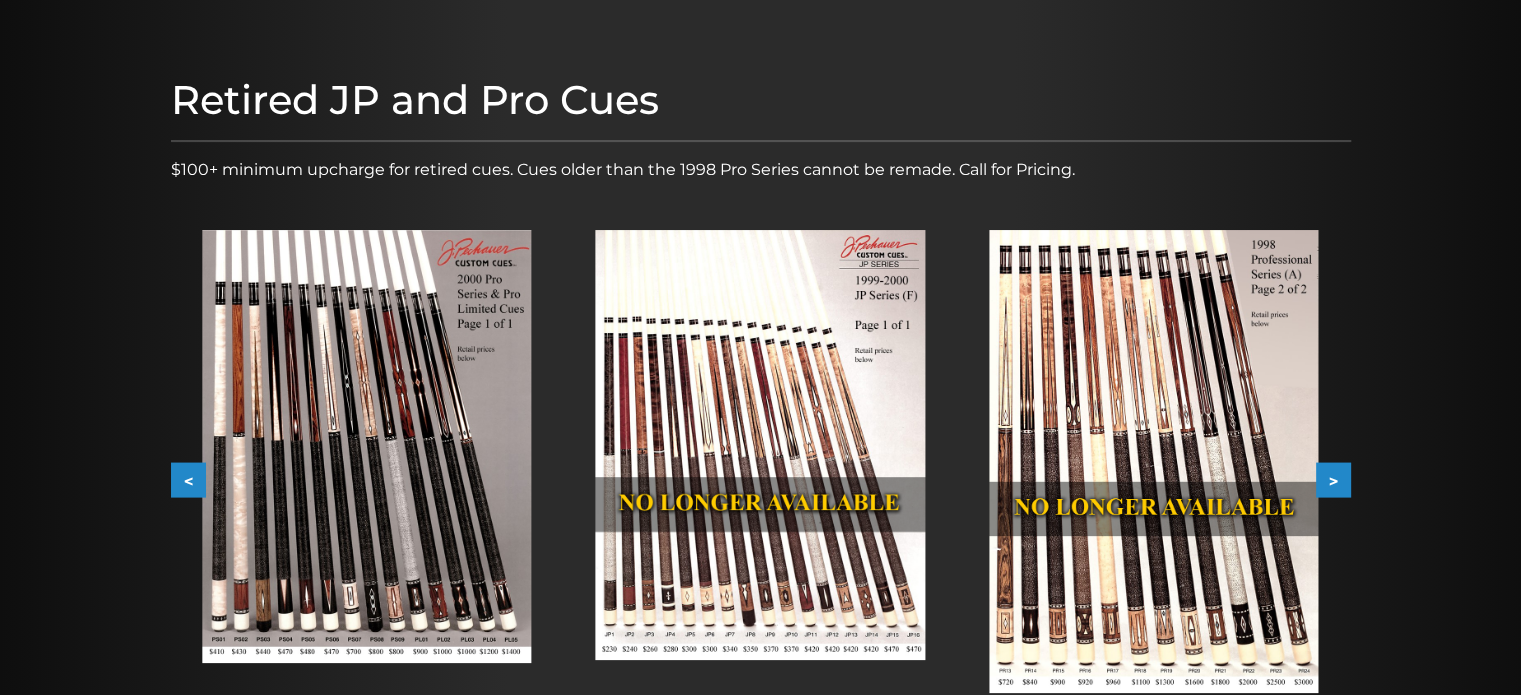 click on ">" at bounding box center (1333, 480) 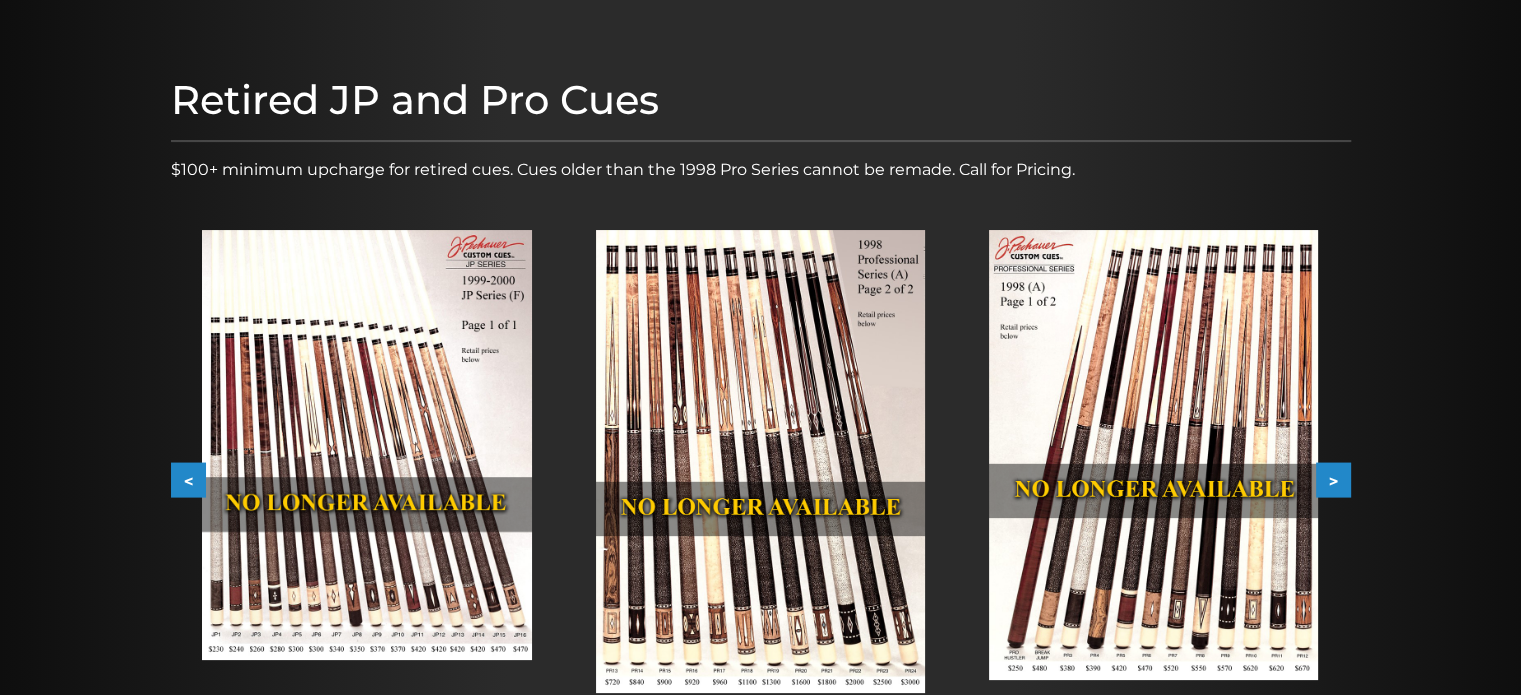 click on "<" at bounding box center [188, 480] 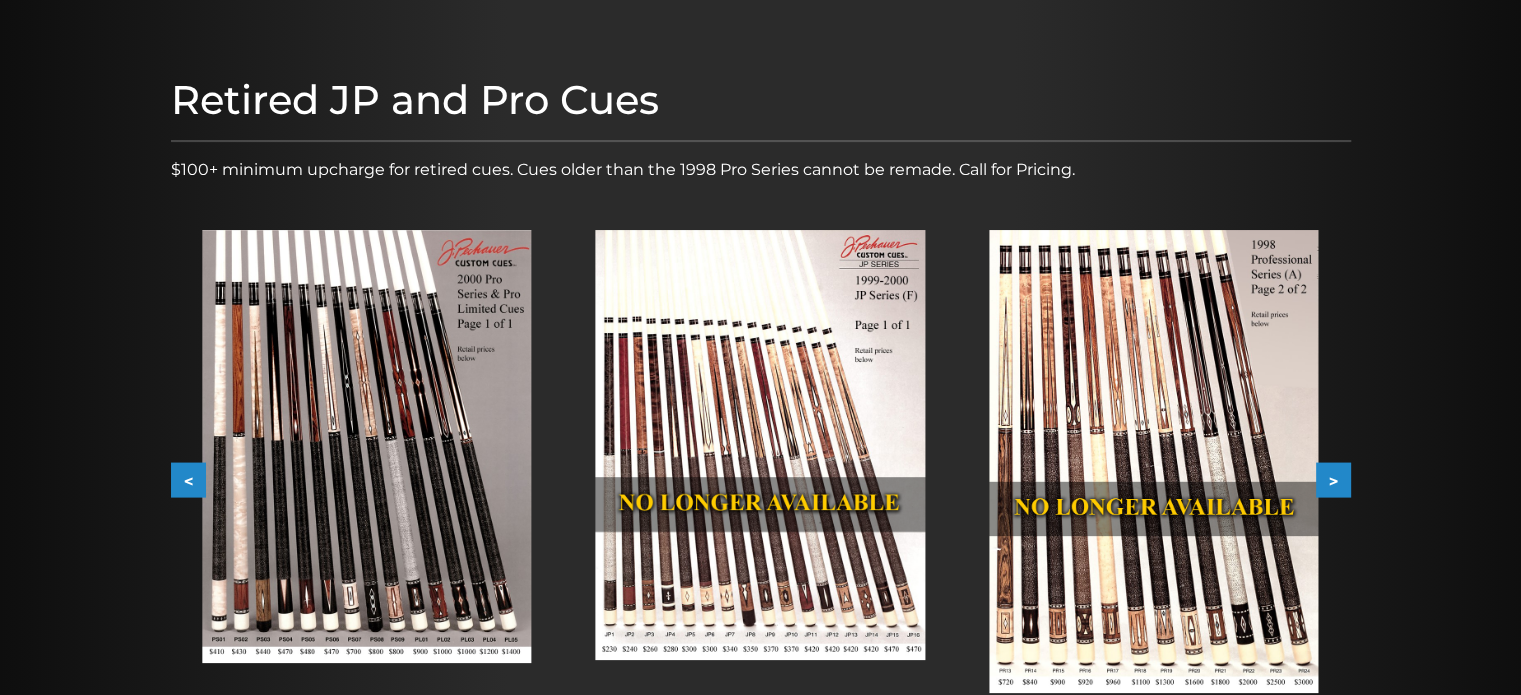 click on "<" at bounding box center (188, 480) 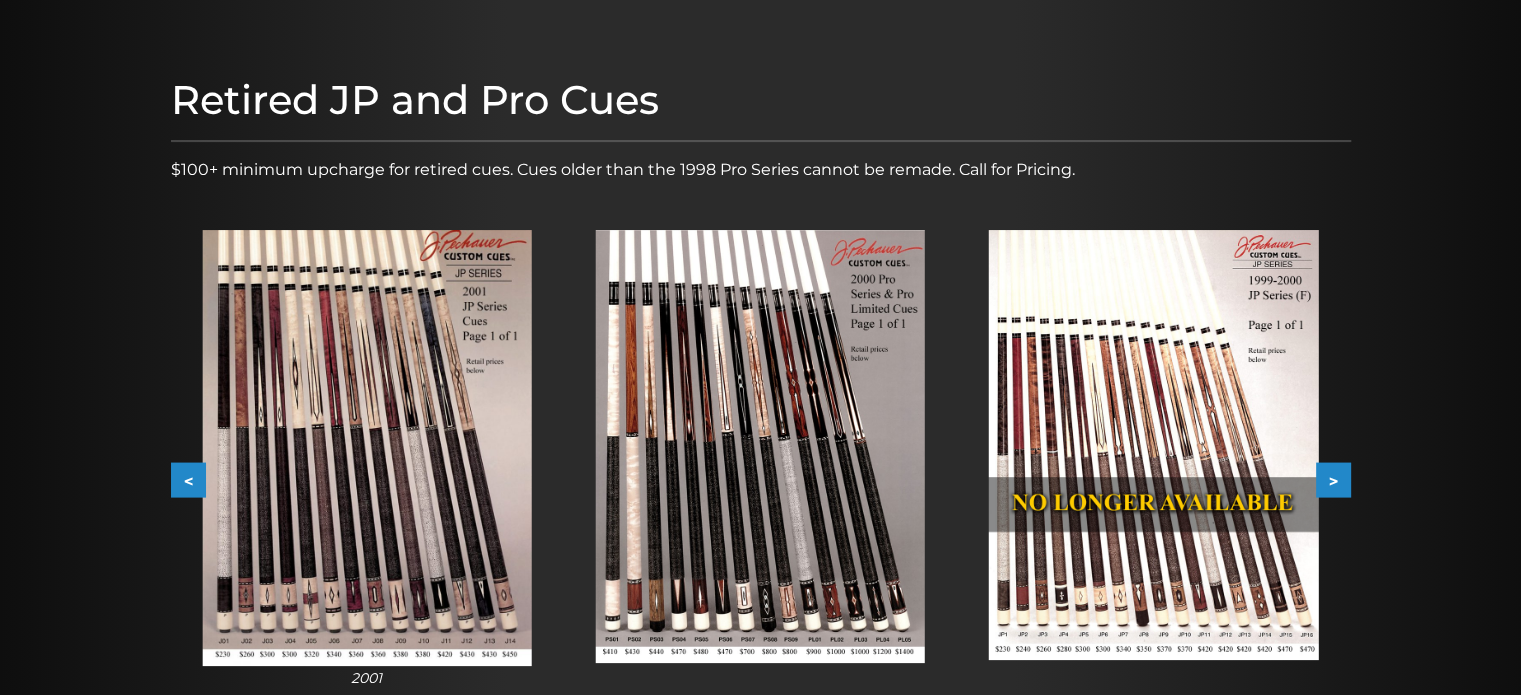 click on "<" at bounding box center [188, 480] 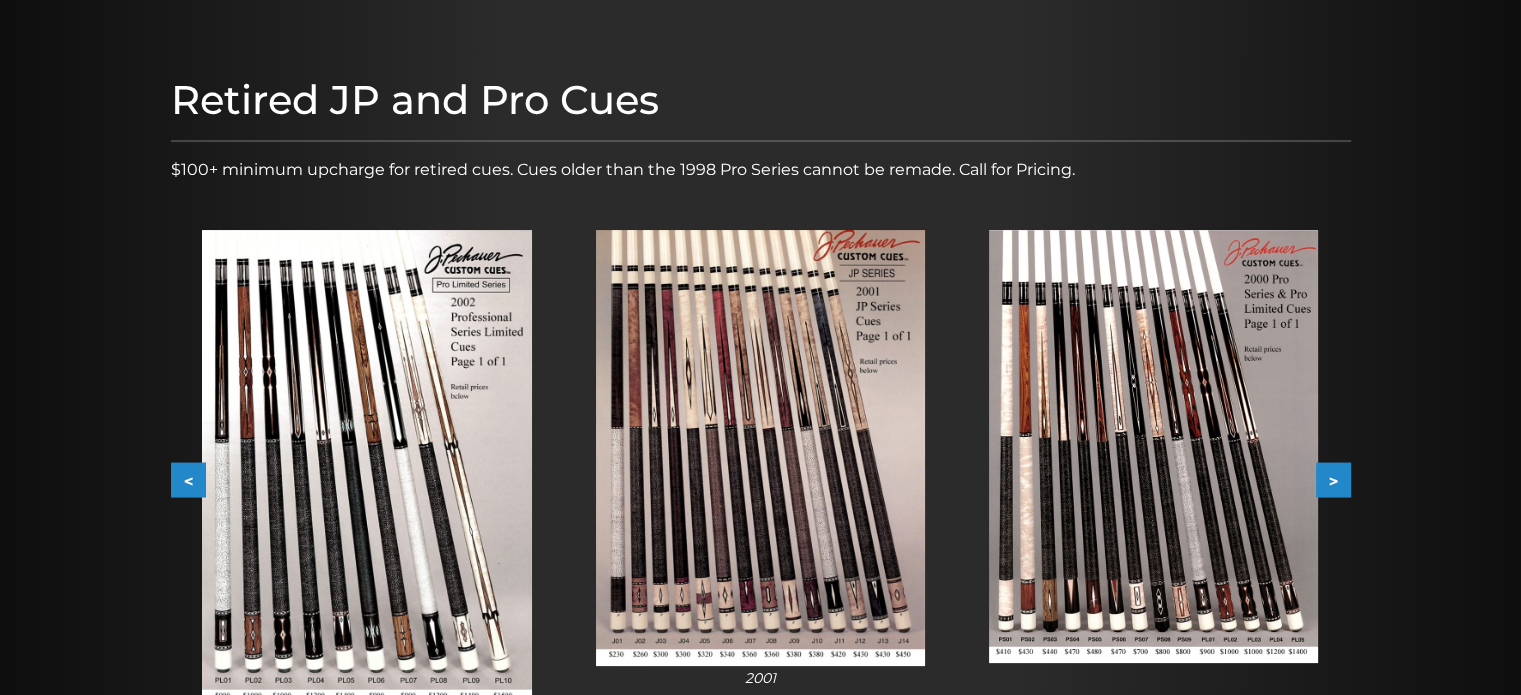 click on "<" at bounding box center (188, 480) 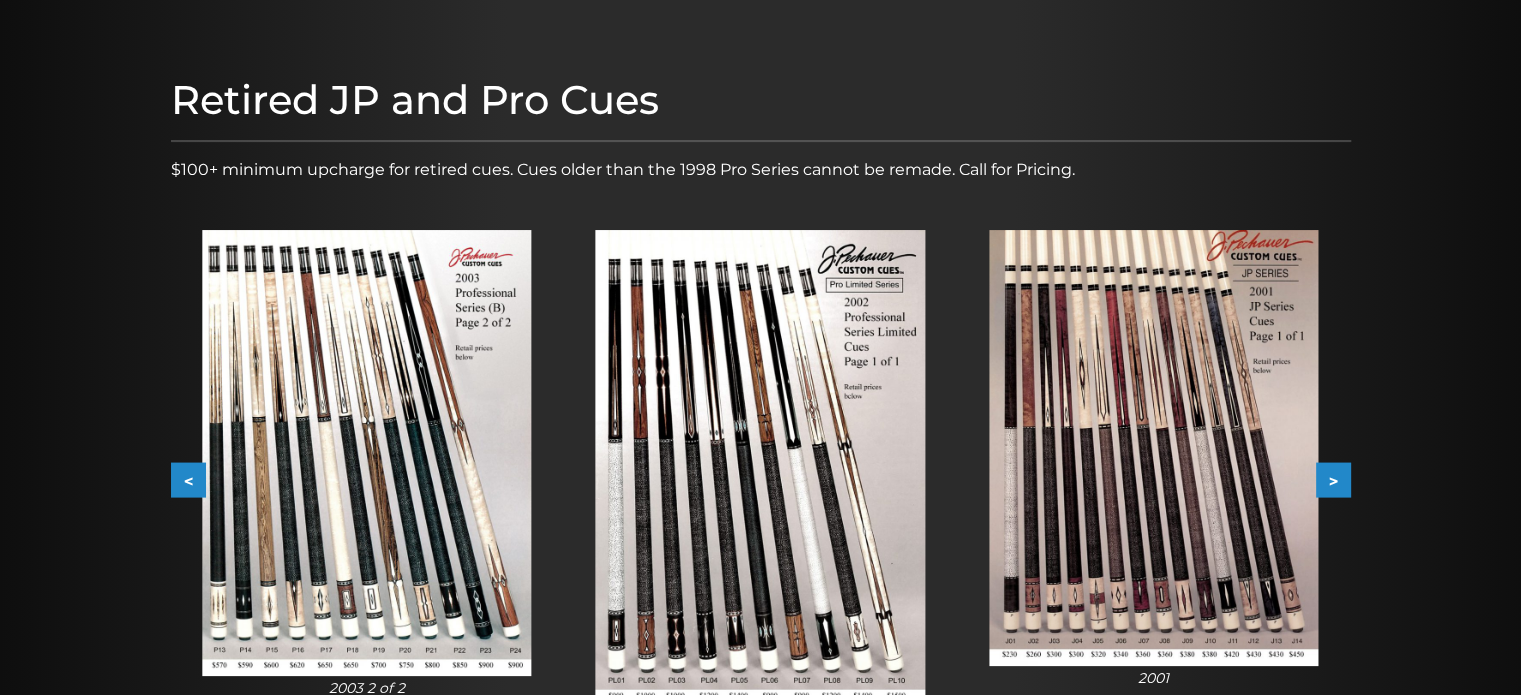 click on "<" at bounding box center (188, 480) 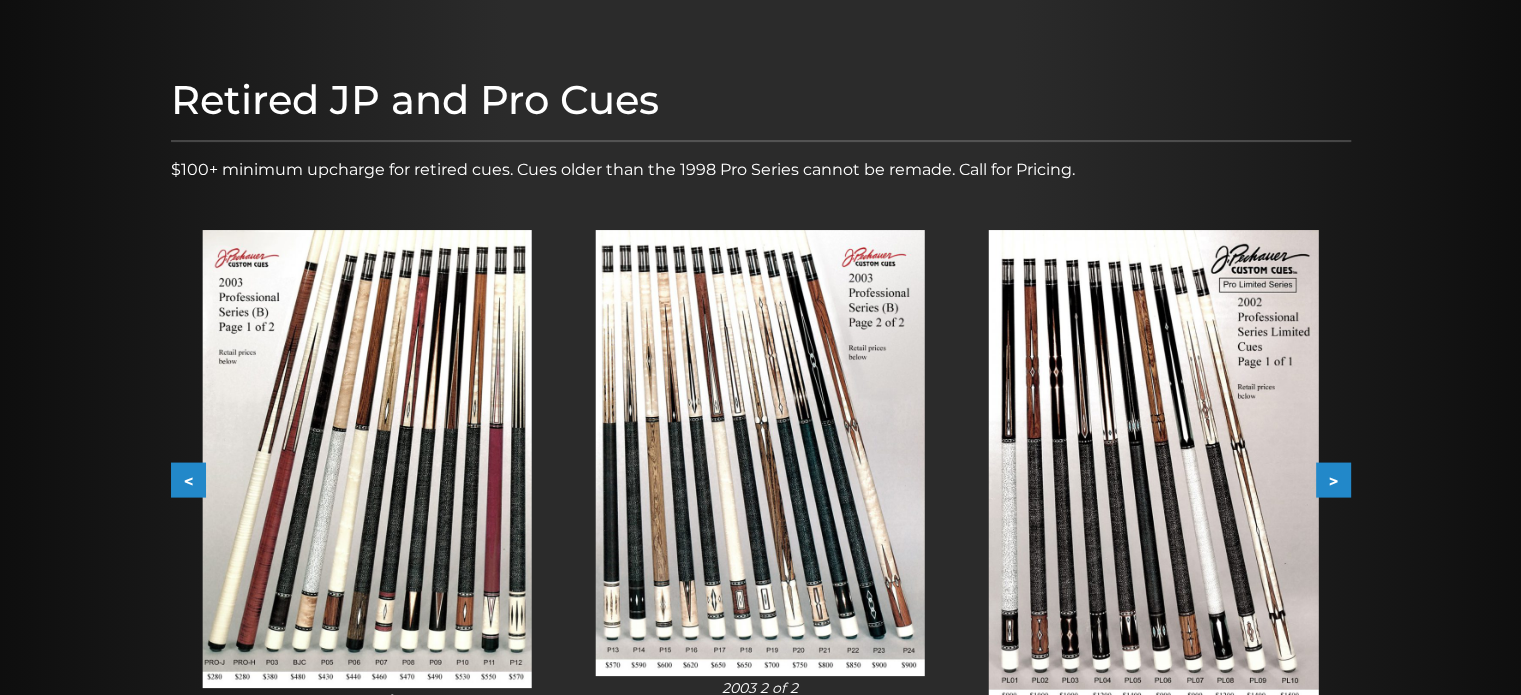 click on ">" at bounding box center (1333, 480) 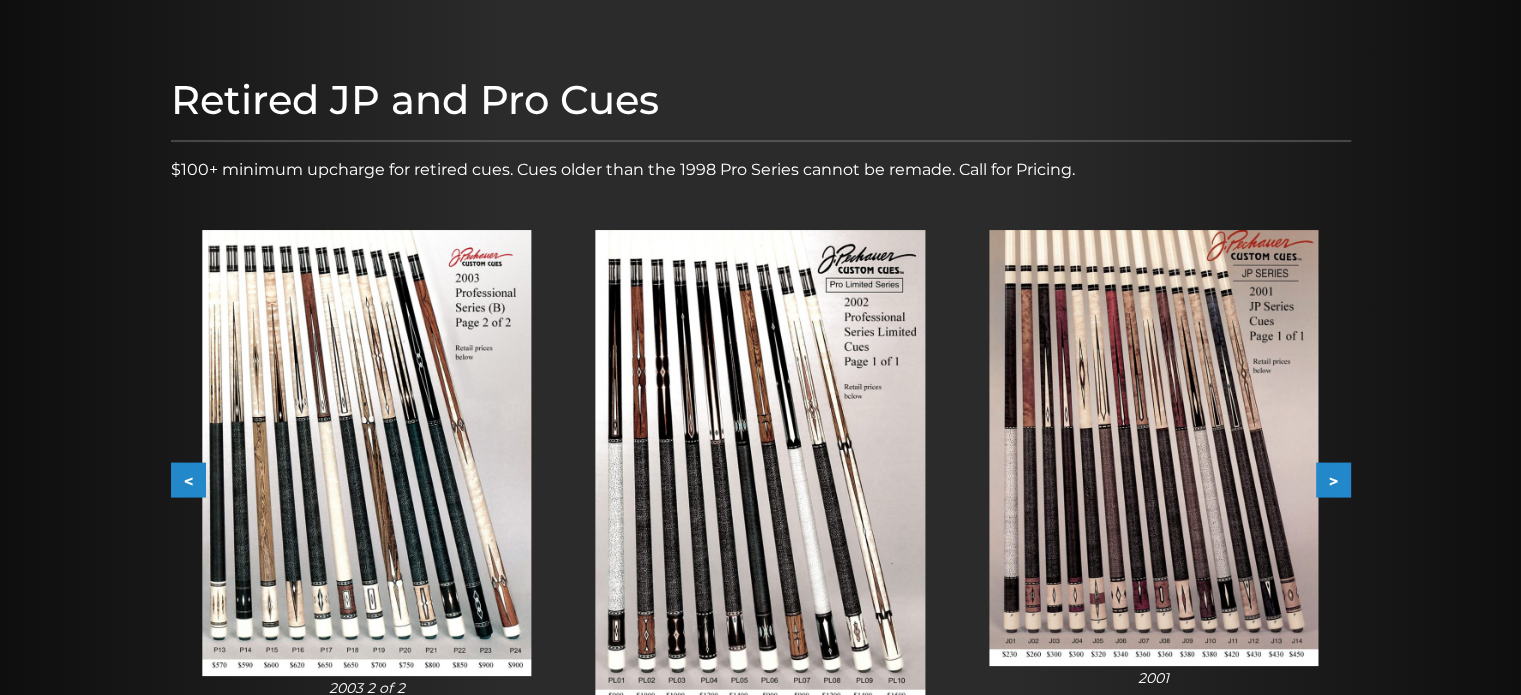 click on ">" at bounding box center (1333, 480) 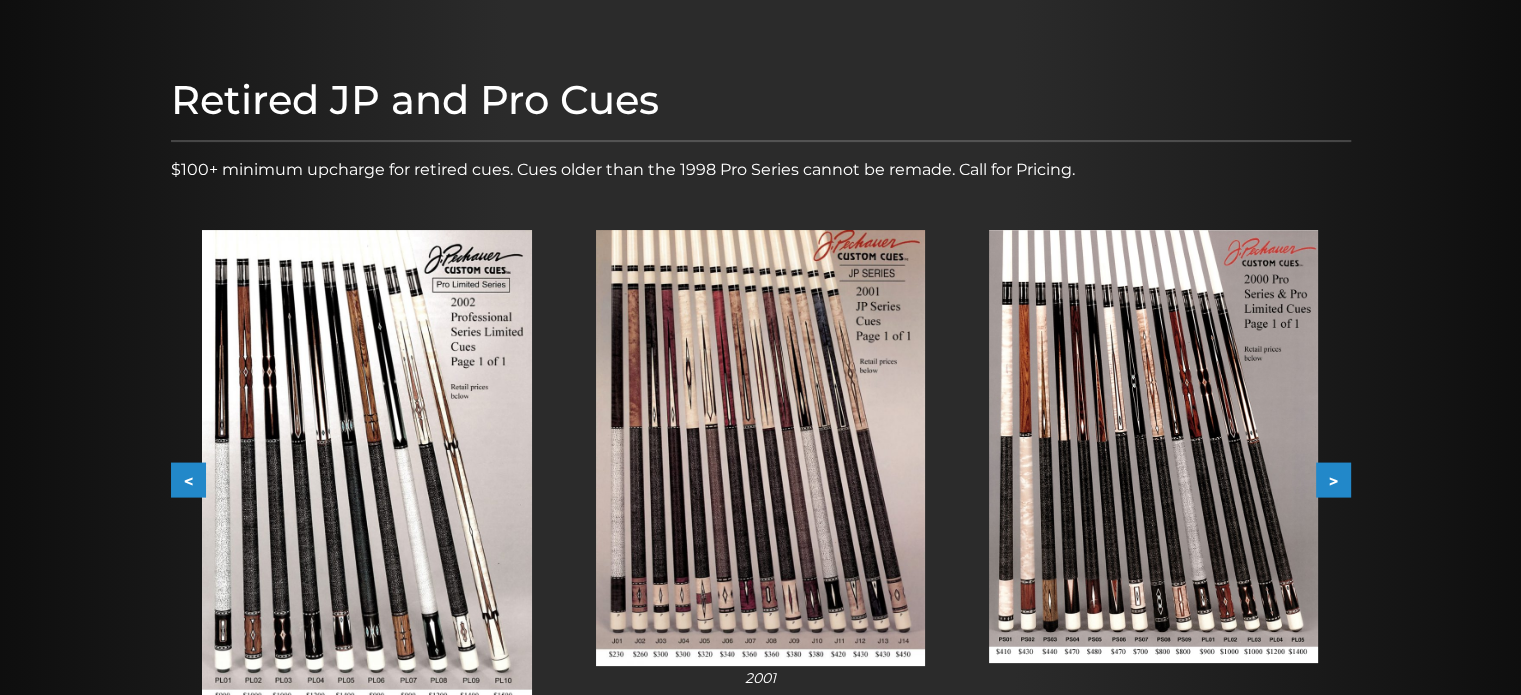 click on ">" at bounding box center (1333, 480) 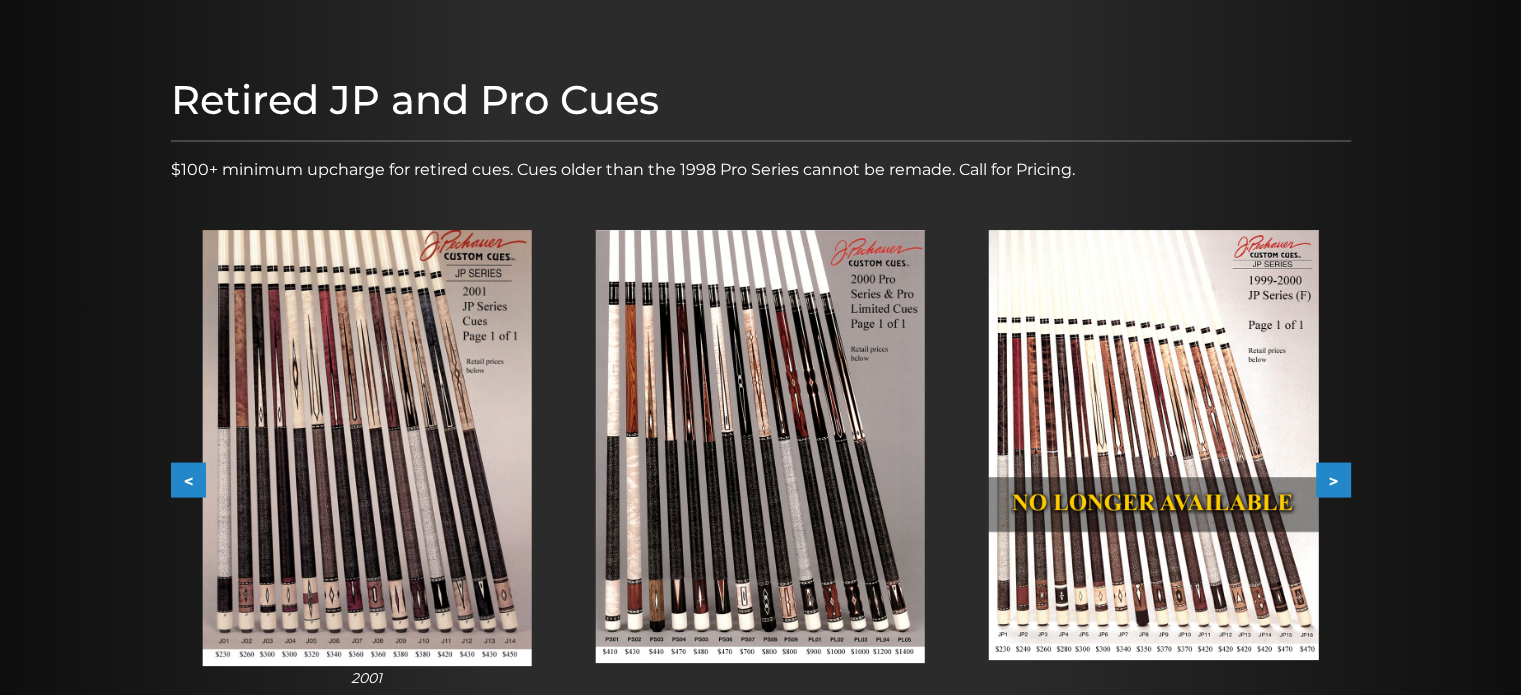 click on ">" at bounding box center (1333, 480) 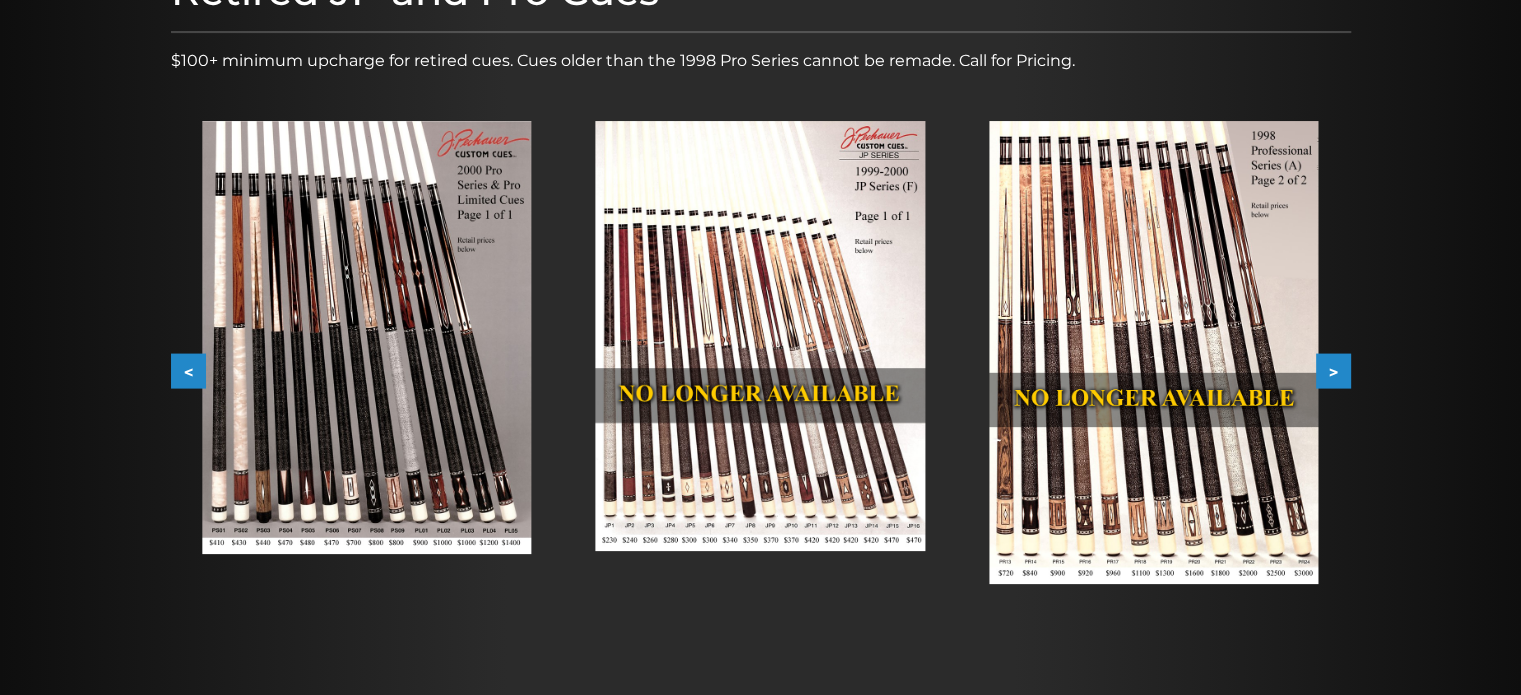 scroll, scrollTop: 308, scrollLeft: 0, axis: vertical 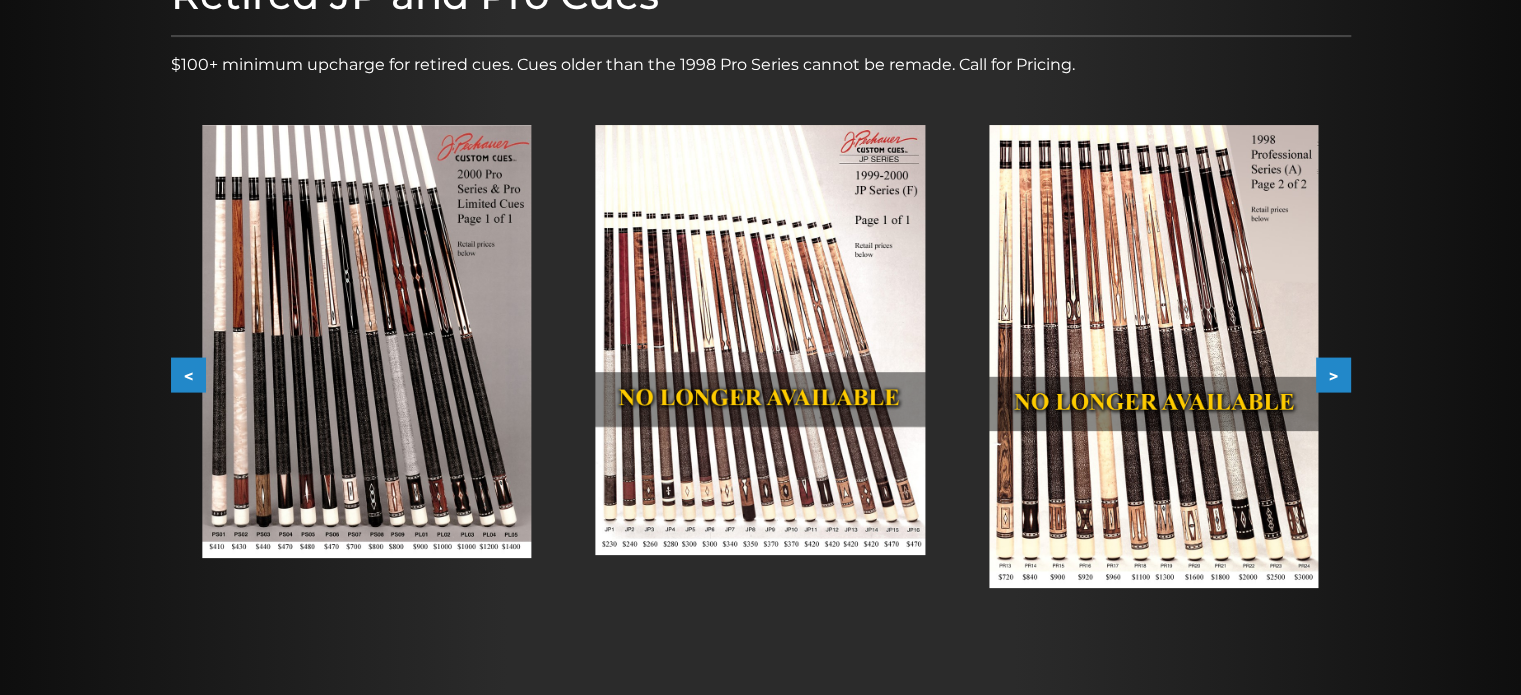 type 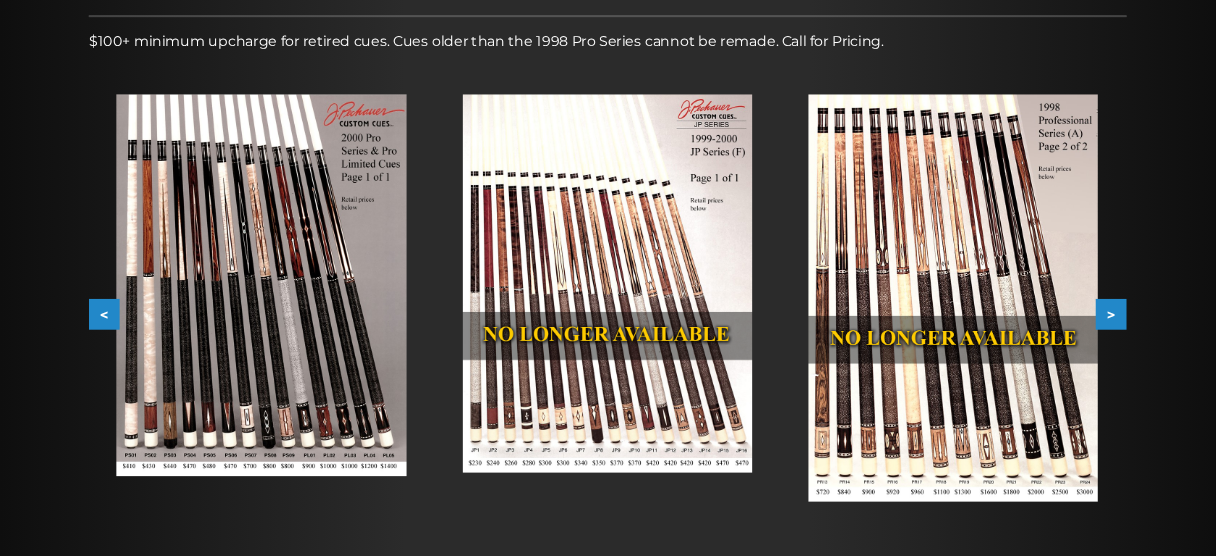 scroll, scrollTop: 312, scrollLeft: 0, axis: vertical 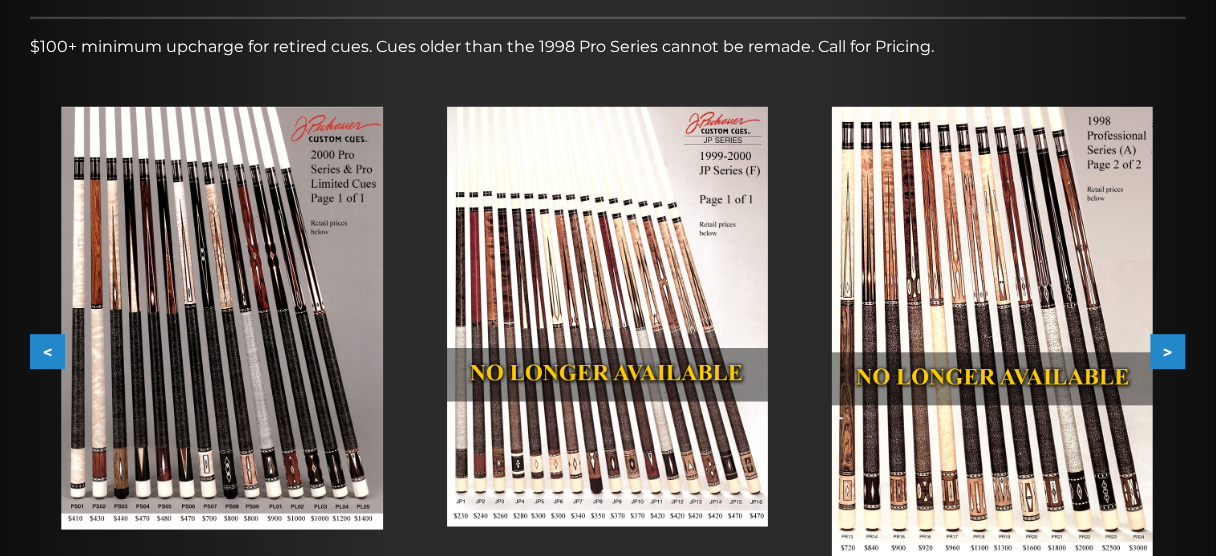 click on ">" at bounding box center [1168, 351] 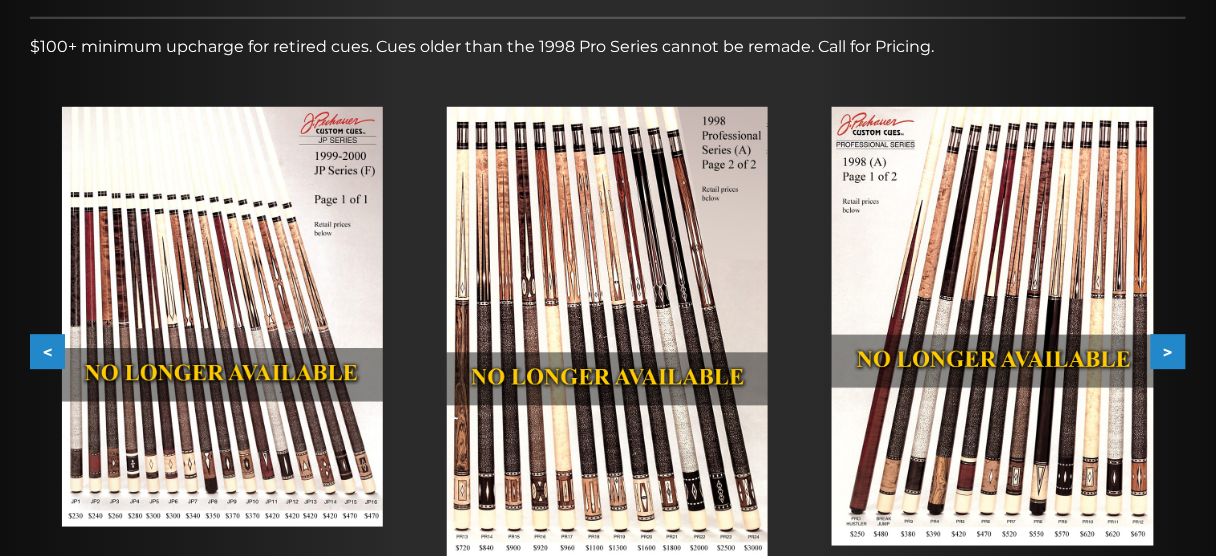 click on "<" at bounding box center [47, 351] 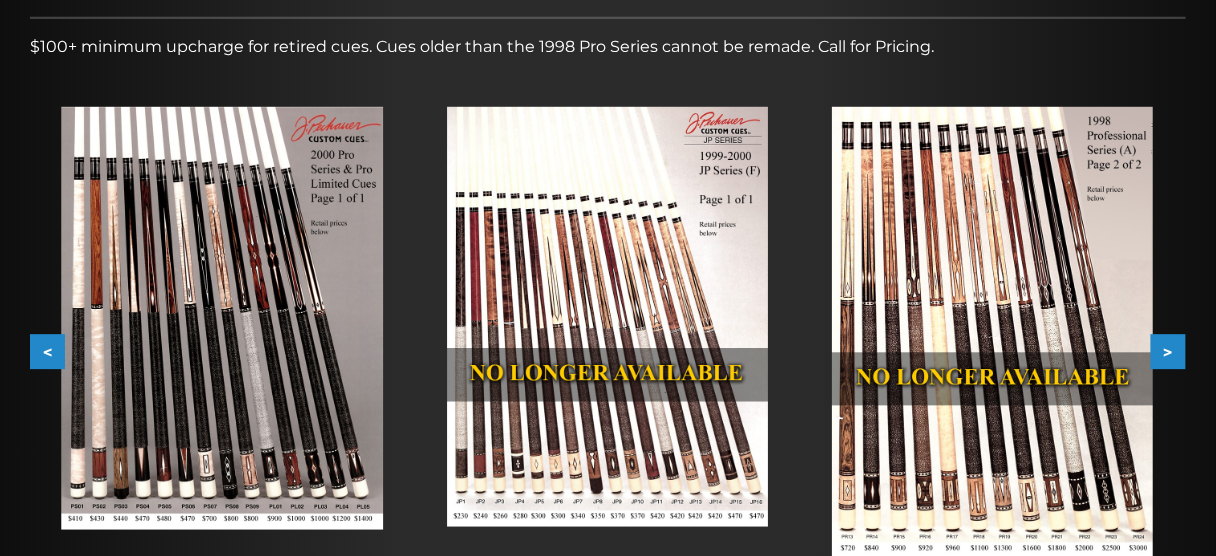 click on "<" at bounding box center (47, 351) 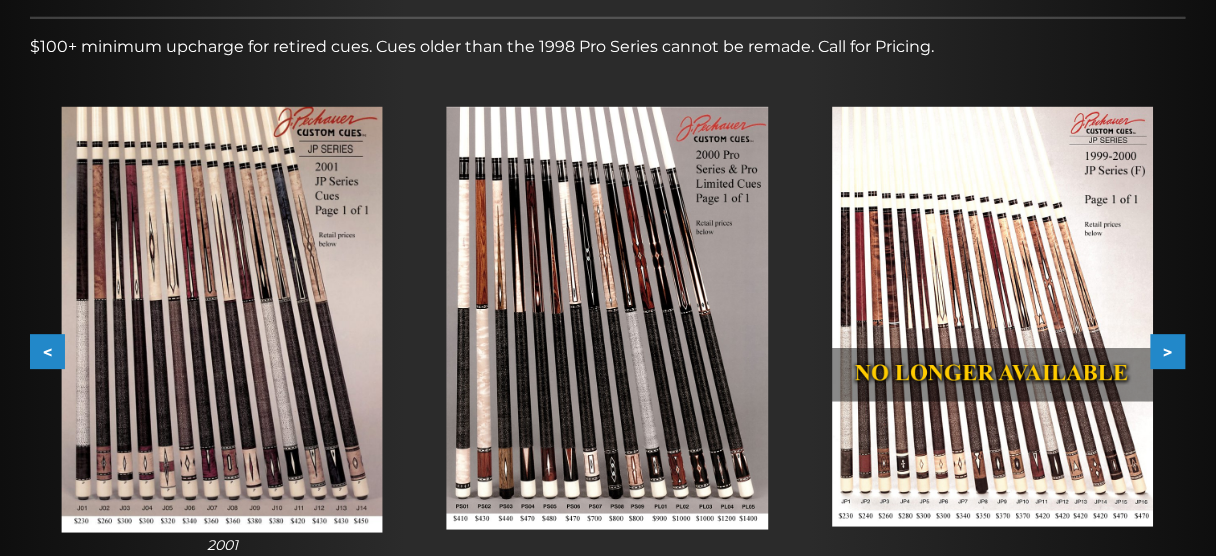 click on "<" at bounding box center (47, 351) 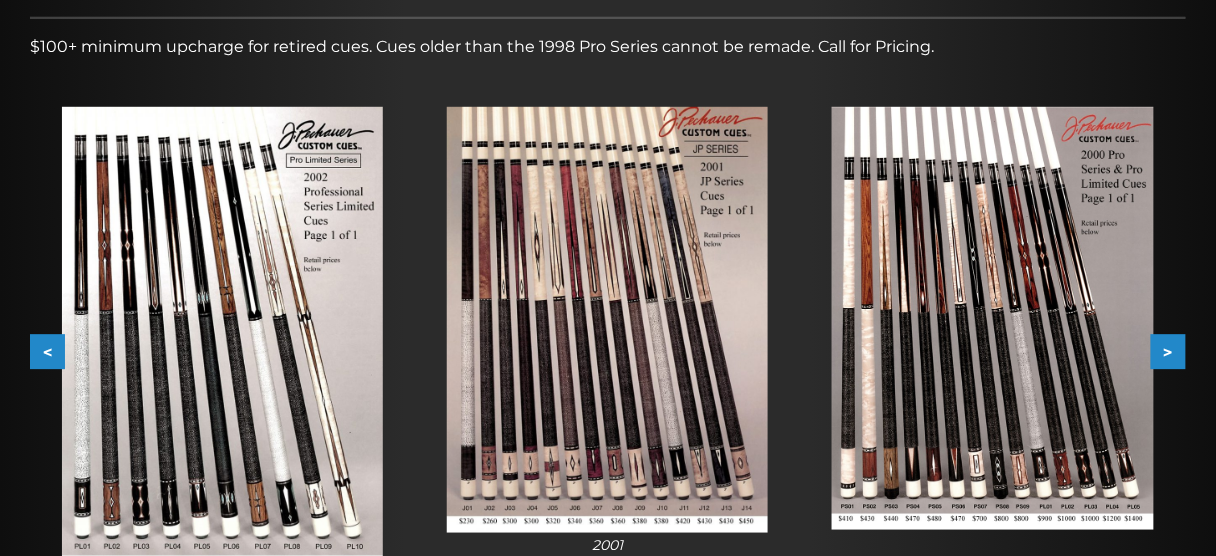 click on "<" at bounding box center [47, 351] 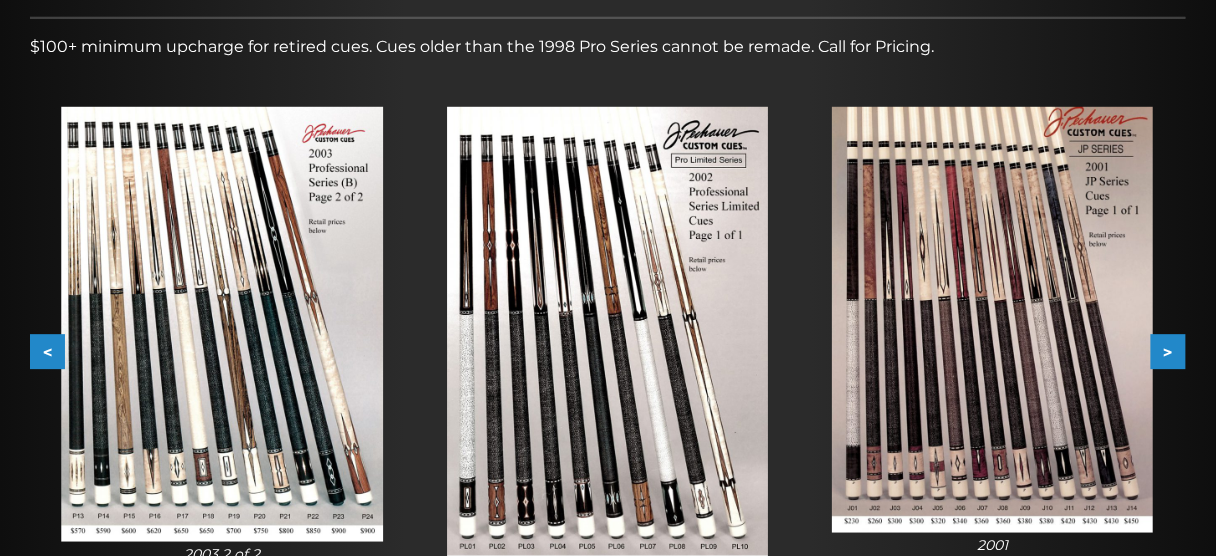 click on "<" at bounding box center [47, 351] 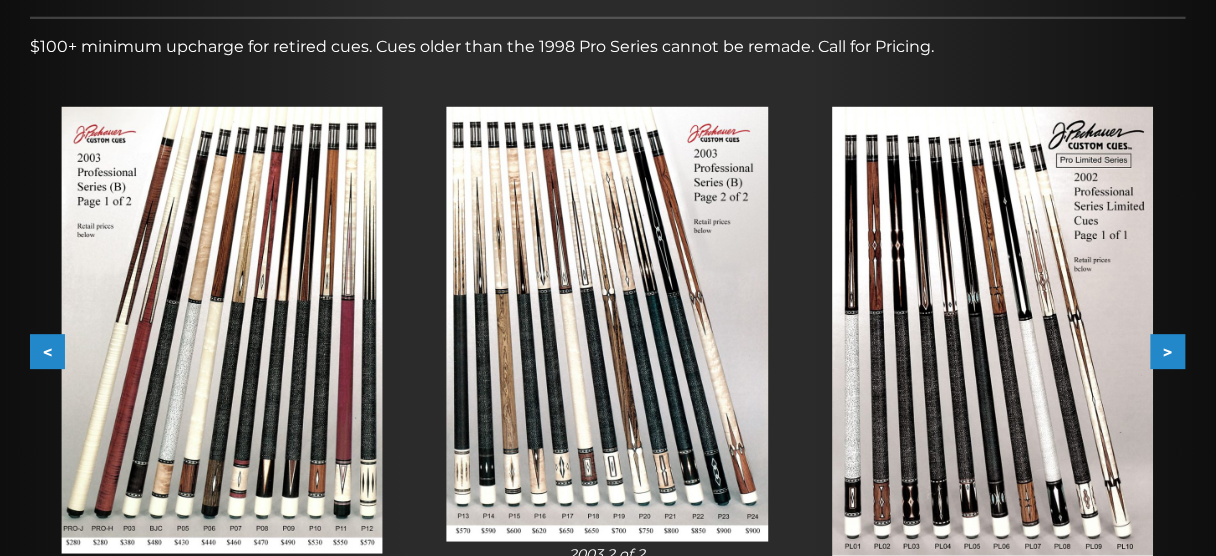 click on "<" at bounding box center (47, 351) 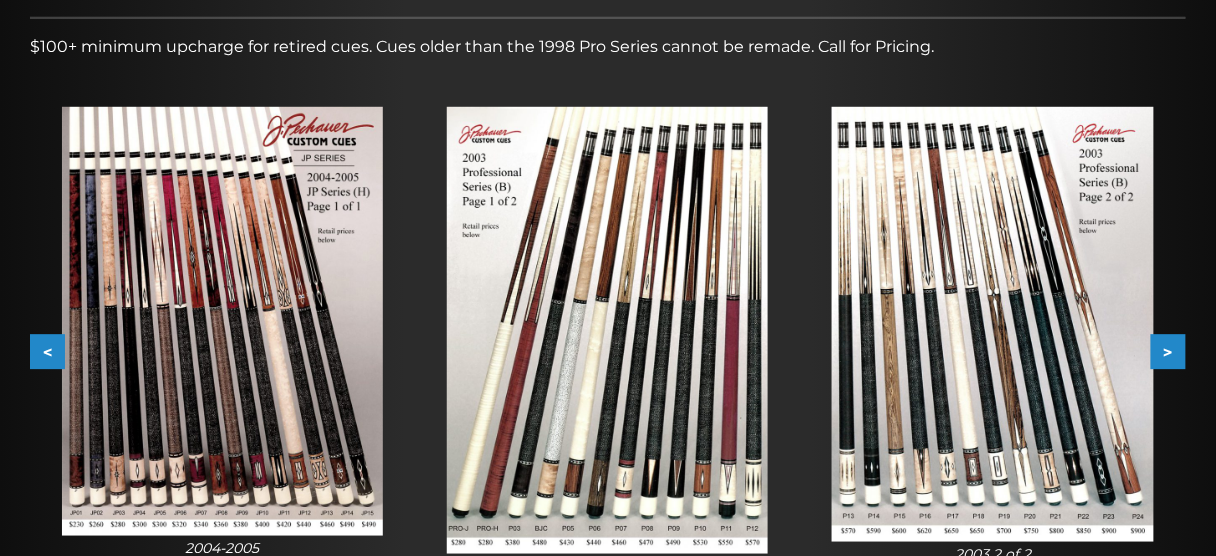 click on "<" at bounding box center [47, 351] 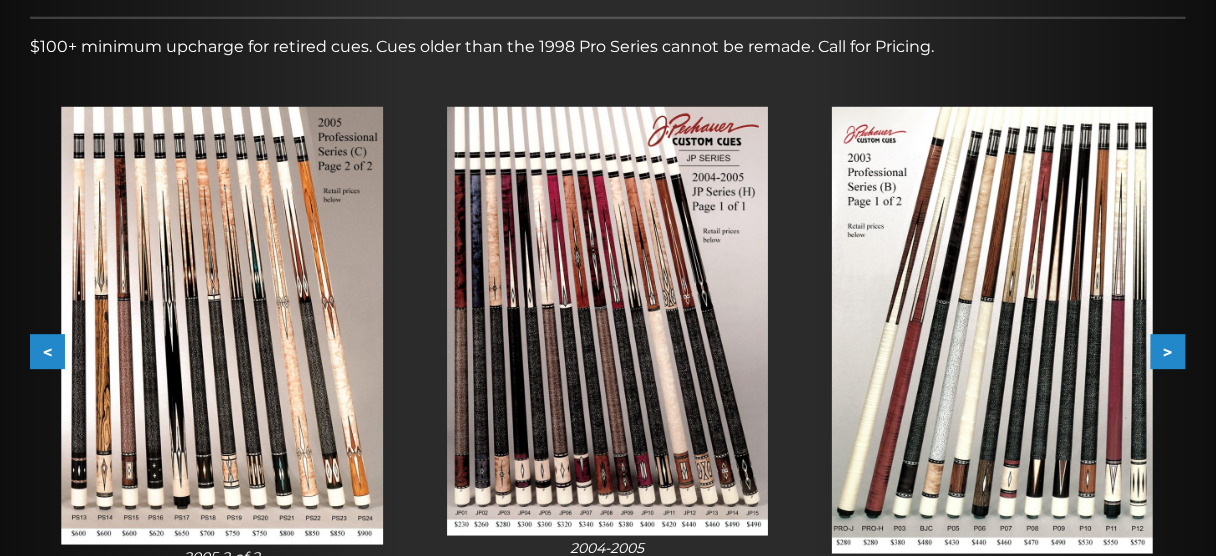 click on "<" at bounding box center (47, 351) 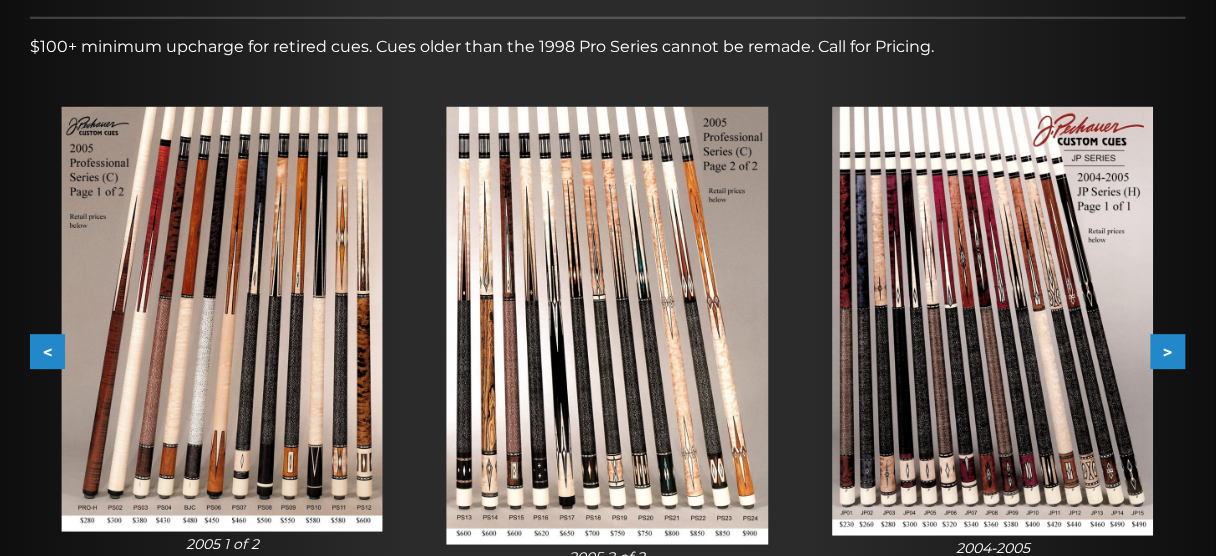 click on "<" at bounding box center (47, 351) 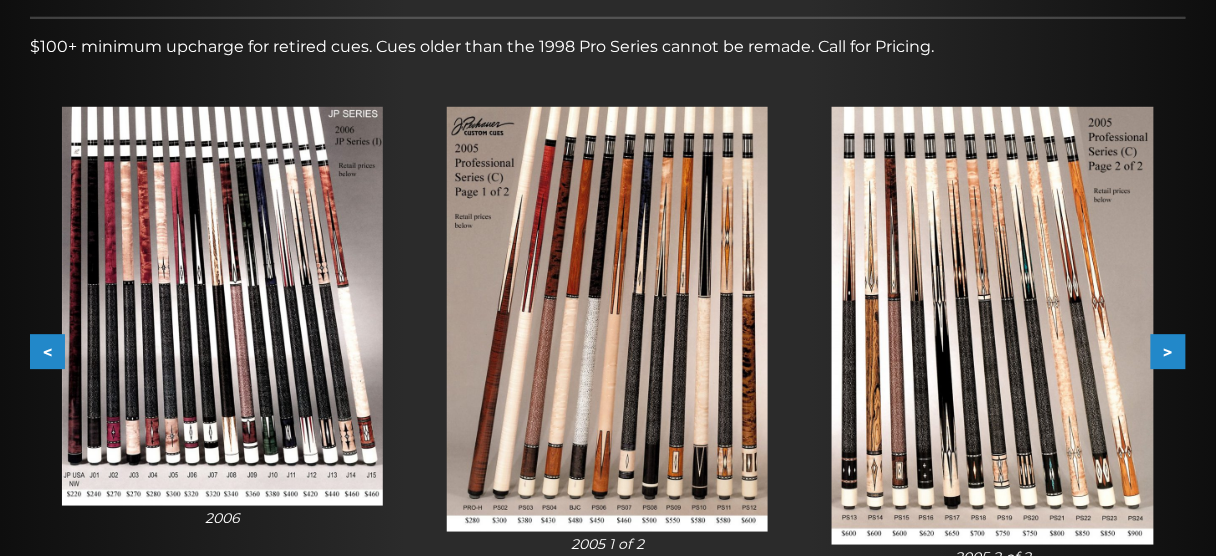 click on "<" at bounding box center (47, 351) 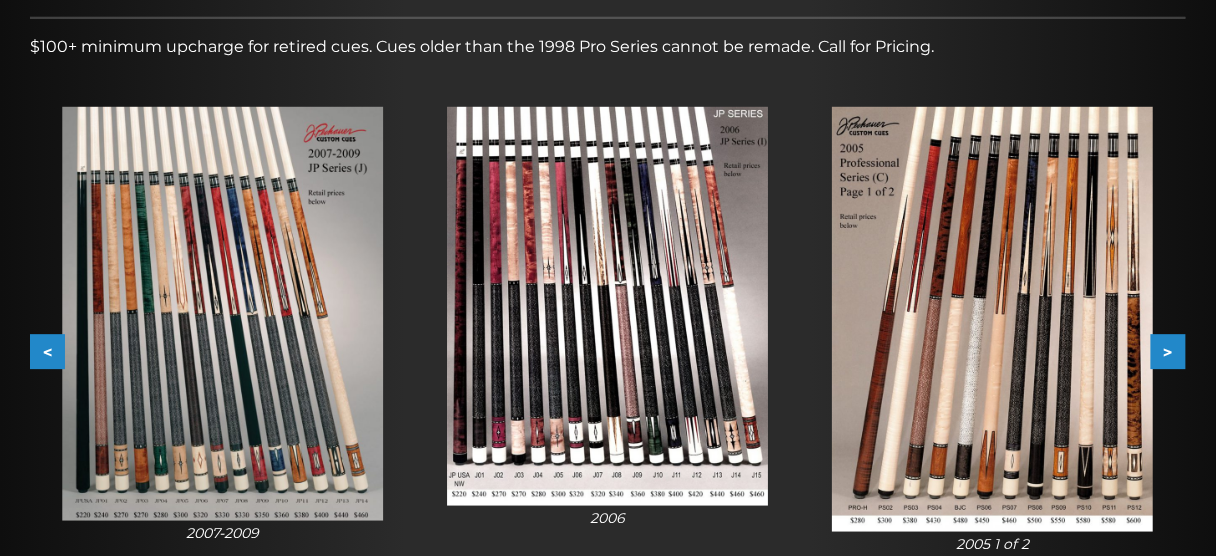 click on ">" at bounding box center [1168, 351] 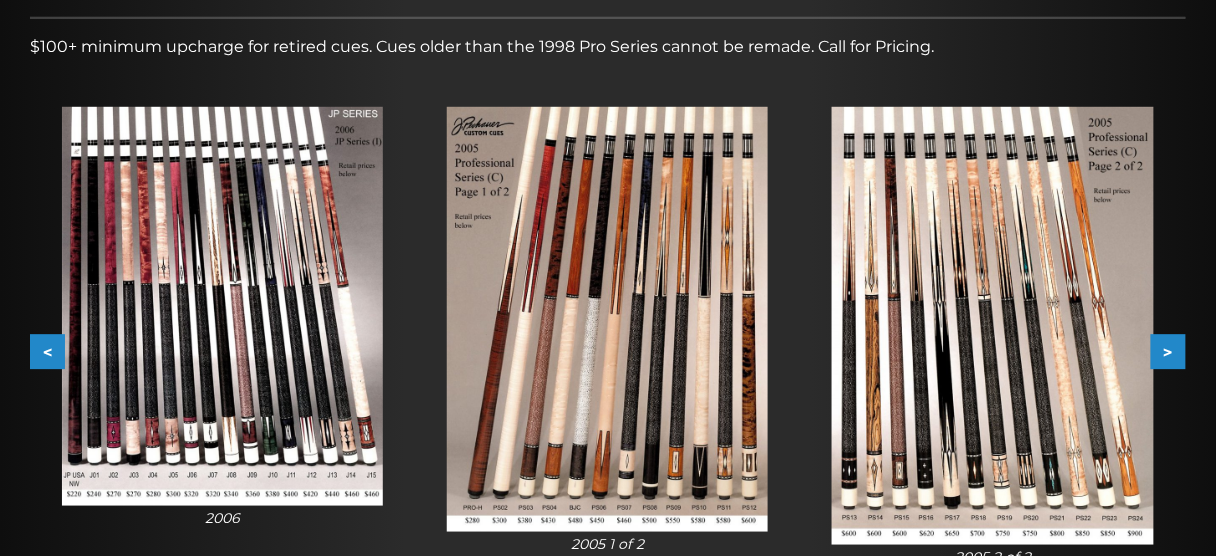 click on ">" at bounding box center (1168, 351) 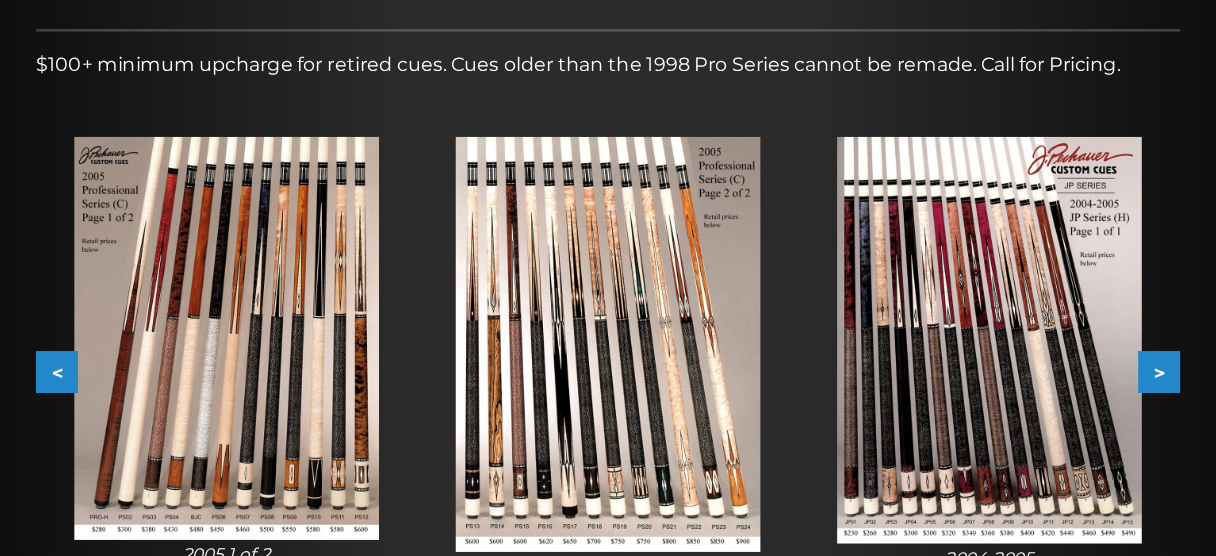 scroll, scrollTop: 312, scrollLeft: 0, axis: vertical 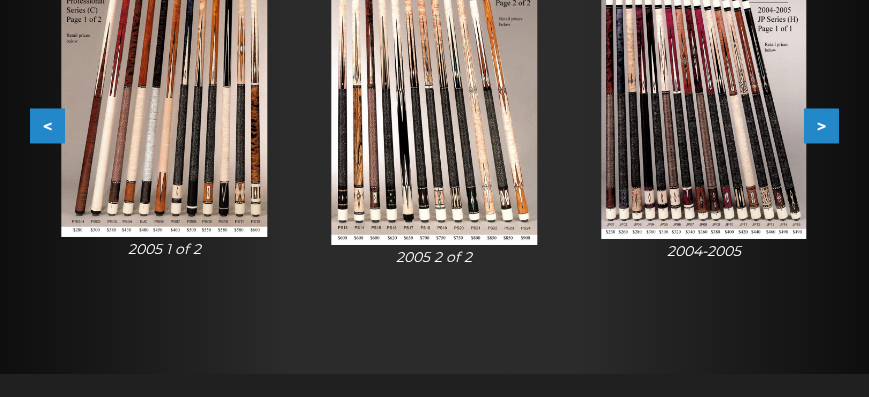 click on ">" at bounding box center [821, 125] 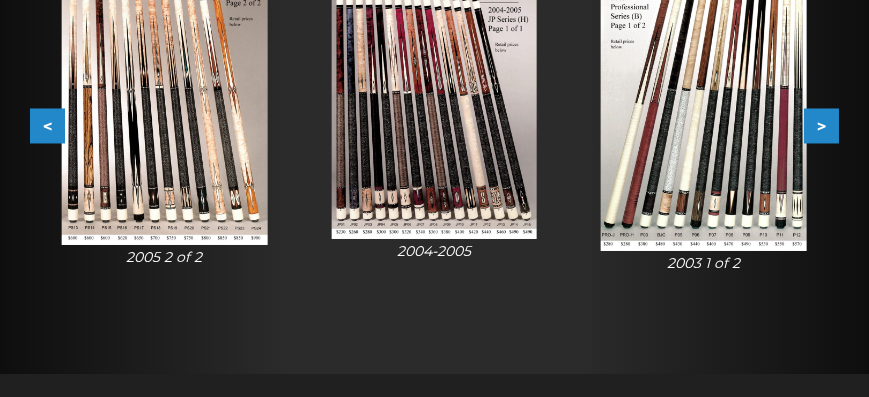 click on ">" at bounding box center [821, 125] 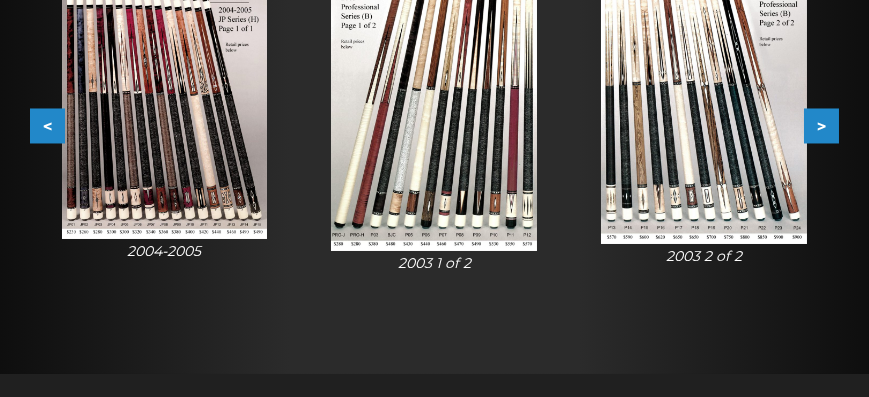 click on ">" at bounding box center [821, 125] 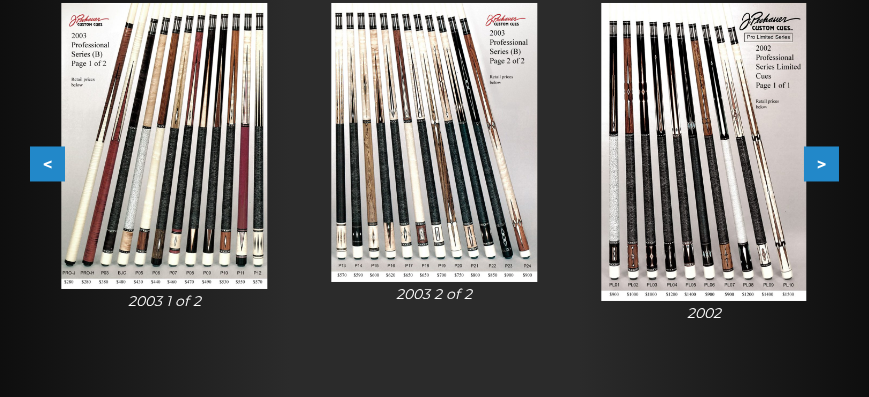 scroll, scrollTop: 558, scrollLeft: 0, axis: vertical 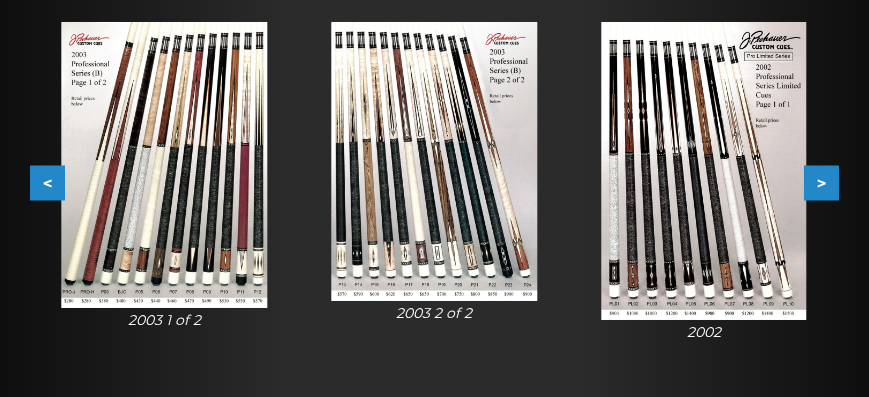 click on ">" at bounding box center (821, 182) 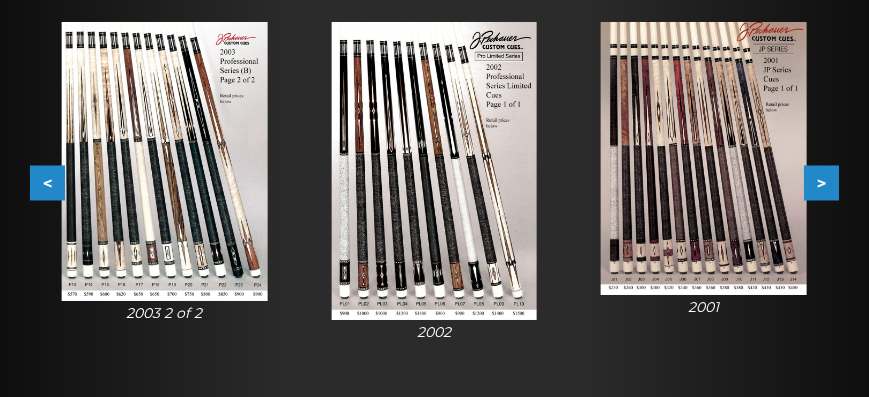 click on ">" at bounding box center [821, 182] 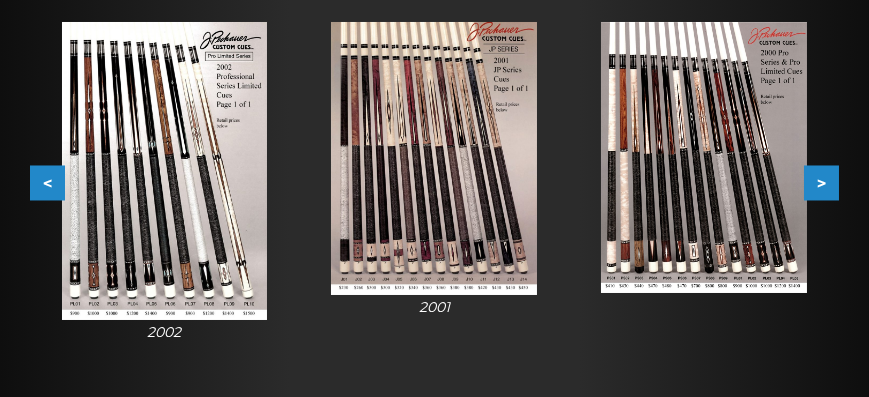click on ">" at bounding box center (821, 182) 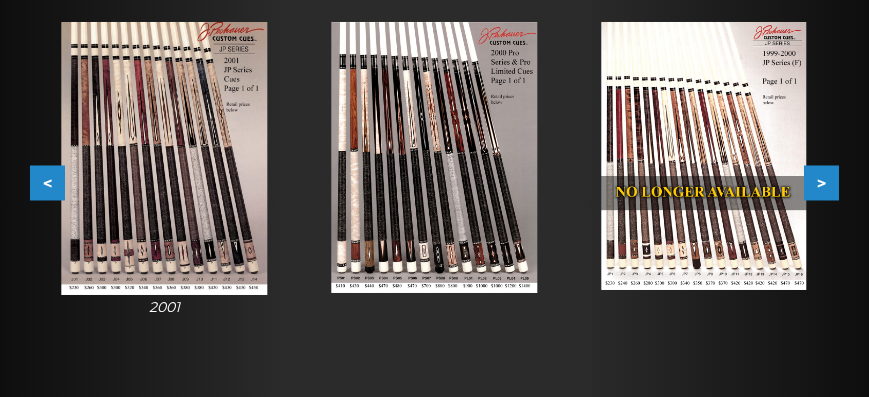 click on ">" at bounding box center [821, 182] 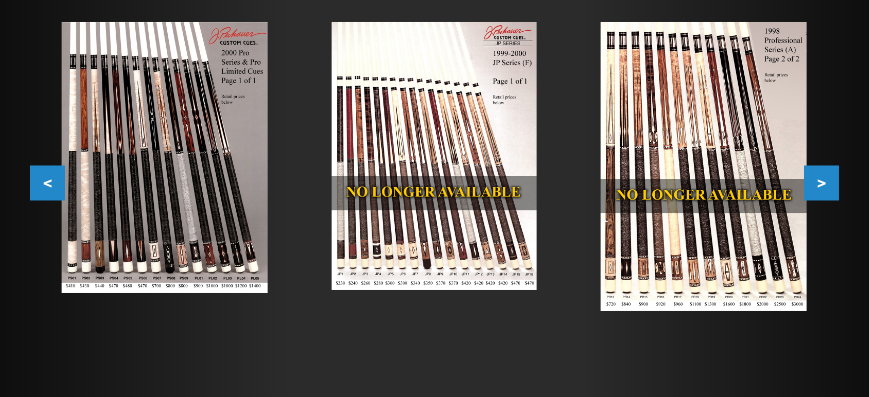 click on ">" at bounding box center (821, 182) 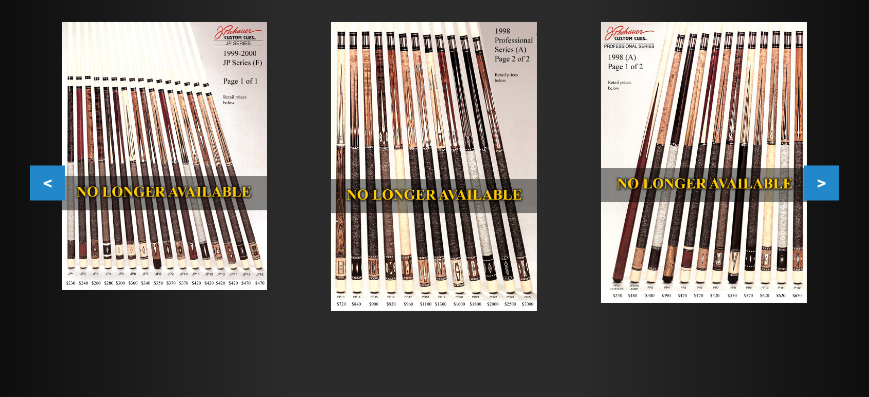 click on ">" at bounding box center (821, 182) 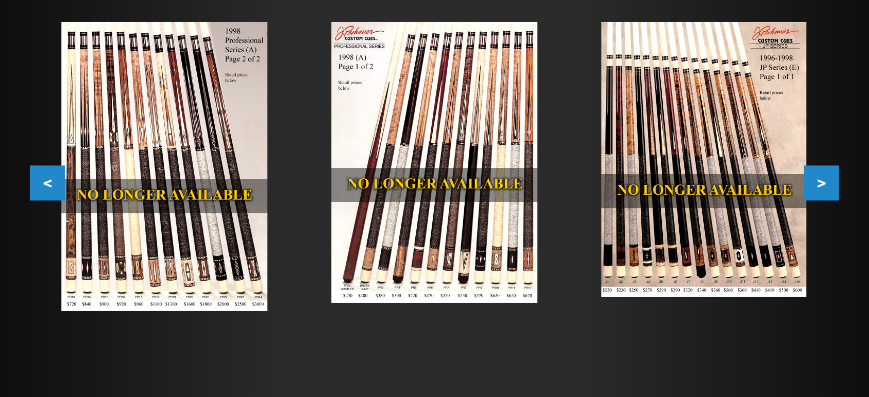 click on ">" at bounding box center (821, 182) 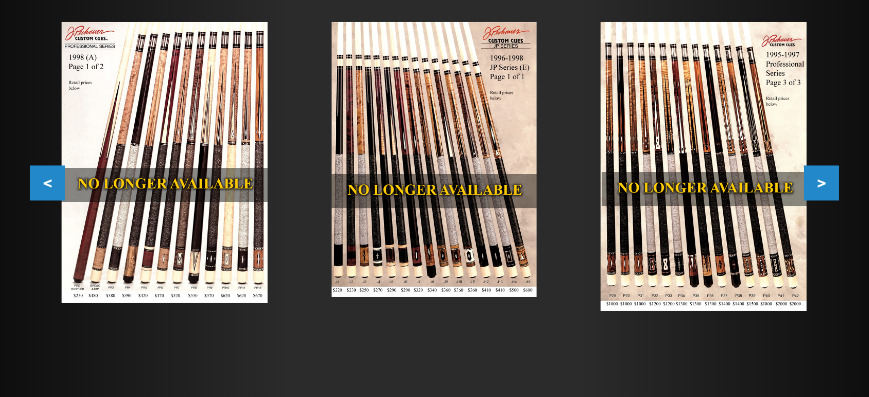 click on "<" at bounding box center (47, 182) 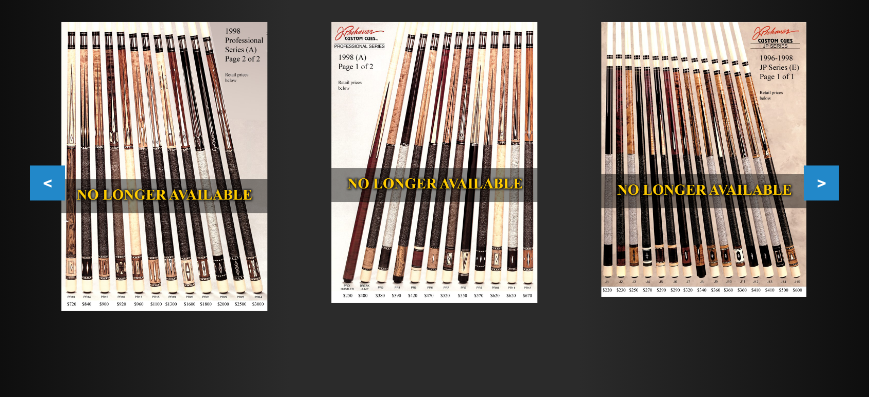 click on "<" at bounding box center (47, 182) 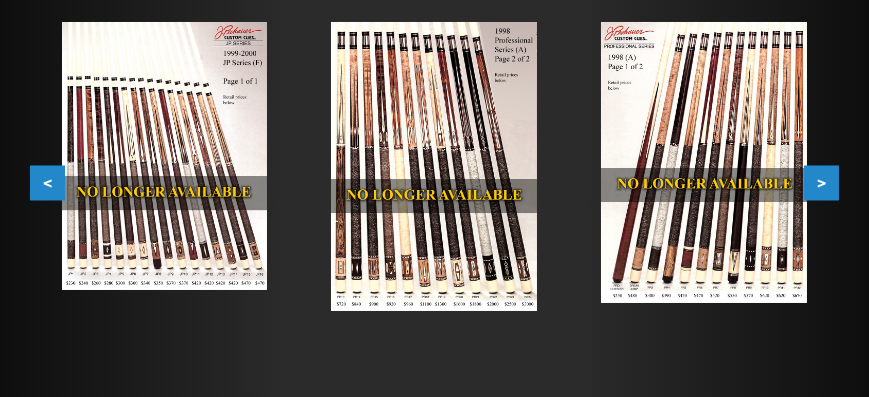 click on "<" at bounding box center [47, 182] 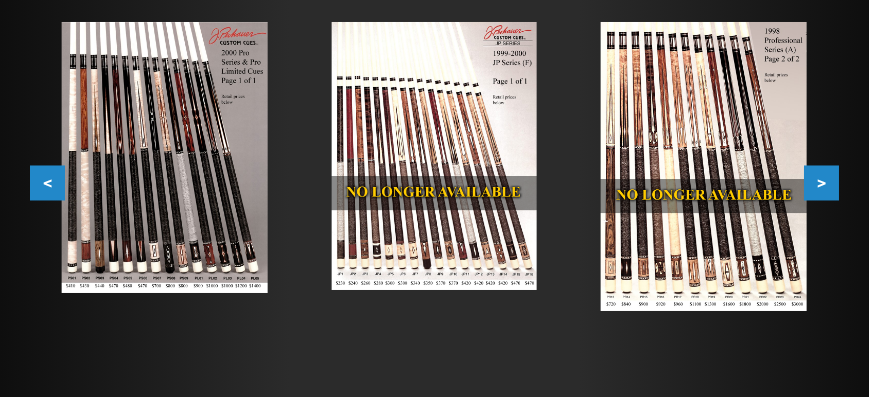 type 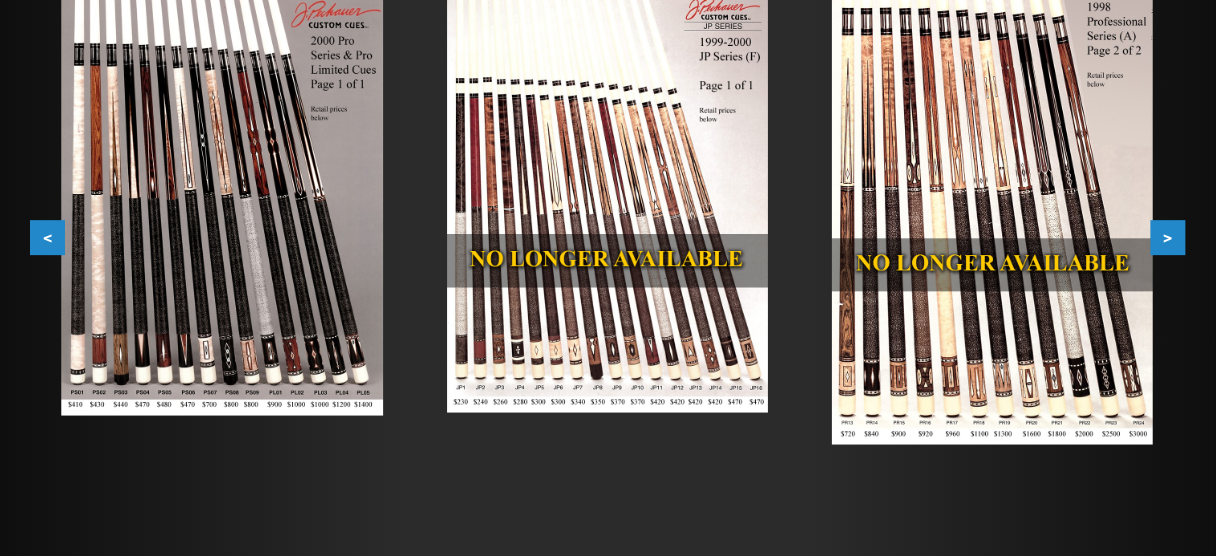 scroll, scrollTop: 398, scrollLeft: 0, axis: vertical 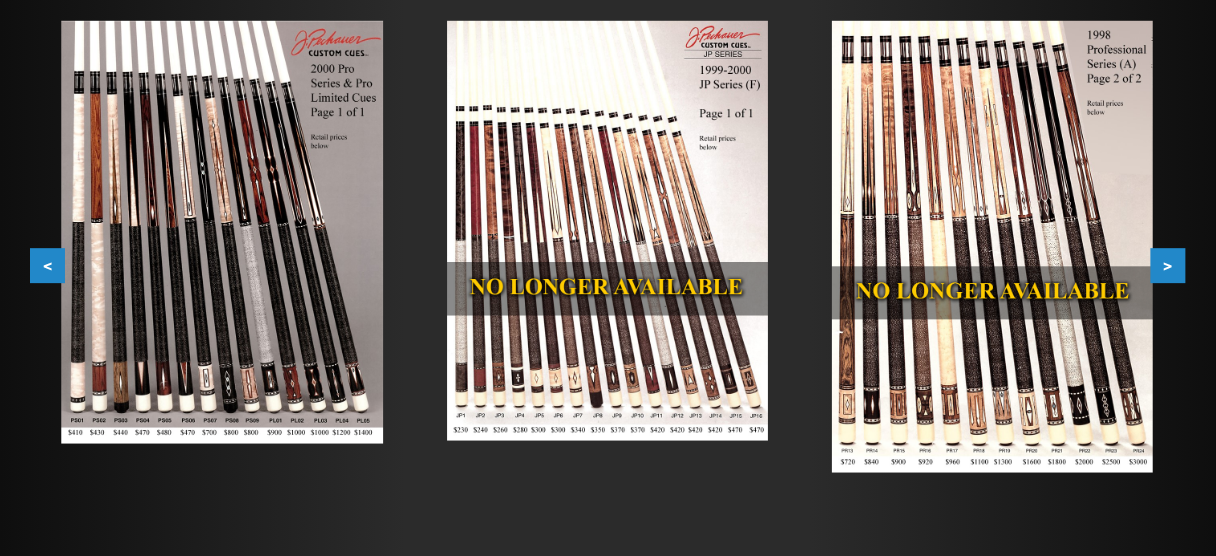 click on "<" at bounding box center [47, 265] 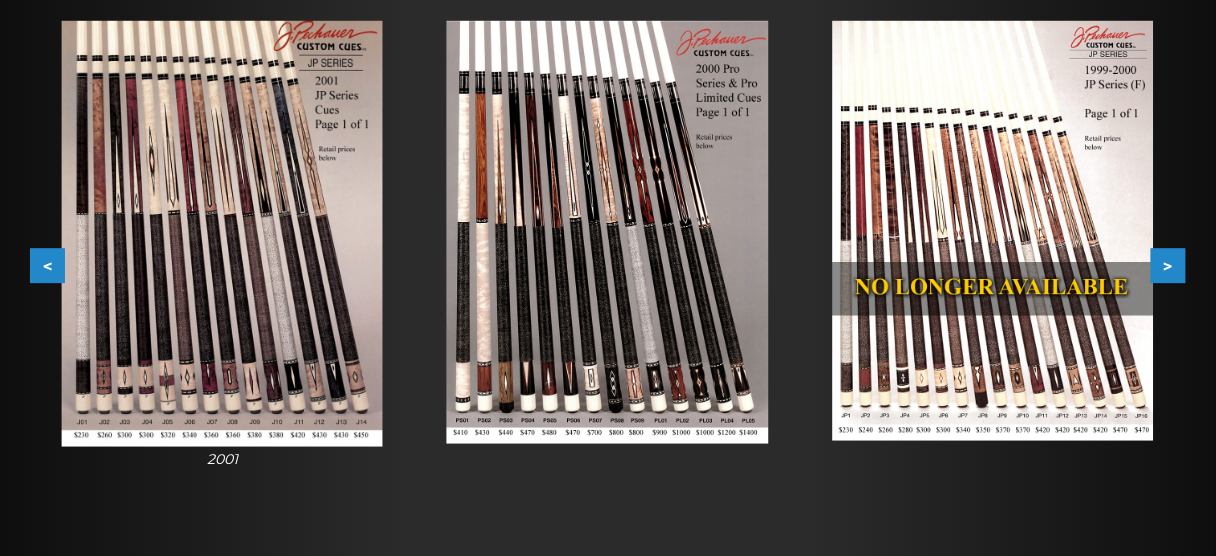 click on "<" at bounding box center (47, 265) 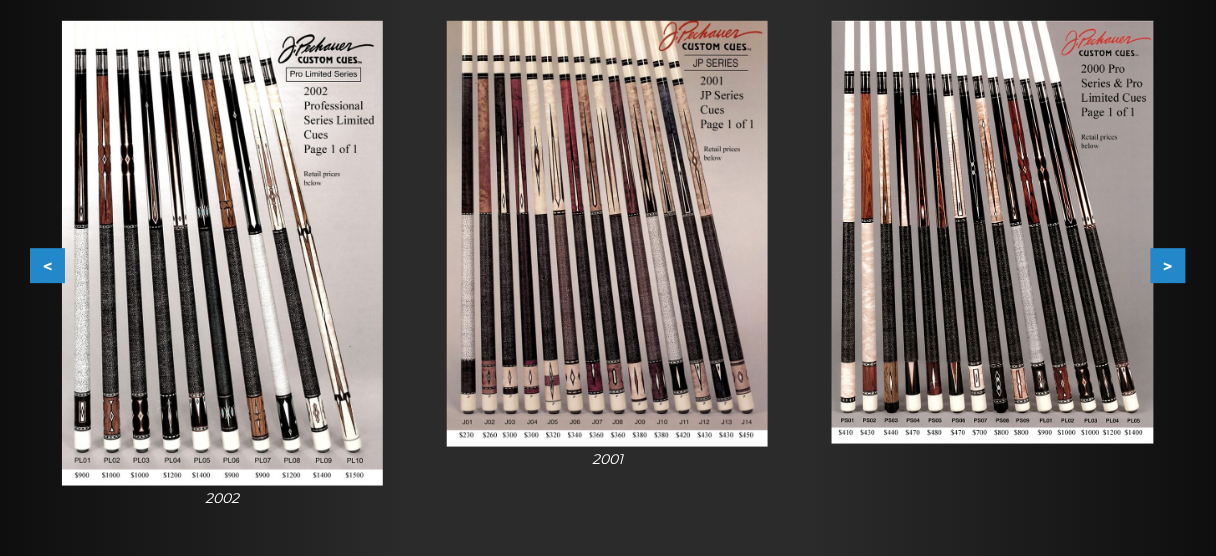 click on "<" at bounding box center [47, 265] 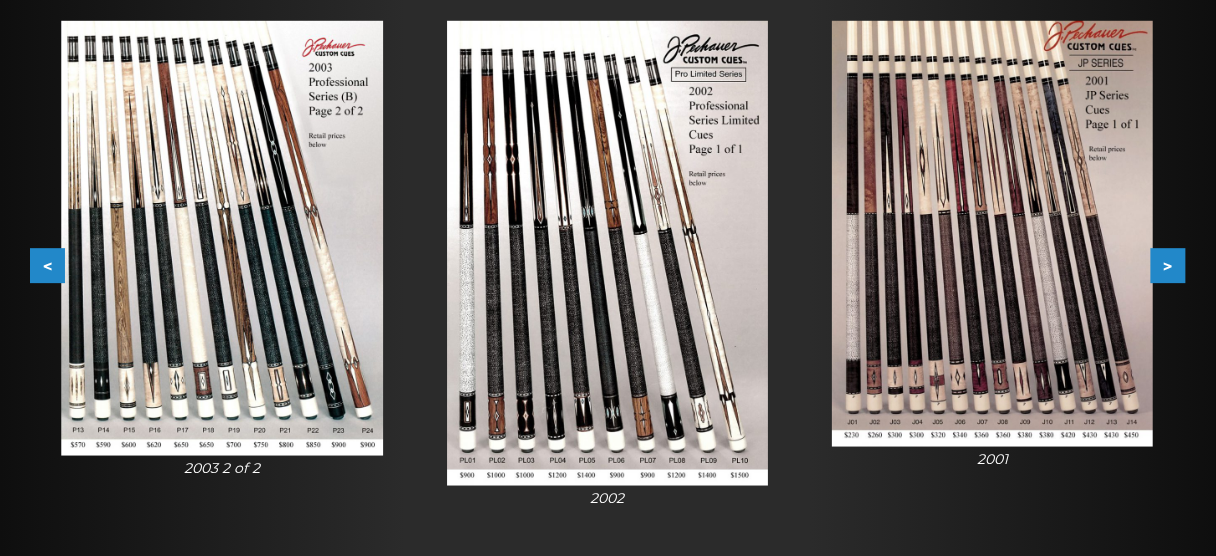 click on "<" at bounding box center [47, 265] 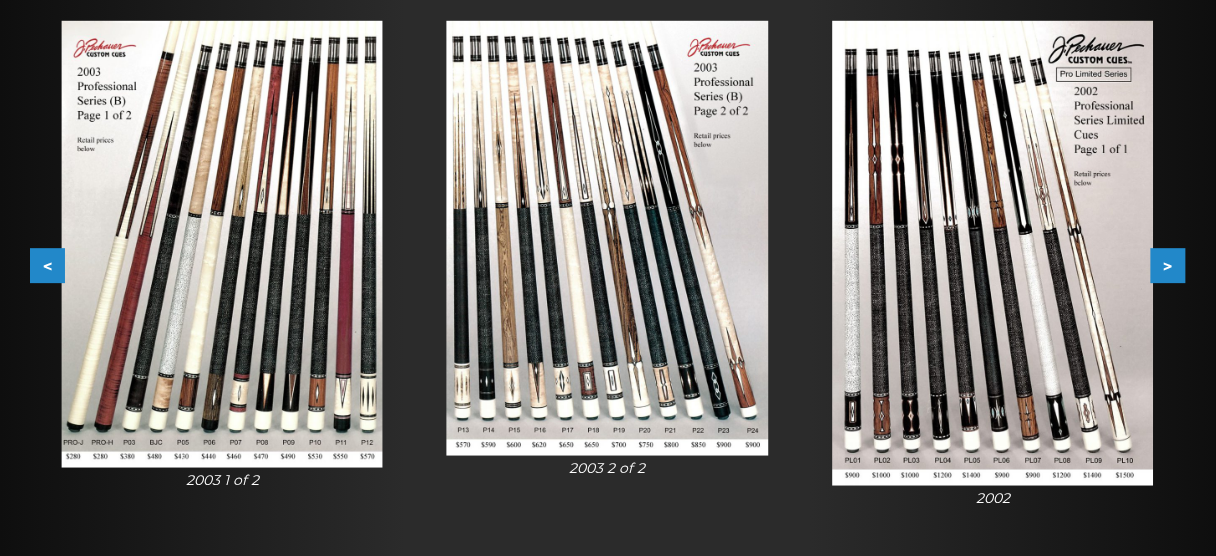 click on "<" at bounding box center [47, 265] 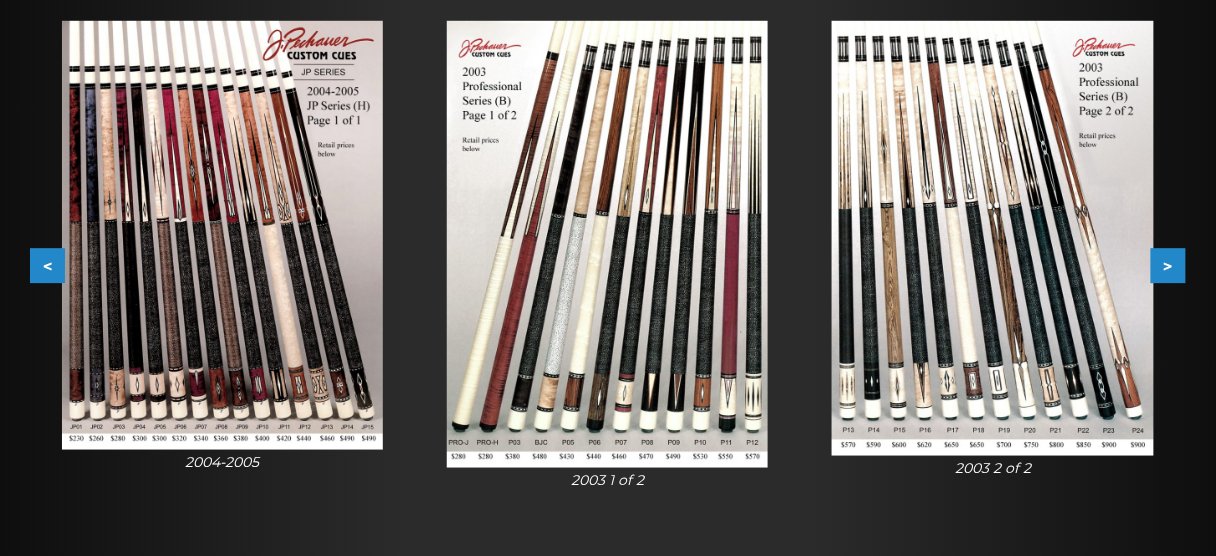 click on "<" at bounding box center [47, 265] 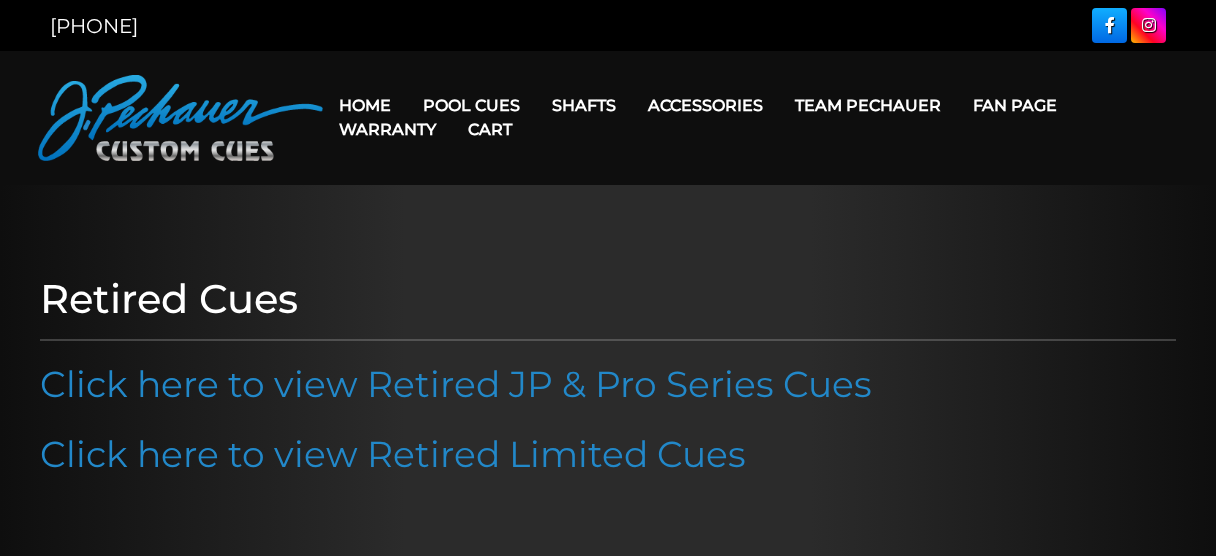 scroll, scrollTop: 0, scrollLeft: 0, axis: both 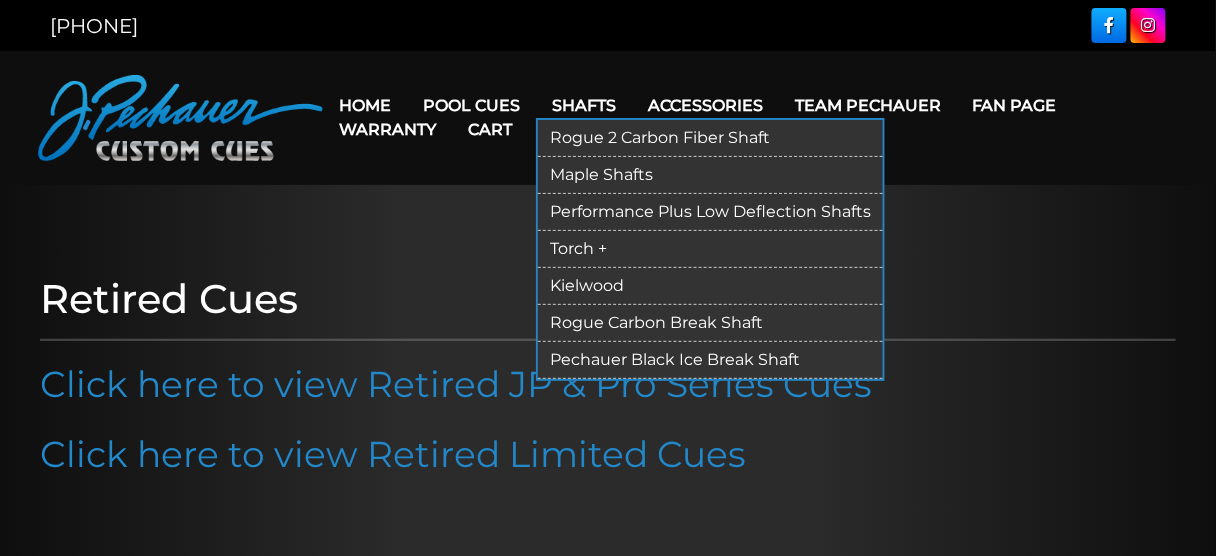 click on "Maple Shafts" at bounding box center (710, 175) 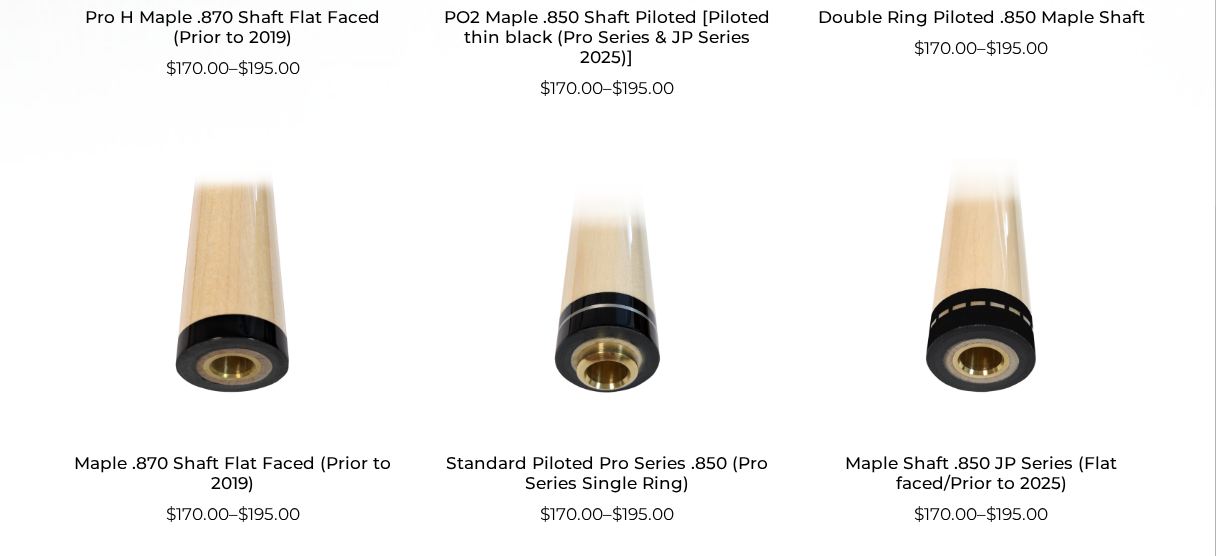 scroll, scrollTop: 1040, scrollLeft: 0, axis: vertical 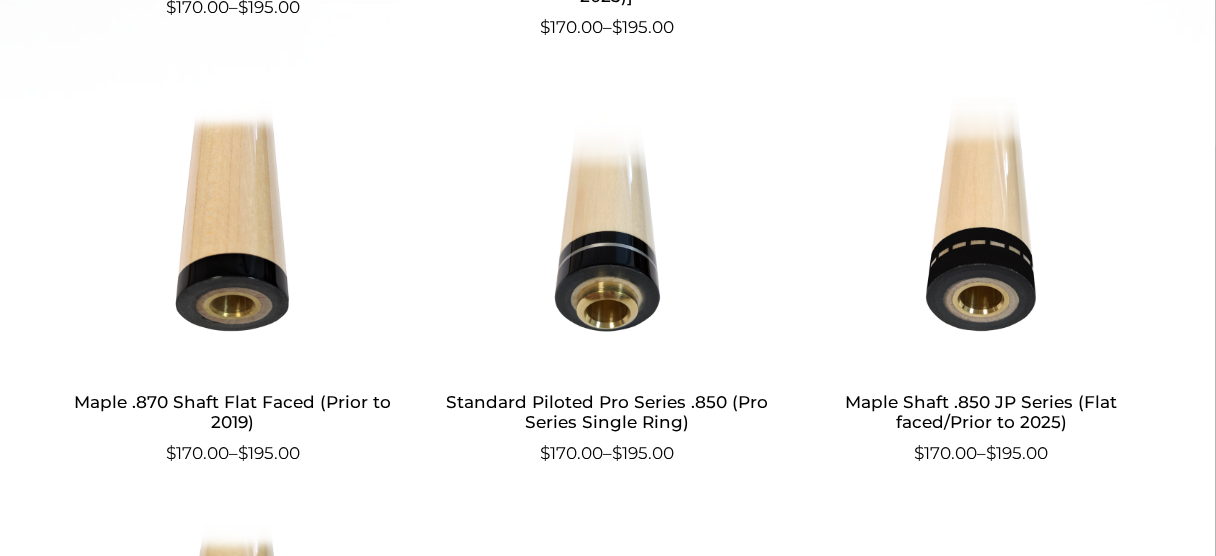 click at bounding box center [981, 232] 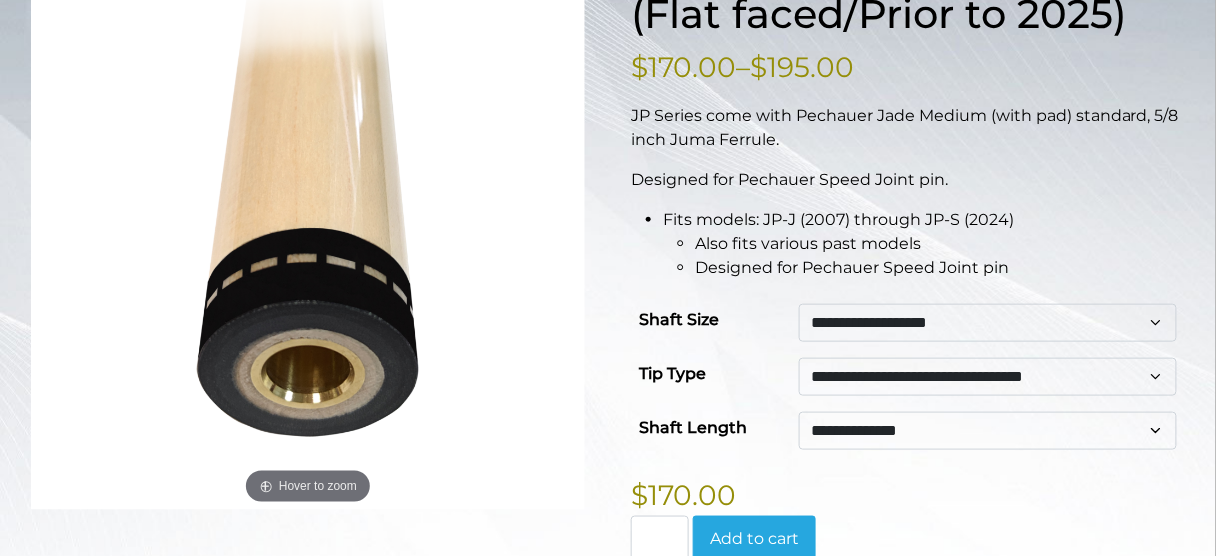 scroll, scrollTop: 400, scrollLeft: 0, axis: vertical 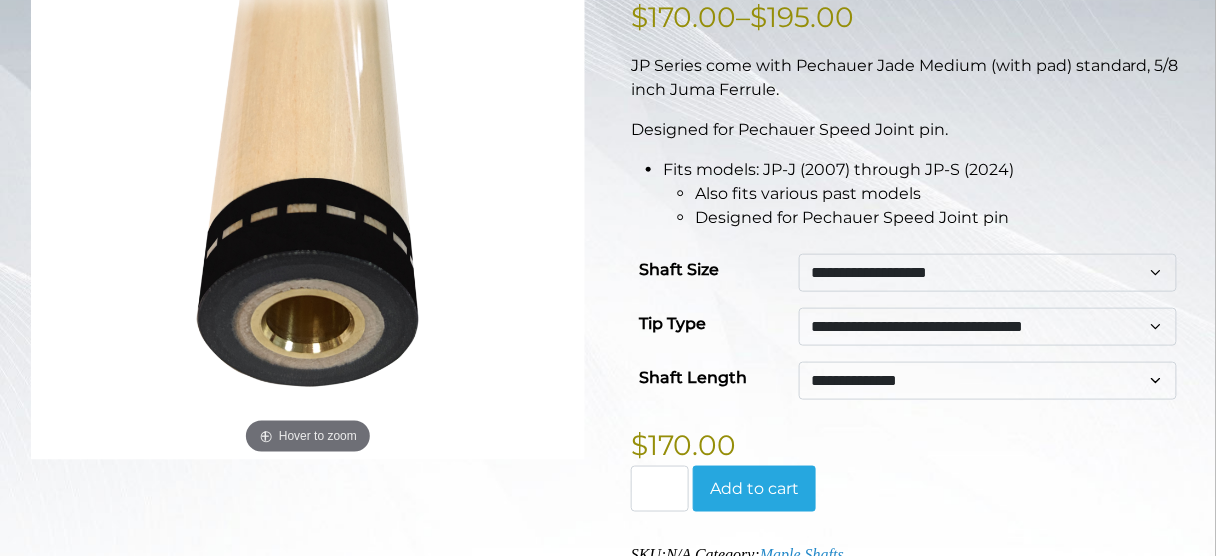 click on "**********" 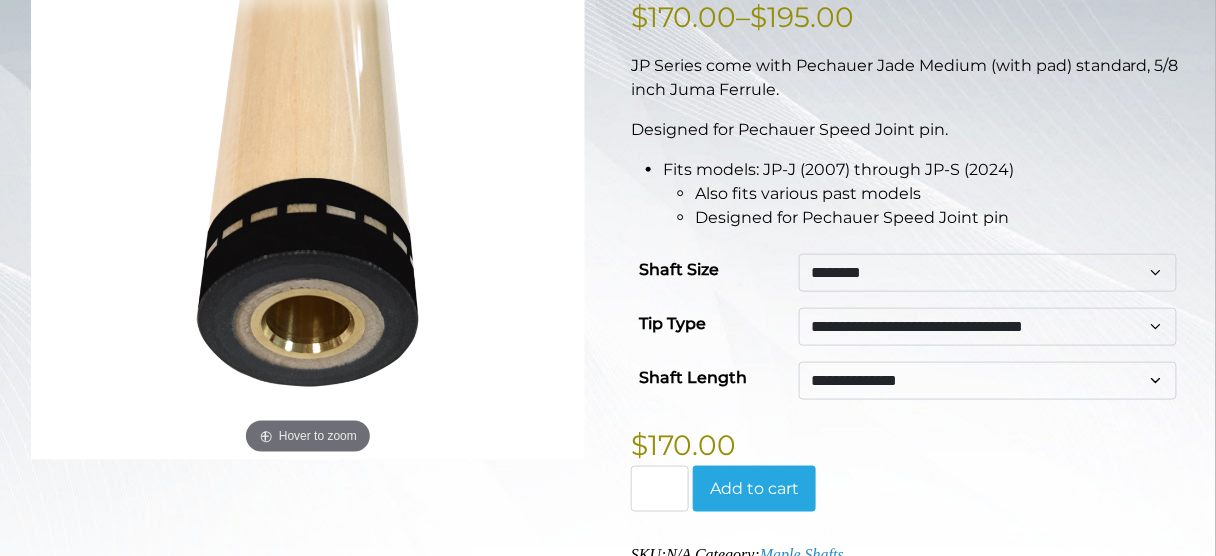 click on "**********" 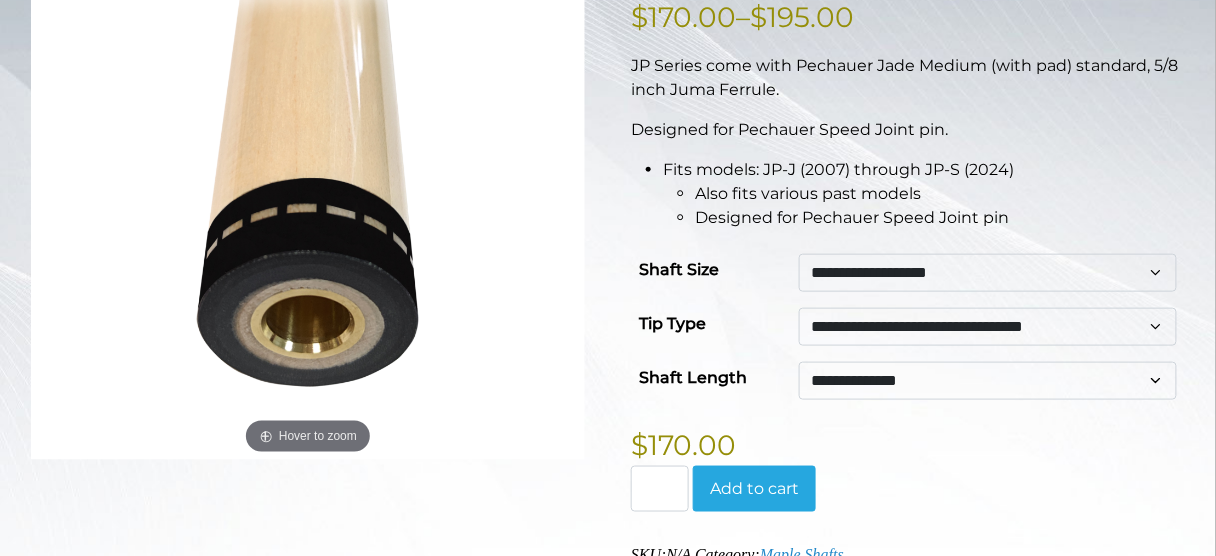 click on "**********" 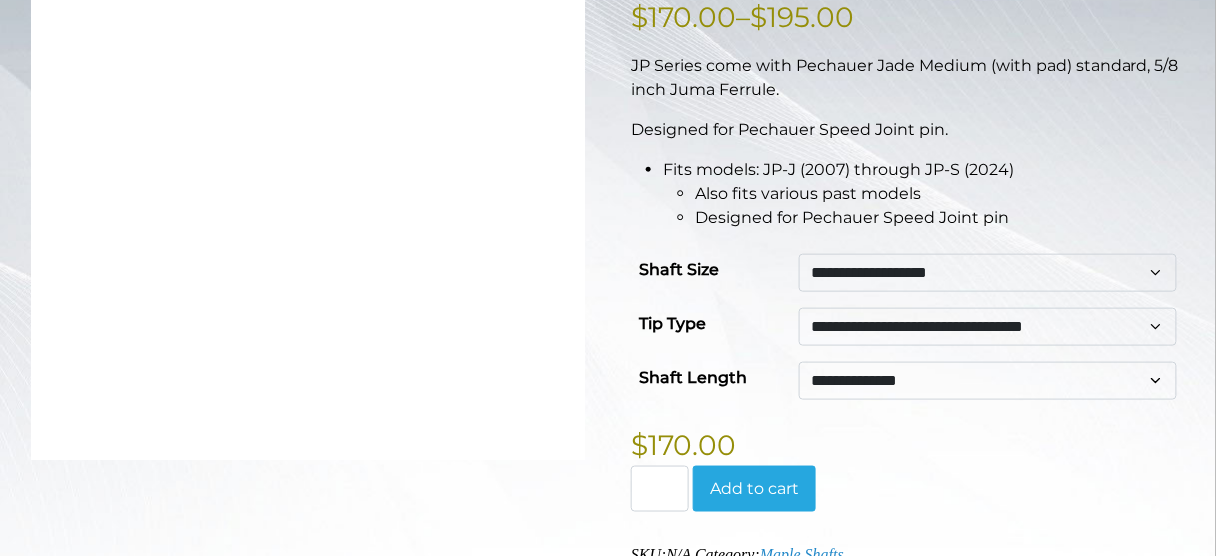 click at bounding box center (308, 188) 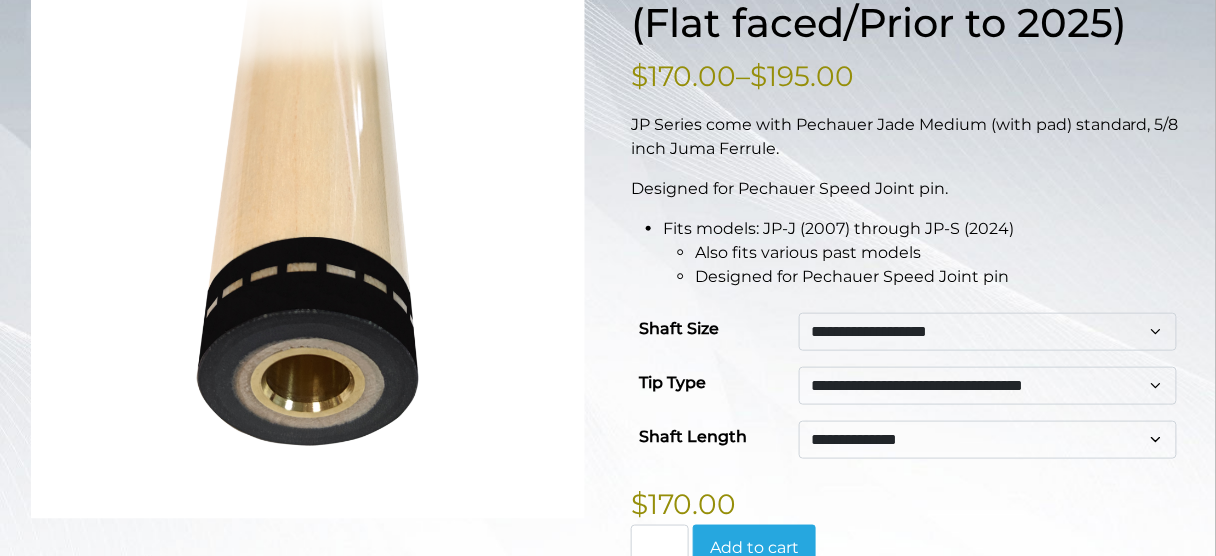scroll, scrollTop: 400, scrollLeft: 0, axis: vertical 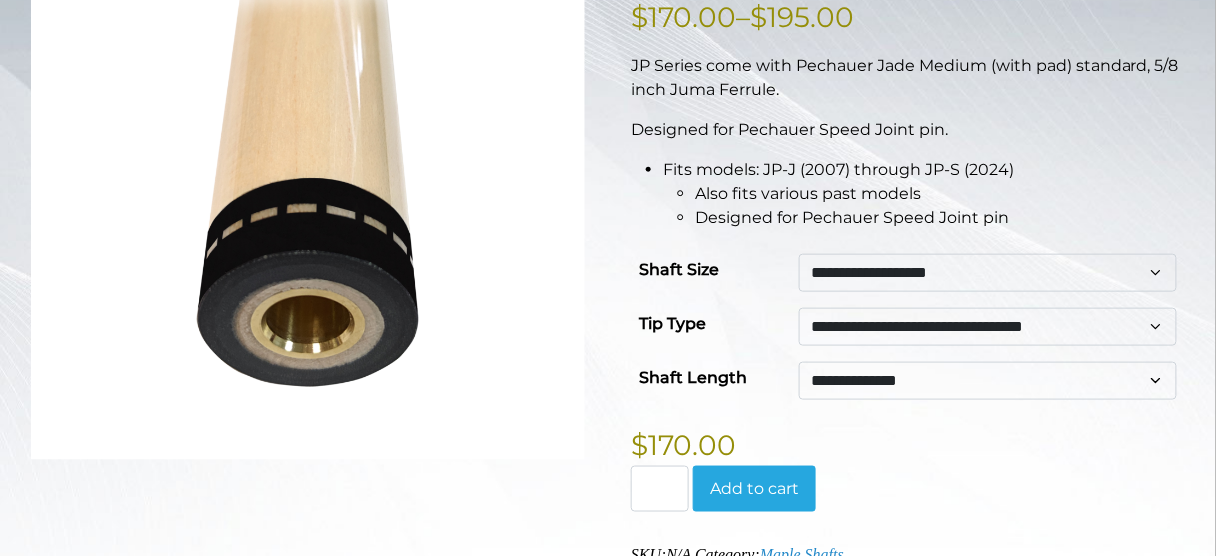 click on "Add to cart" 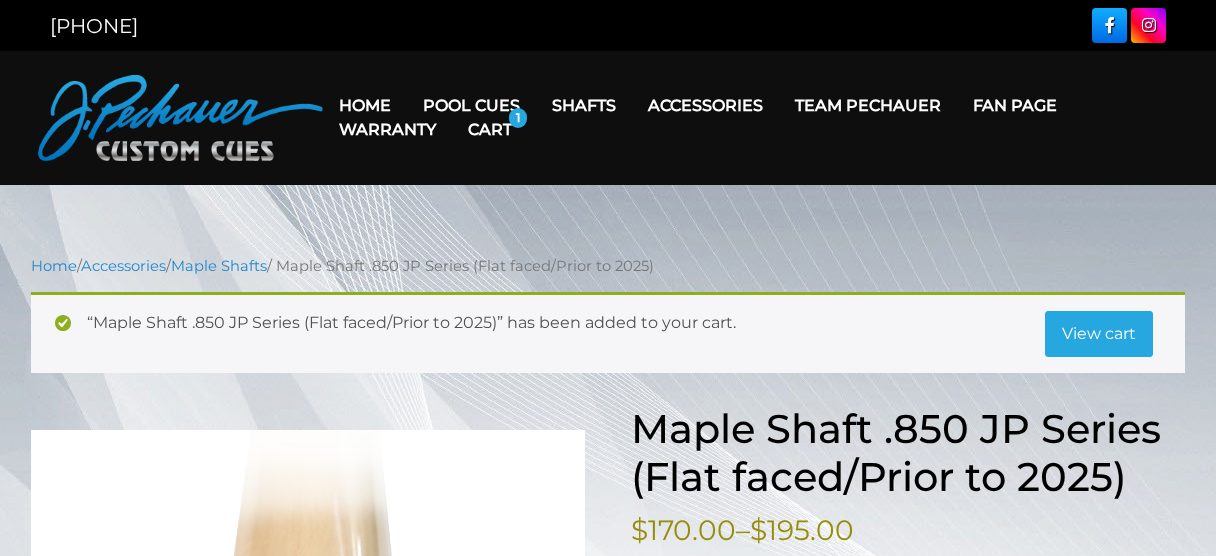 scroll, scrollTop: 0, scrollLeft: 0, axis: both 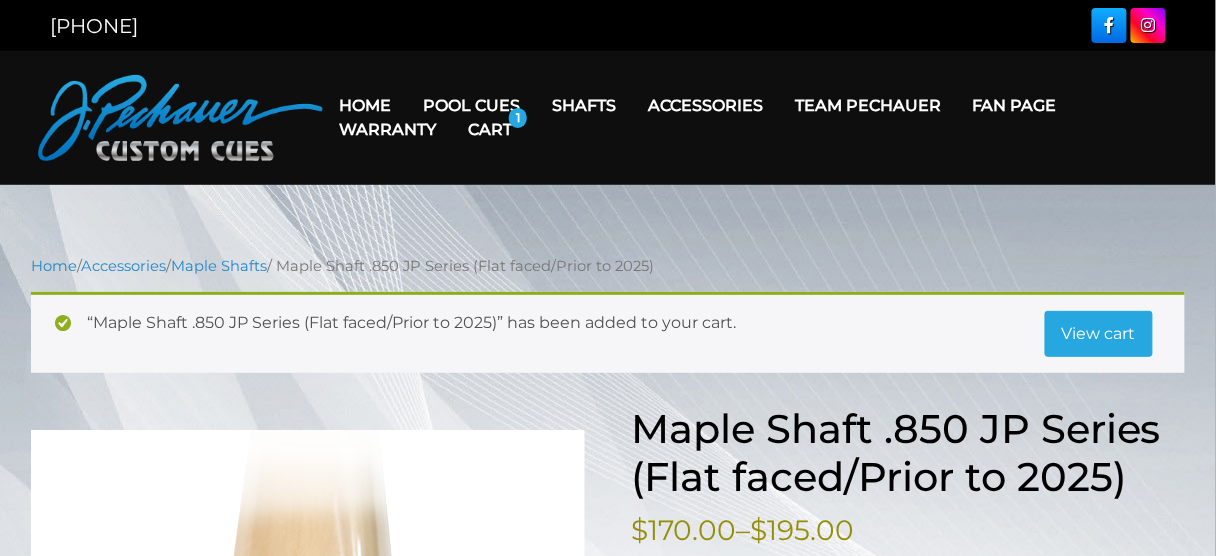 click on "View cart" at bounding box center (1099, 334) 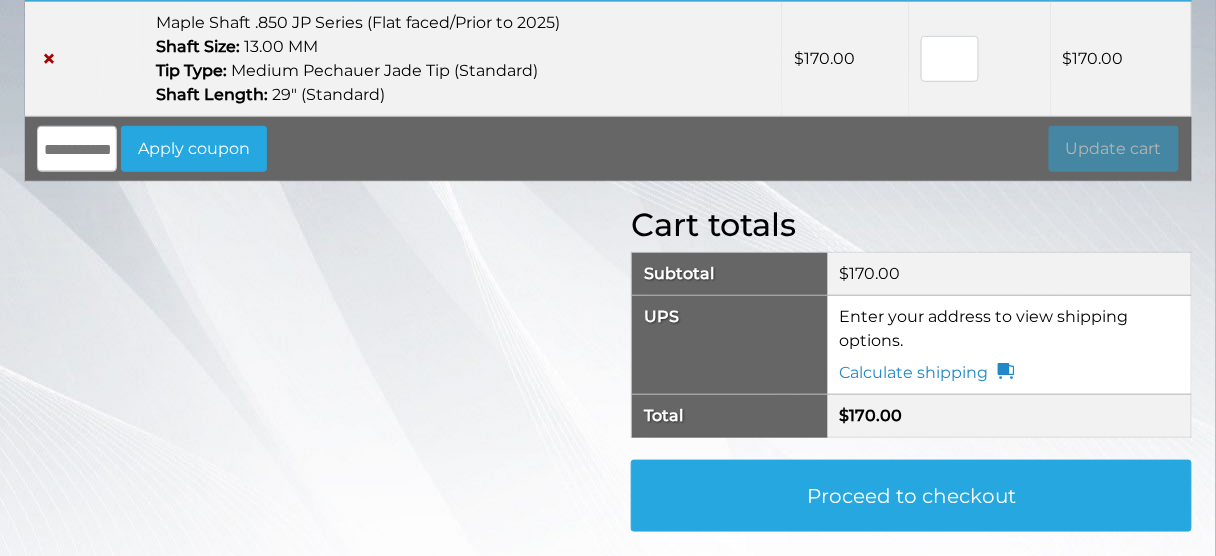 scroll, scrollTop: 320, scrollLeft: 0, axis: vertical 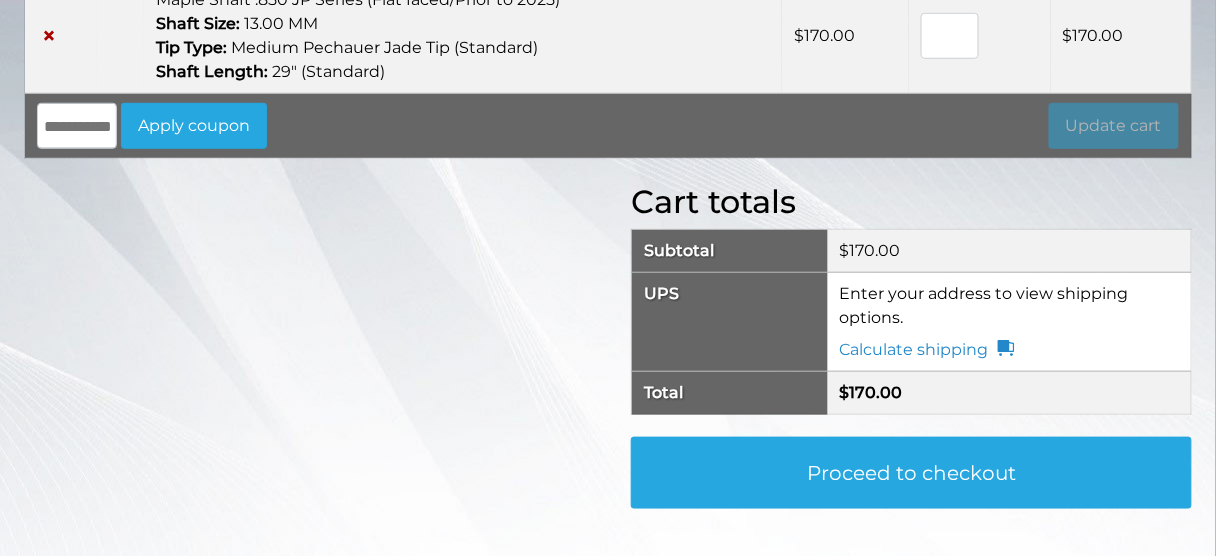 click on "**********" at bounding box center (1010, 322) 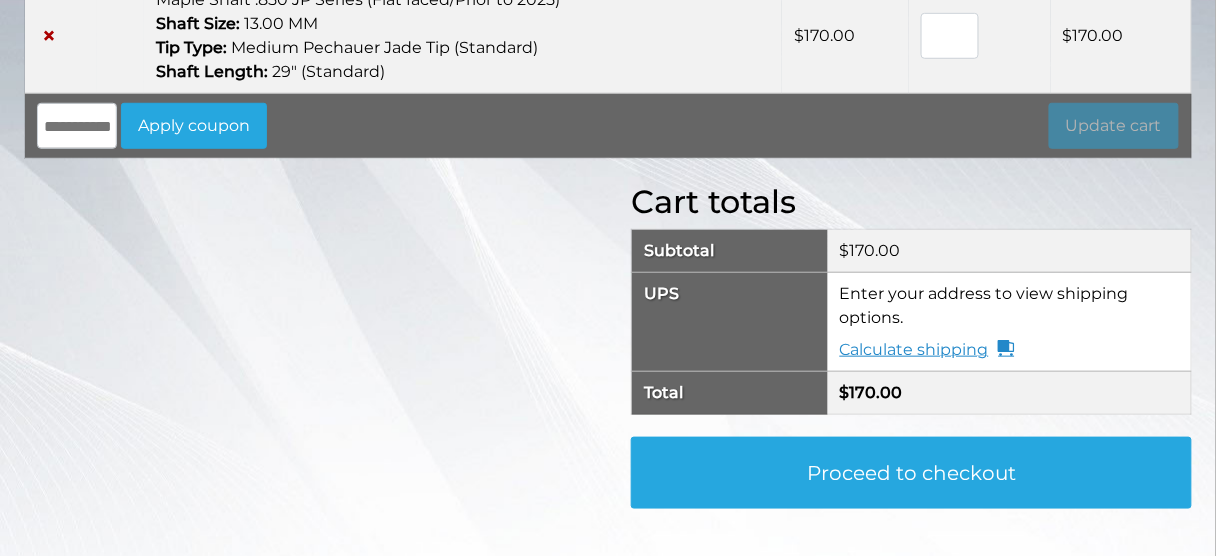 click on "Calculate shipping" at bounding box center (927, 350) 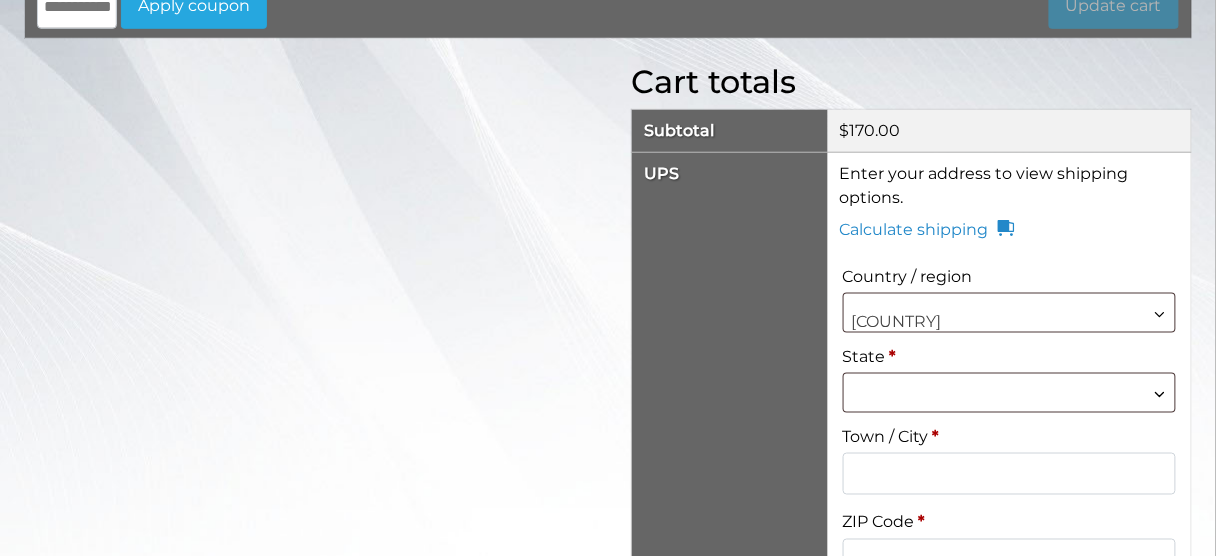 scroll, scrollTop: 480, scrollLeft: 0, axis: vertical 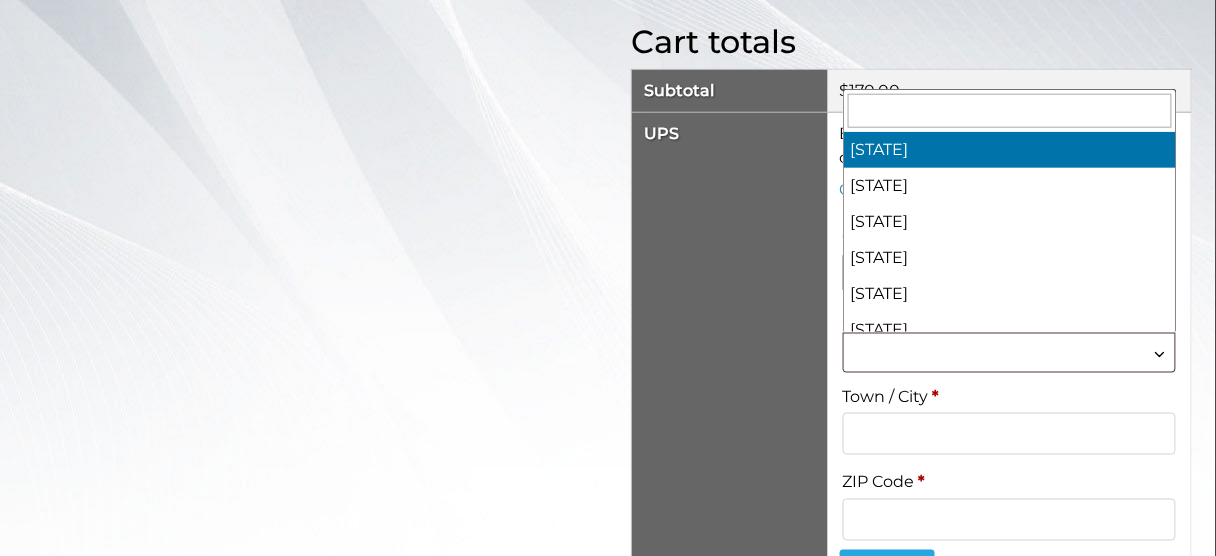 click at bounding box center (1009, 342) 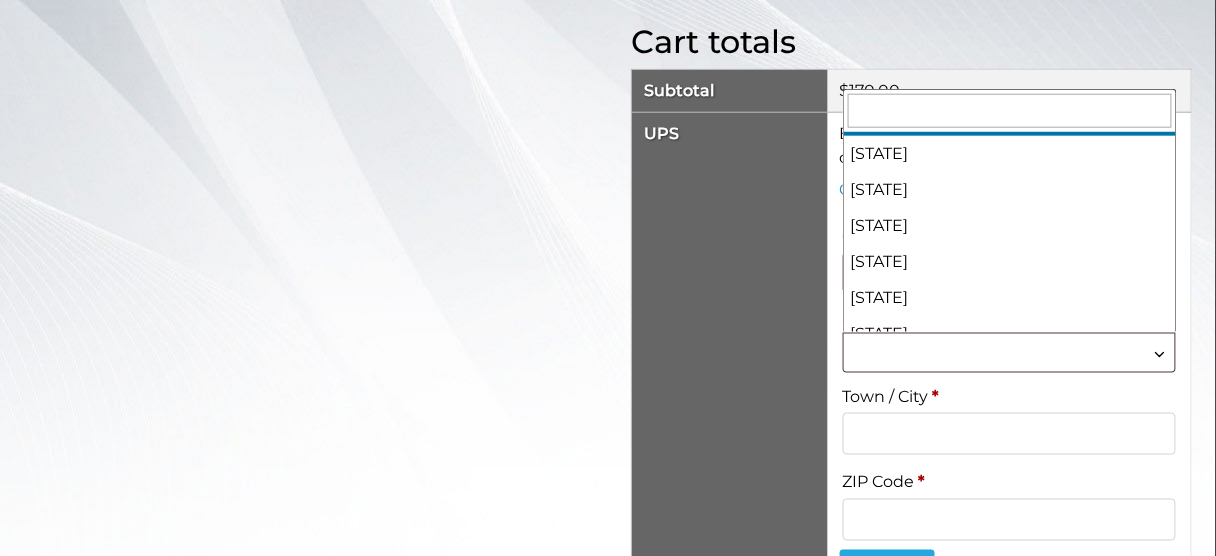 scroll, scrollTop: 1120, scrollLeft: 0, axis: vertical 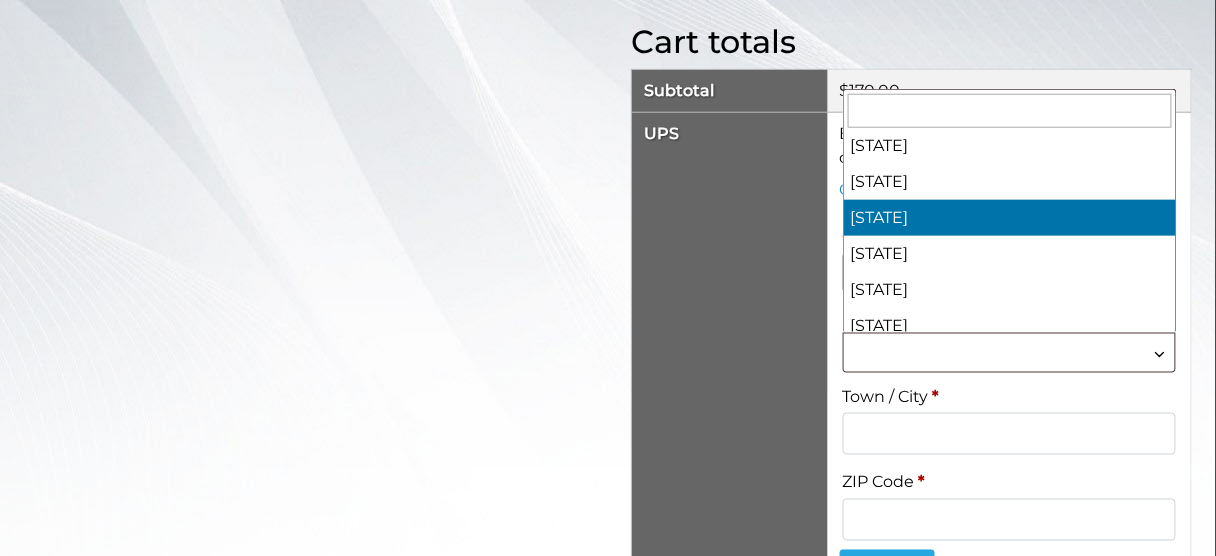 select on "**" 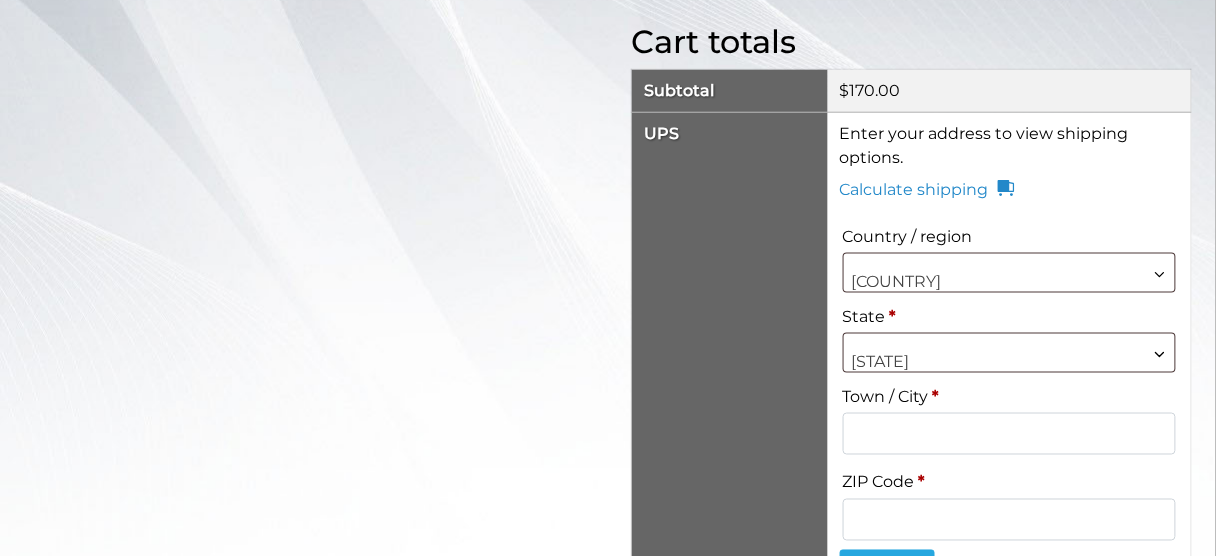 click on "Town / City   *" at bounding box center (1009, 434) 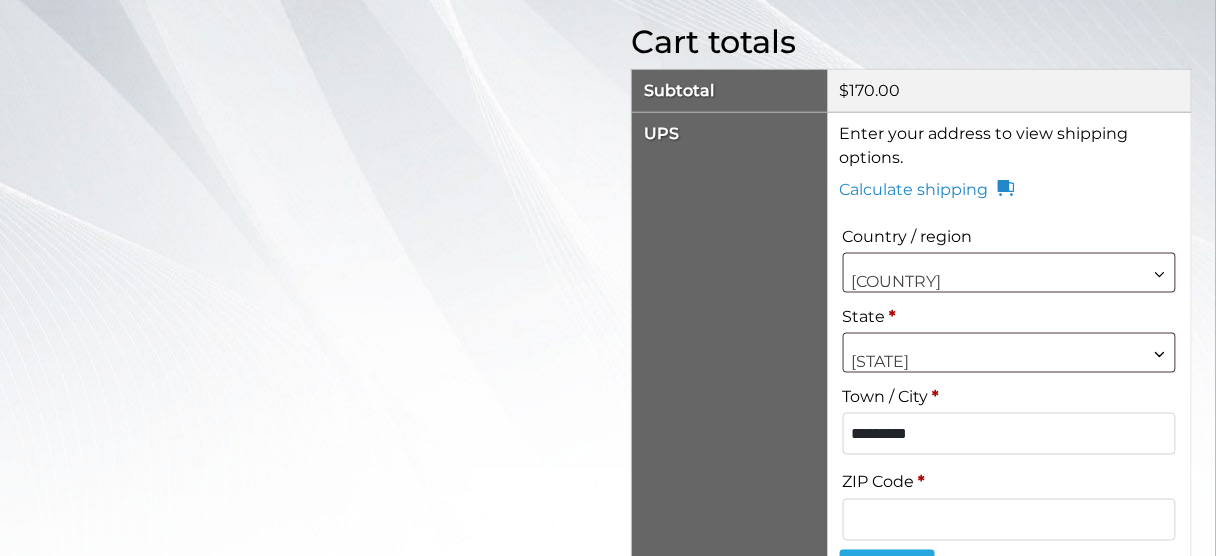 type on "**********" 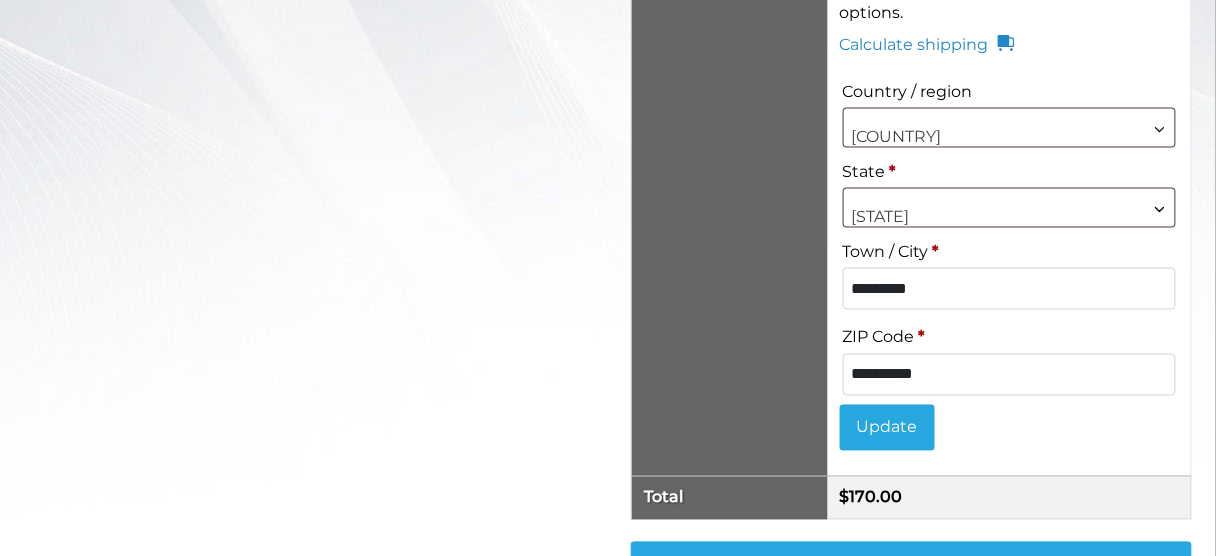 scroll, scrollTop: 640, scrollLeft: 0, axis: vertical 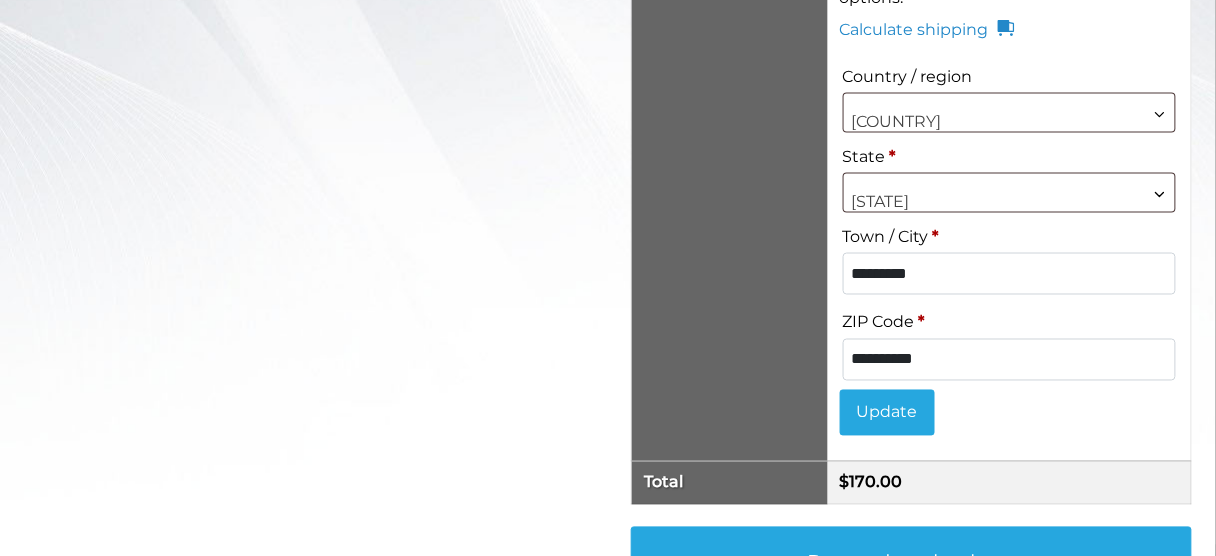 click on "Update" at bounding box center [887, 413] 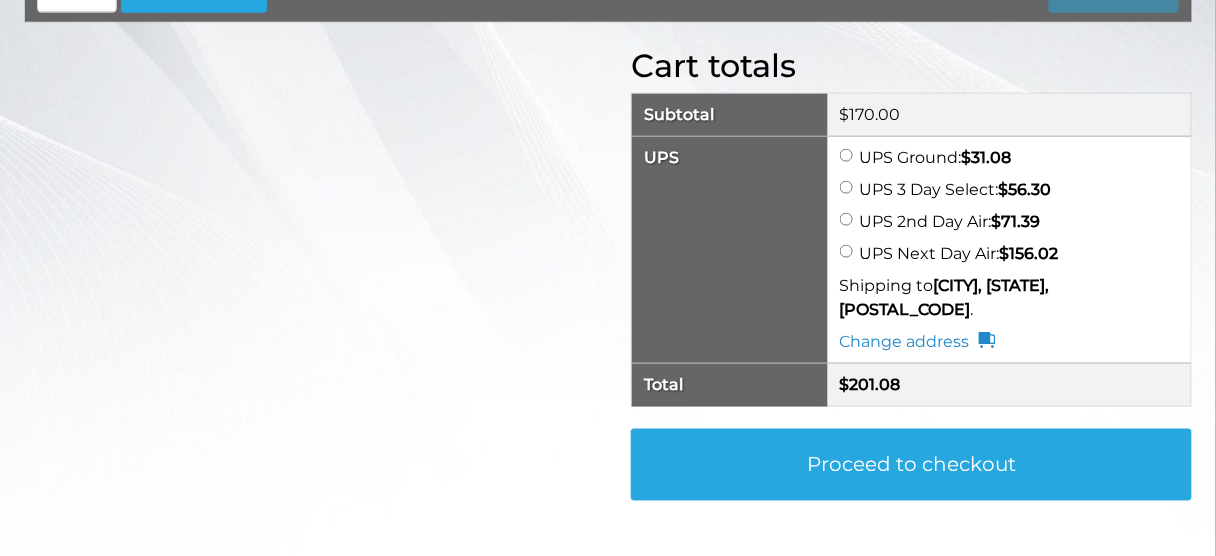 scroll, scrollTop: 570, scrollLeft: 0, axis: vertical 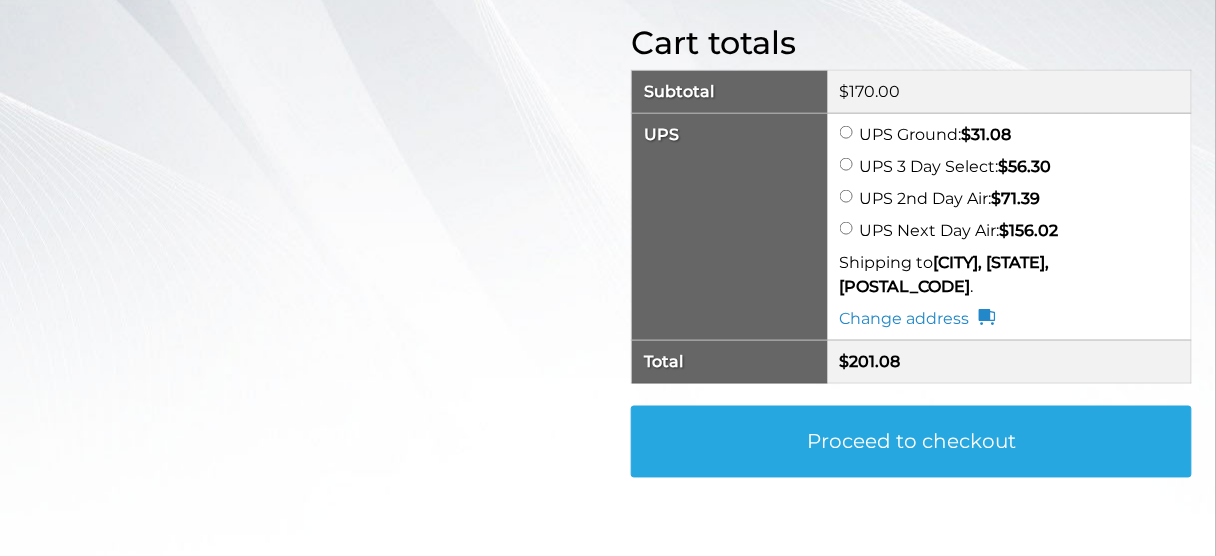 click on "**********" at bounding box center (911, 269) 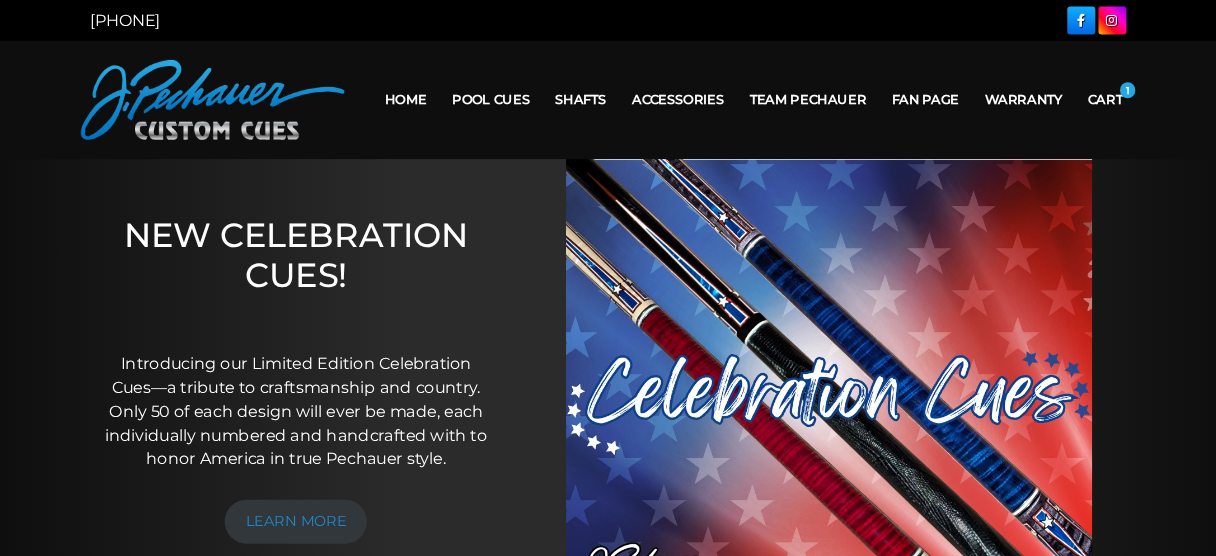 scroll, scrollTop: 0, scrollLeft: 0, axis: both 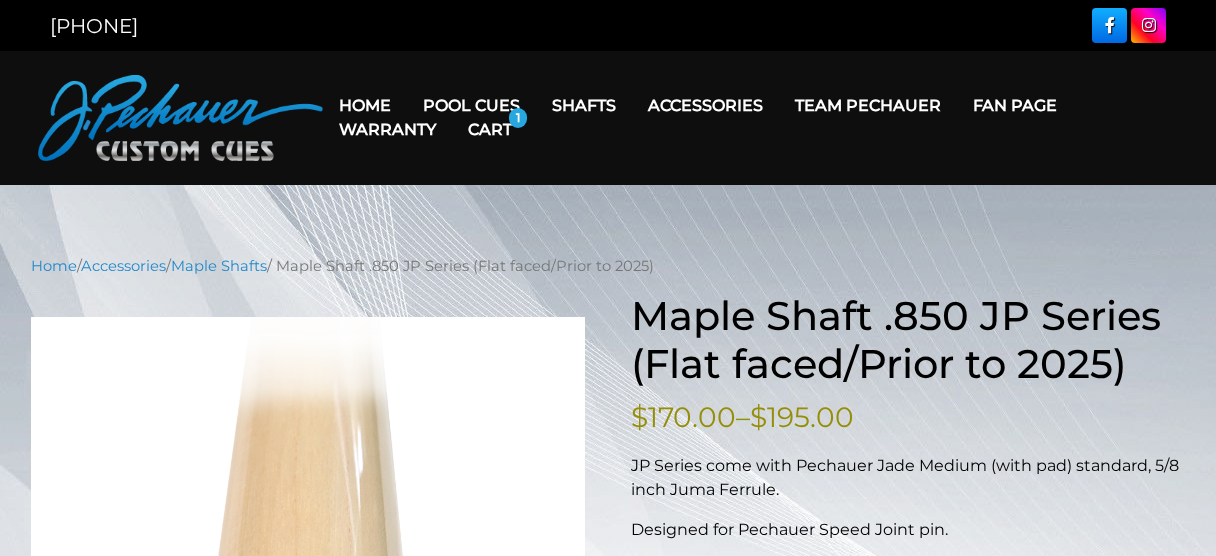 select on "********" 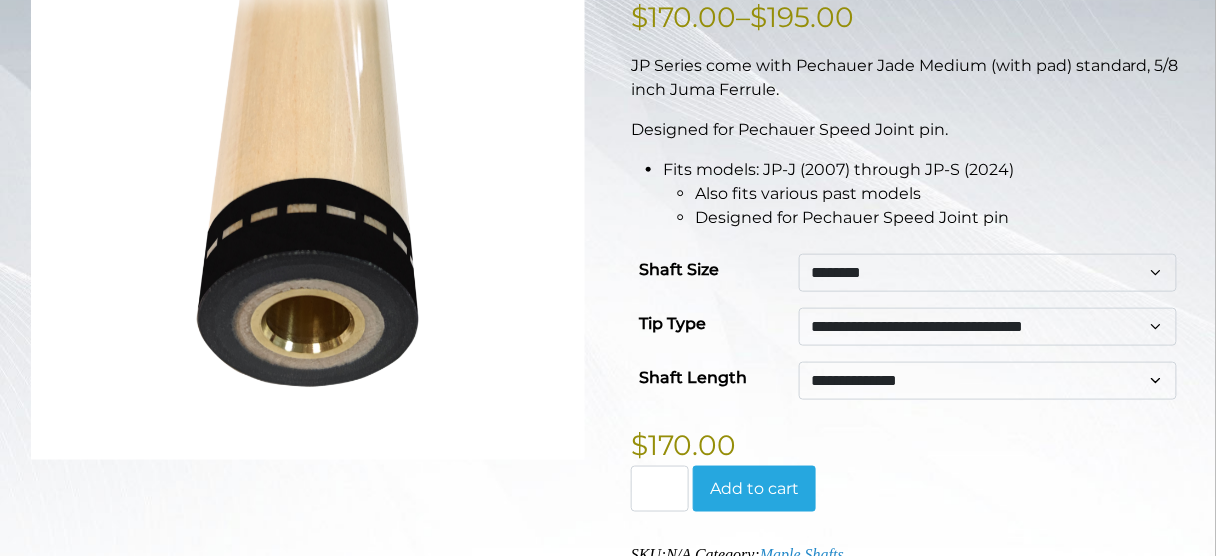 scroll, scrollTop: 480, scrollLeft: 0, axis: vertical 